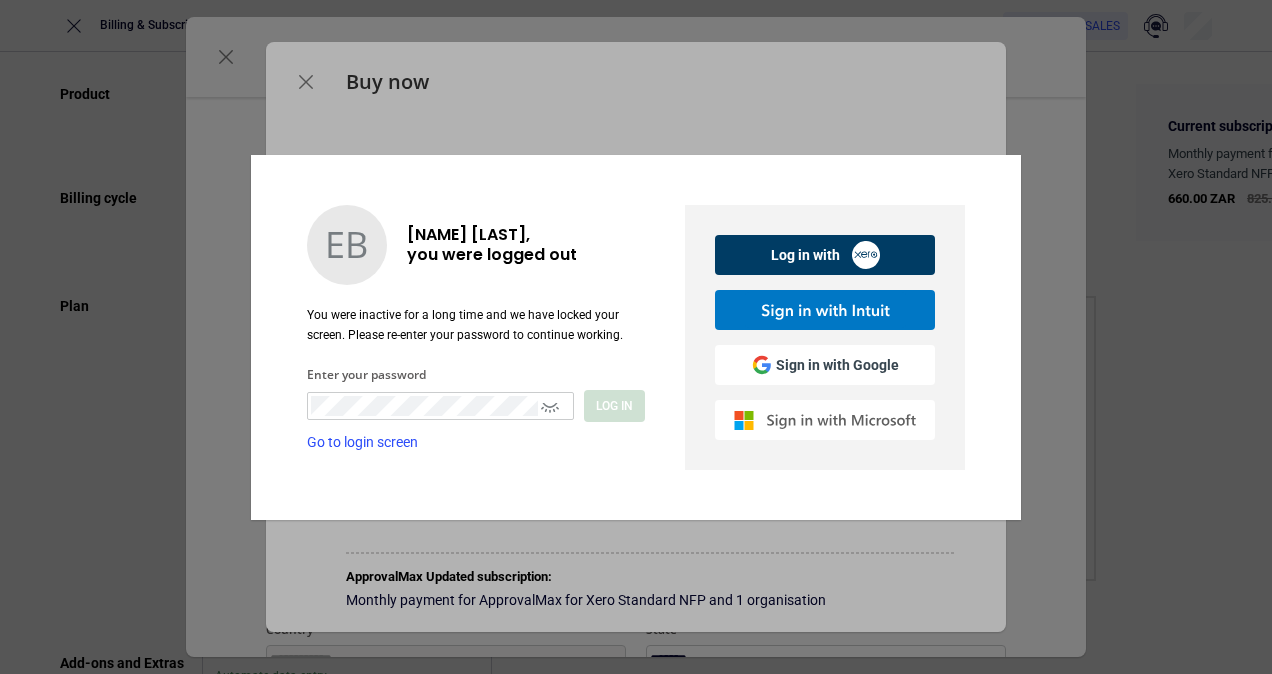 scroll, scrollTop: 0, scrollLeft: 0, axis: both 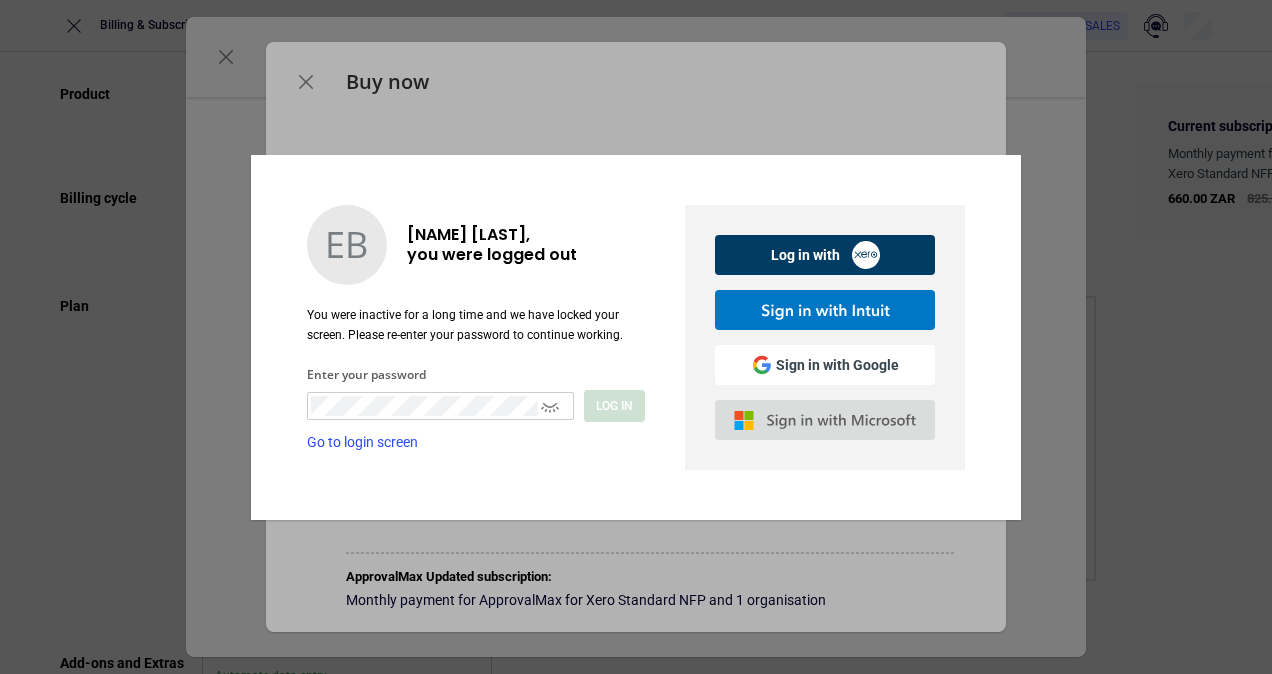 click 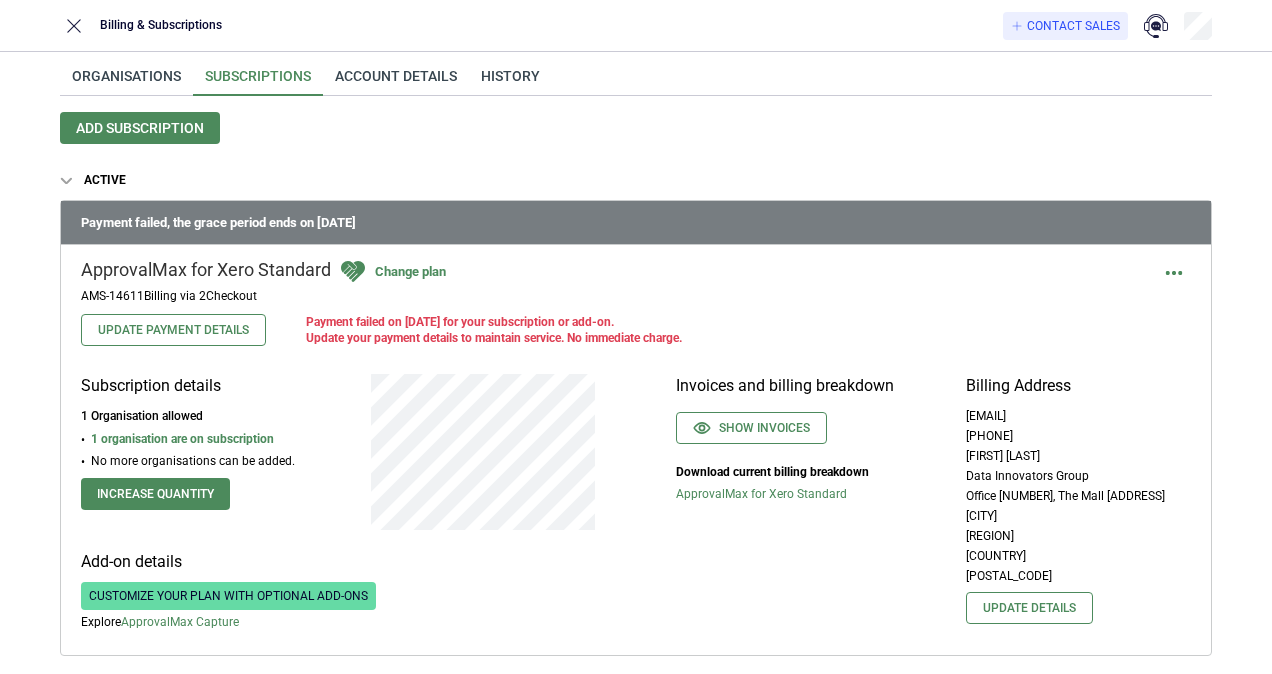 scroll, scrollTop: 0, scrollLeft: 0, axis: both 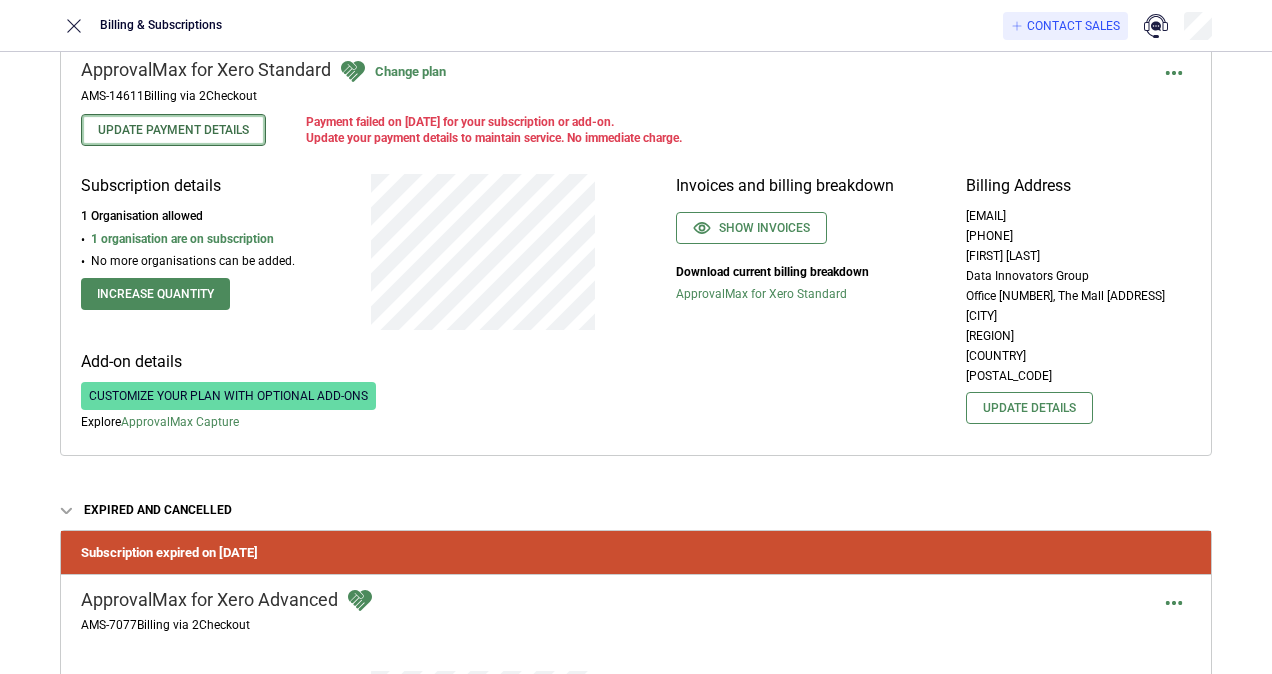 click on "Update Payment Details" at bounding box center (173, 130) 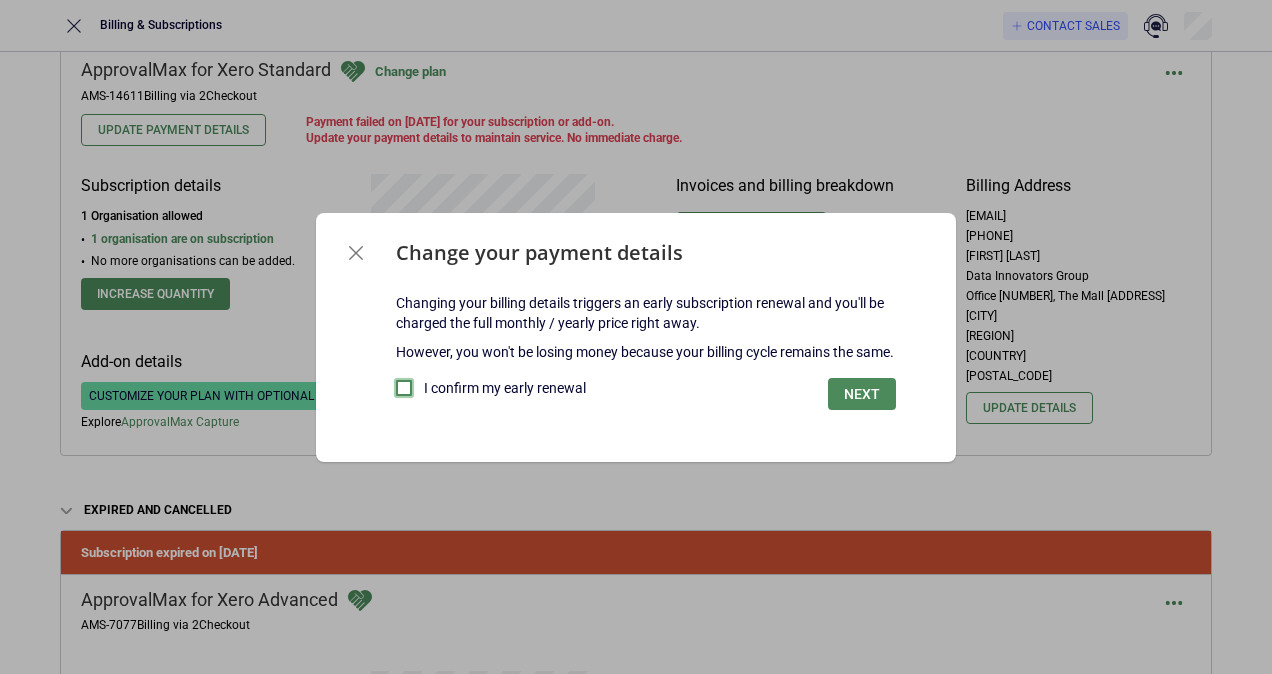 click at bounding box center (404, 388) 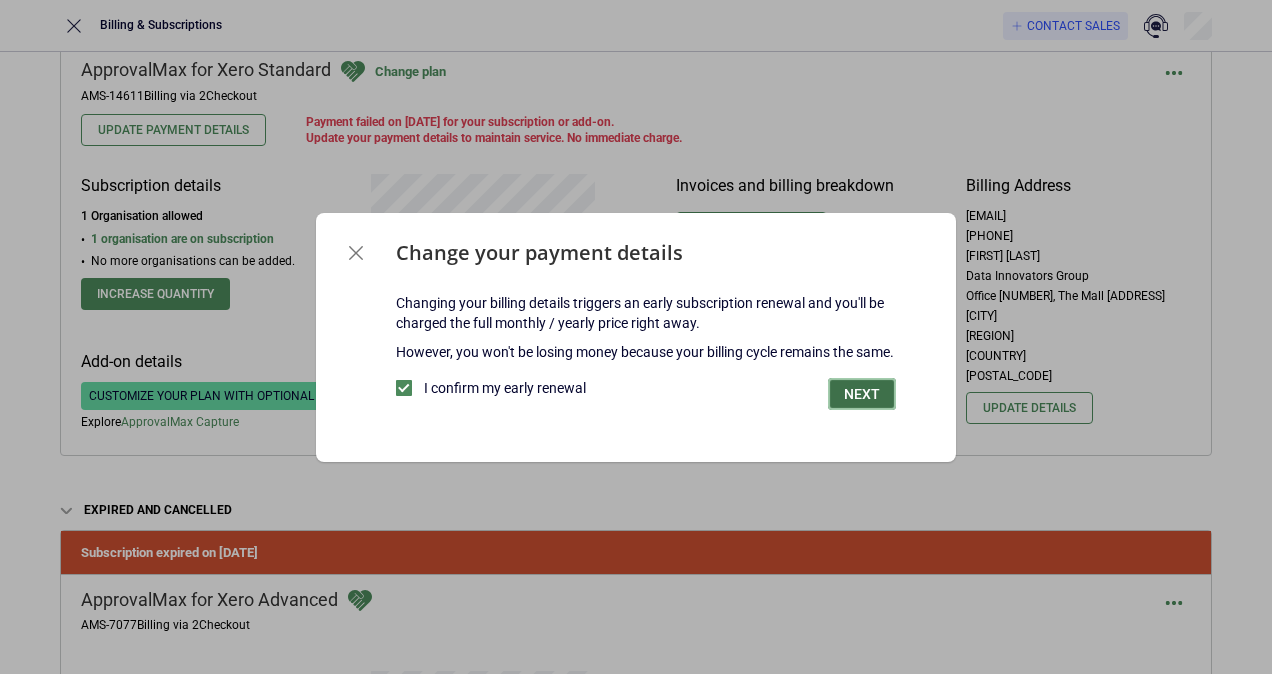 click on "Next" at bounding box center (862, 394) 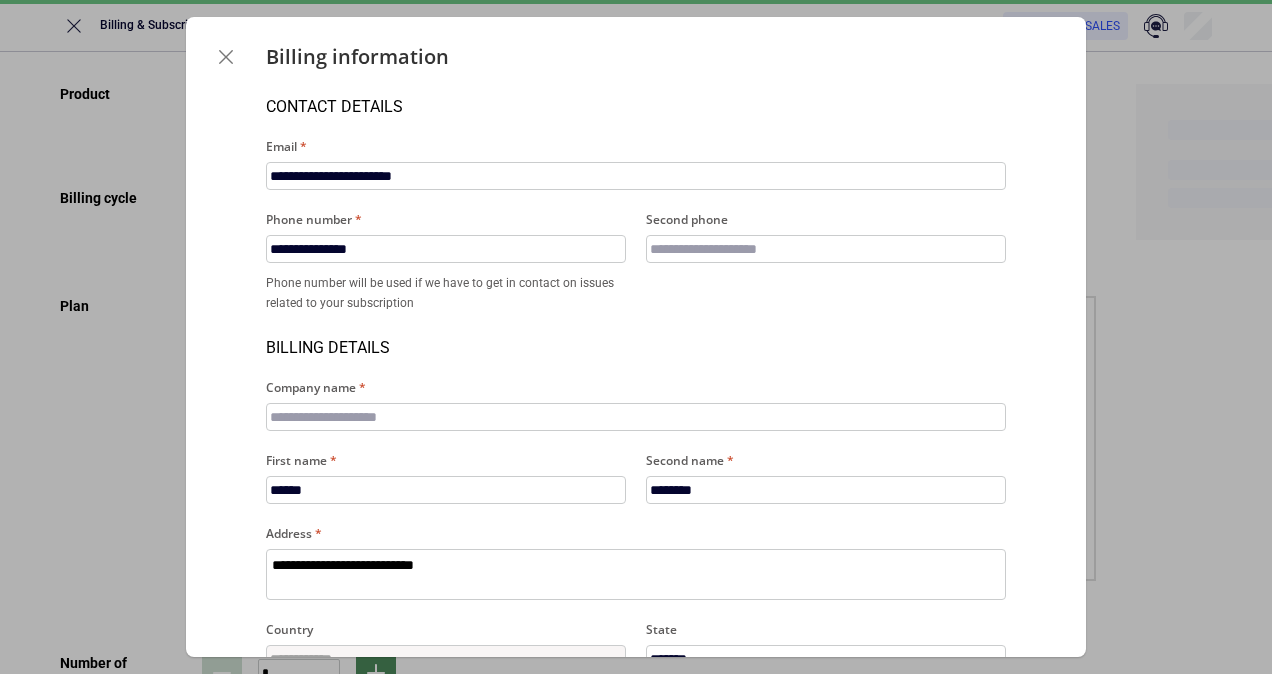 type on "*" 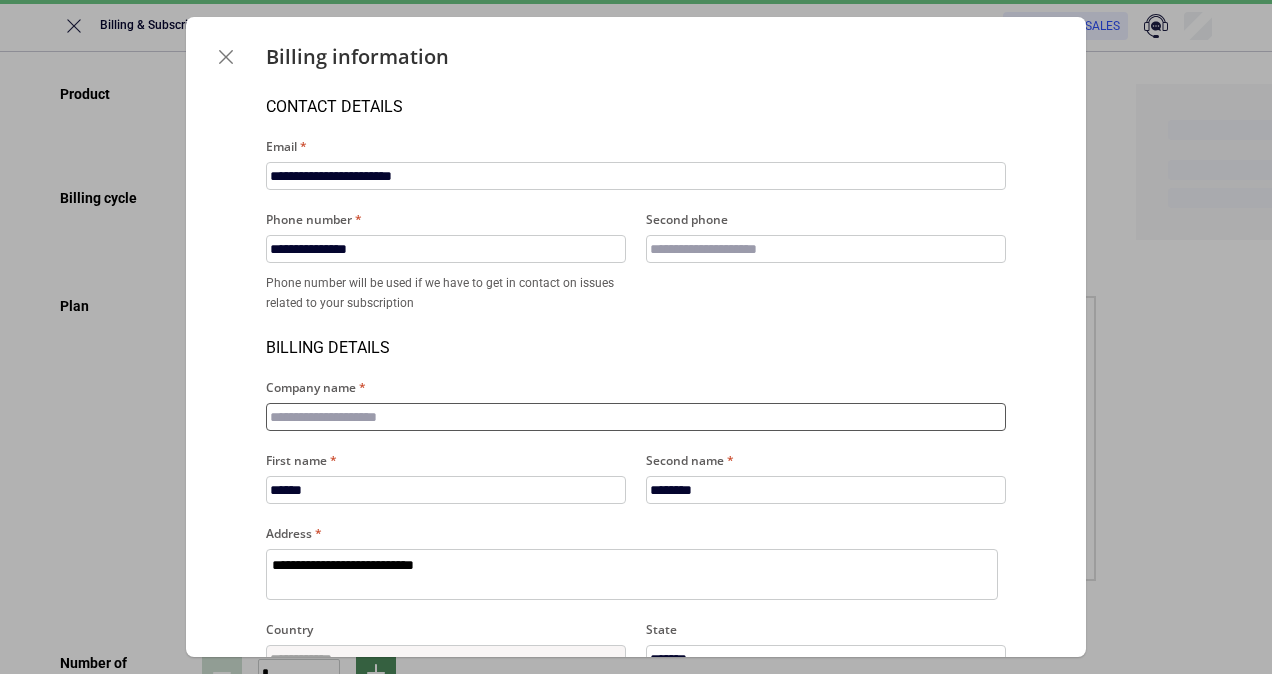 click on "Company name" at bounding box center (636, 417) 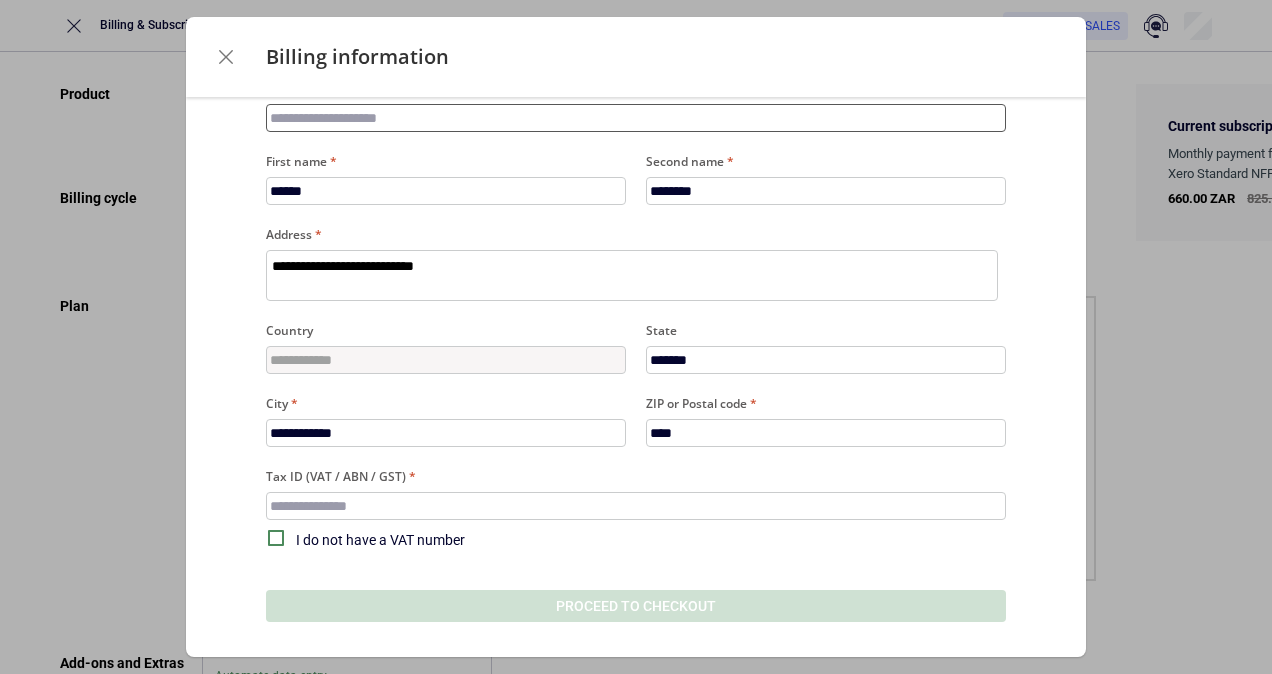 scroll, scrollTop: 0, scrollLeft: 0, axis: both 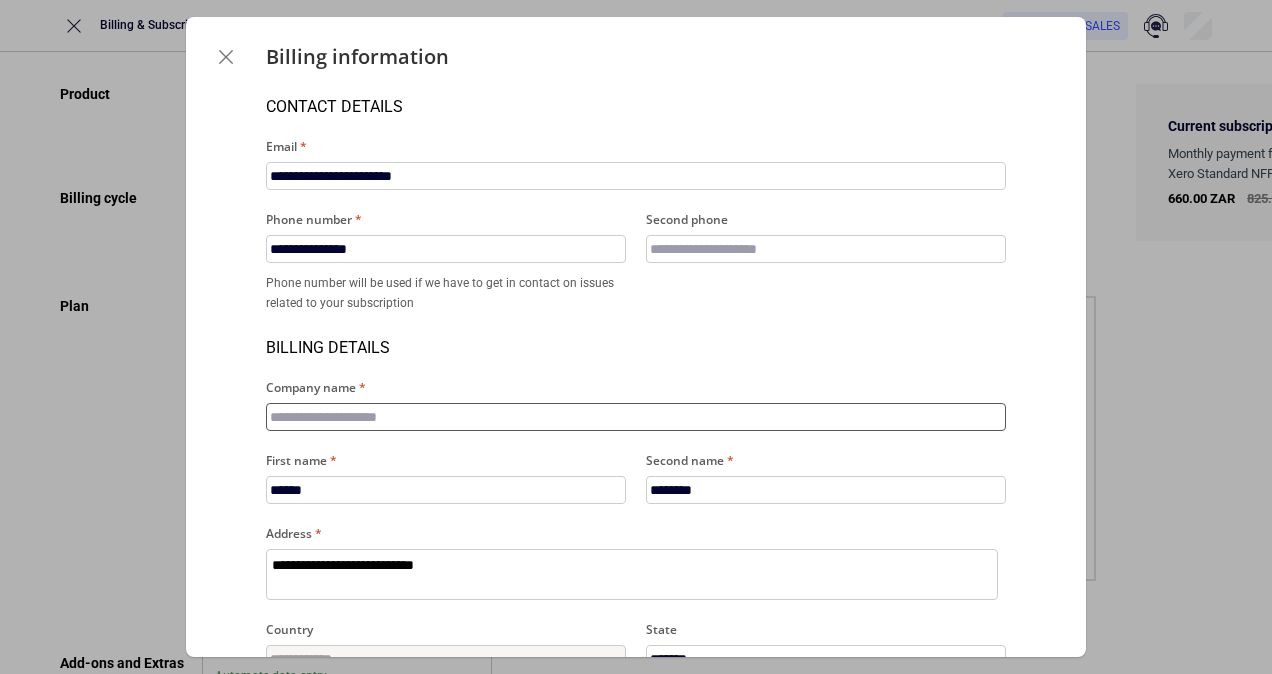 click on "Company name" at bounding box center [636, 417] 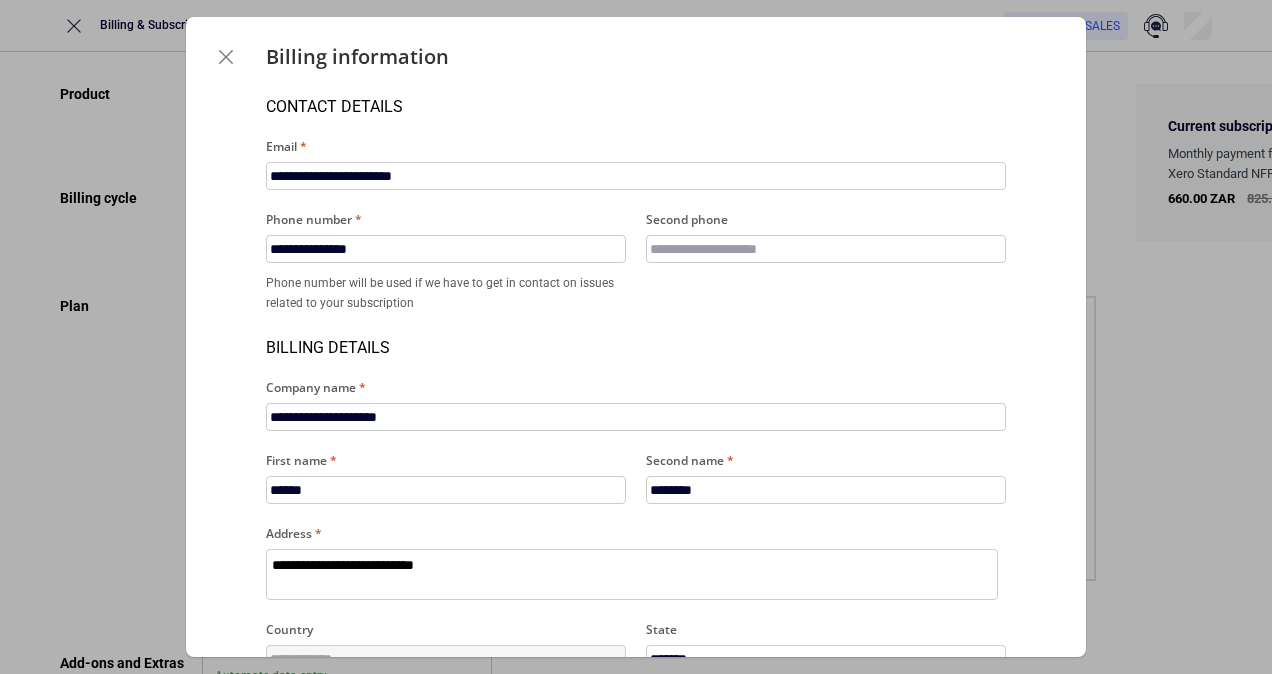 type on "**********" 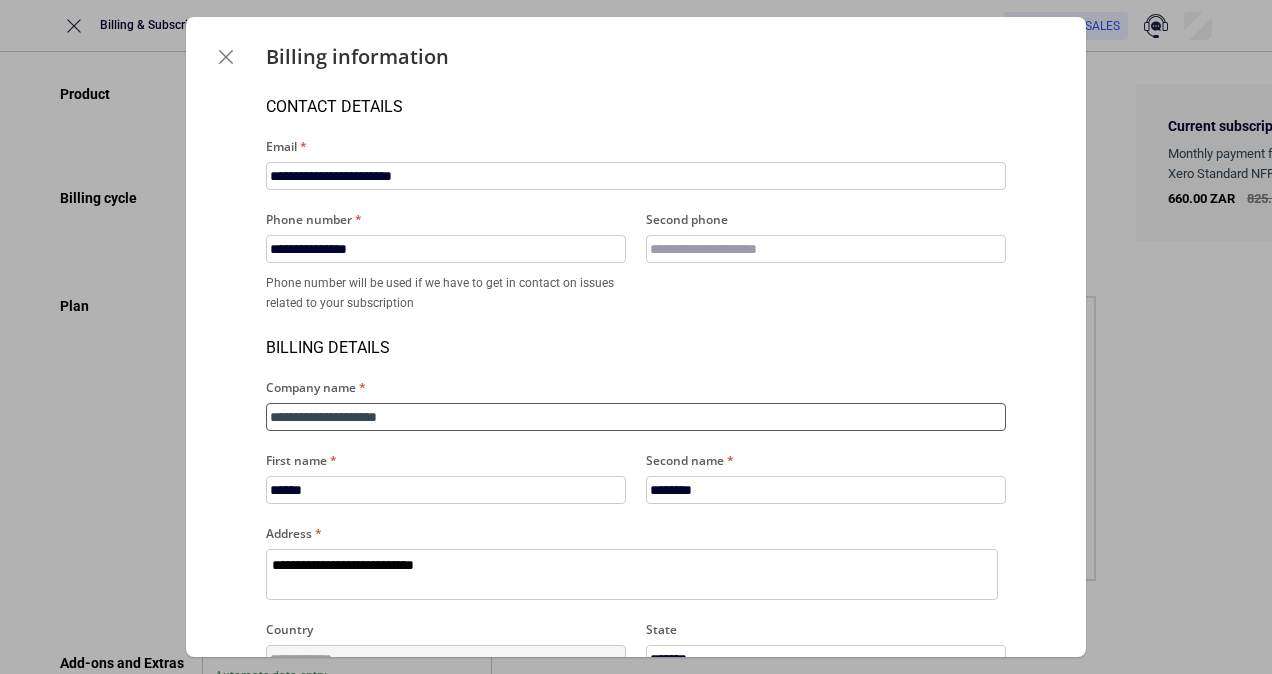 type on "*" 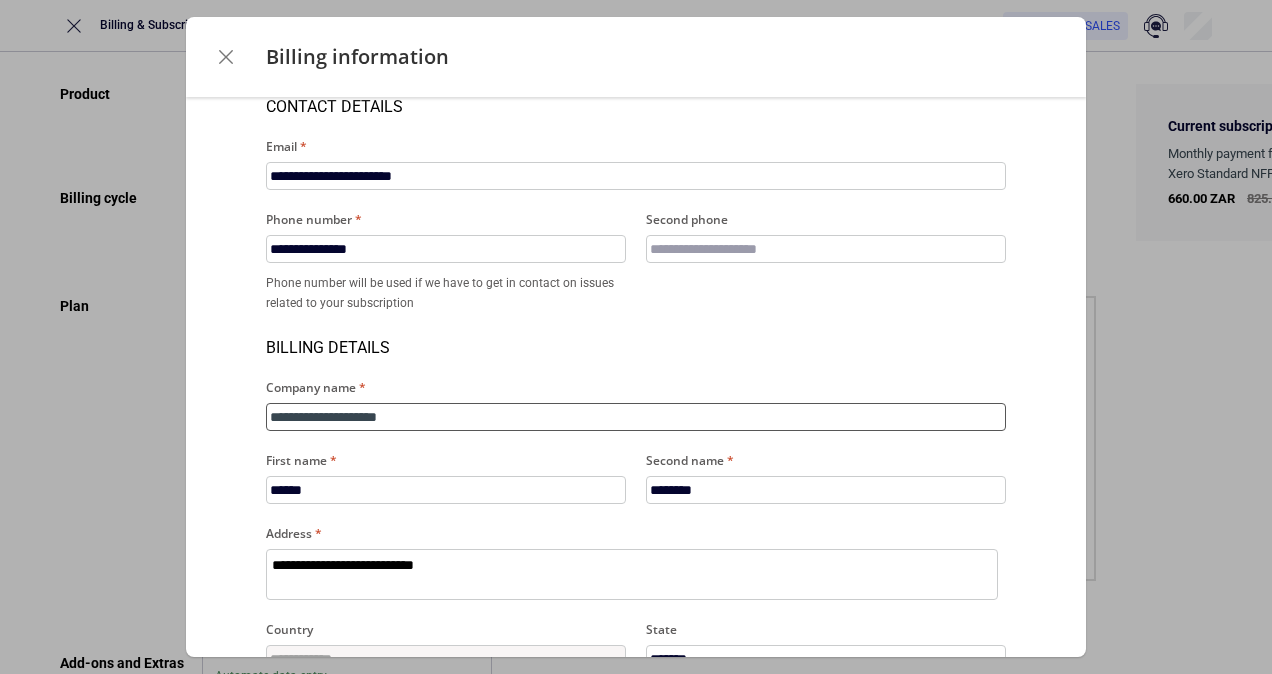 scroll, scrollTop: 299, scrollLeft: 0, axis: vertical 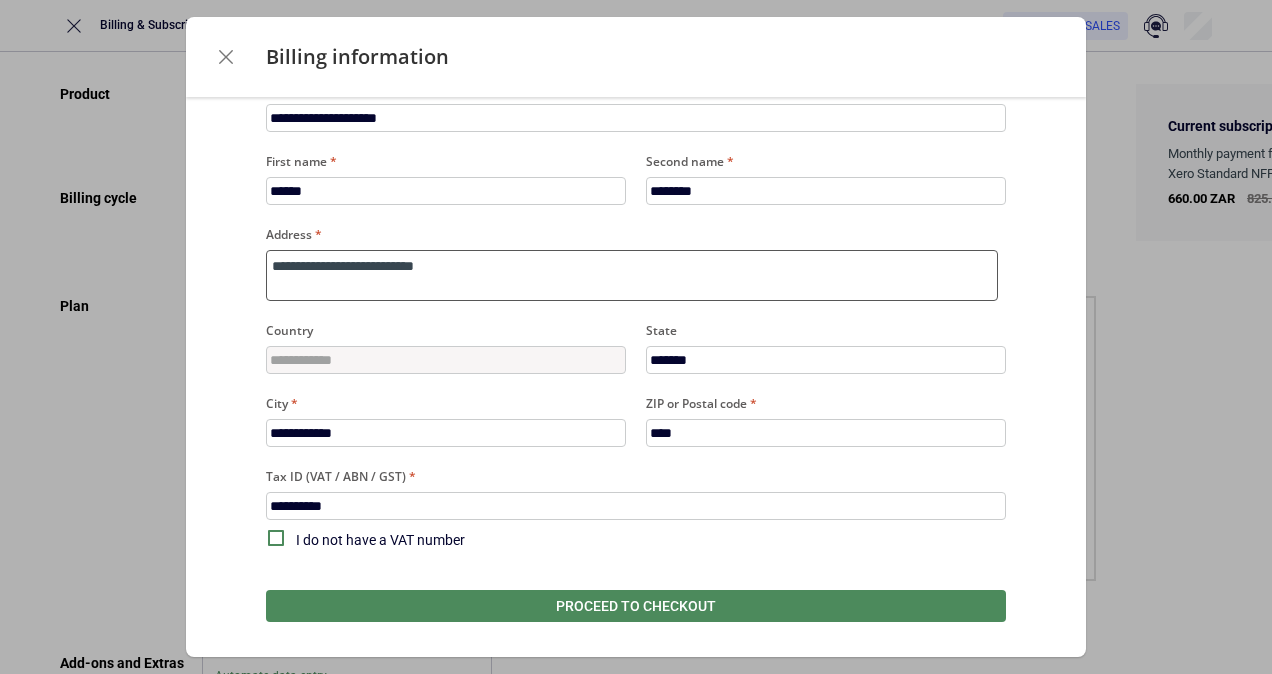 click on "**********" at bounding box center (632, 275) 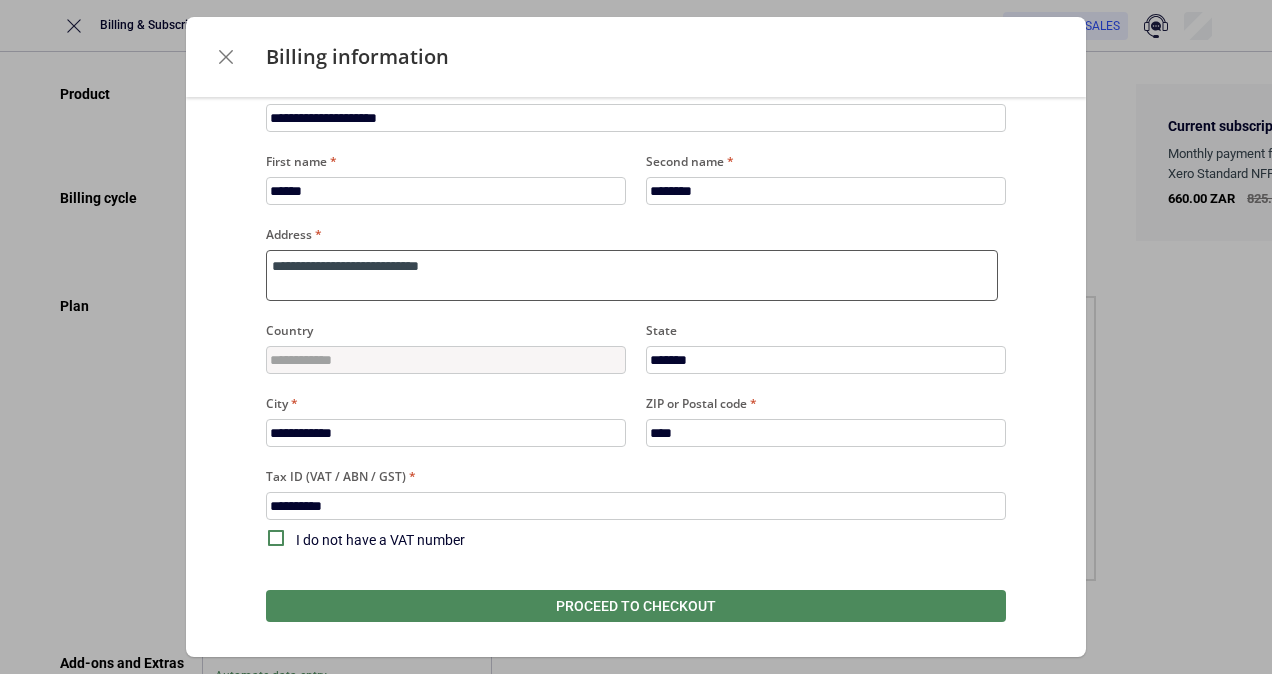 type on "**********" 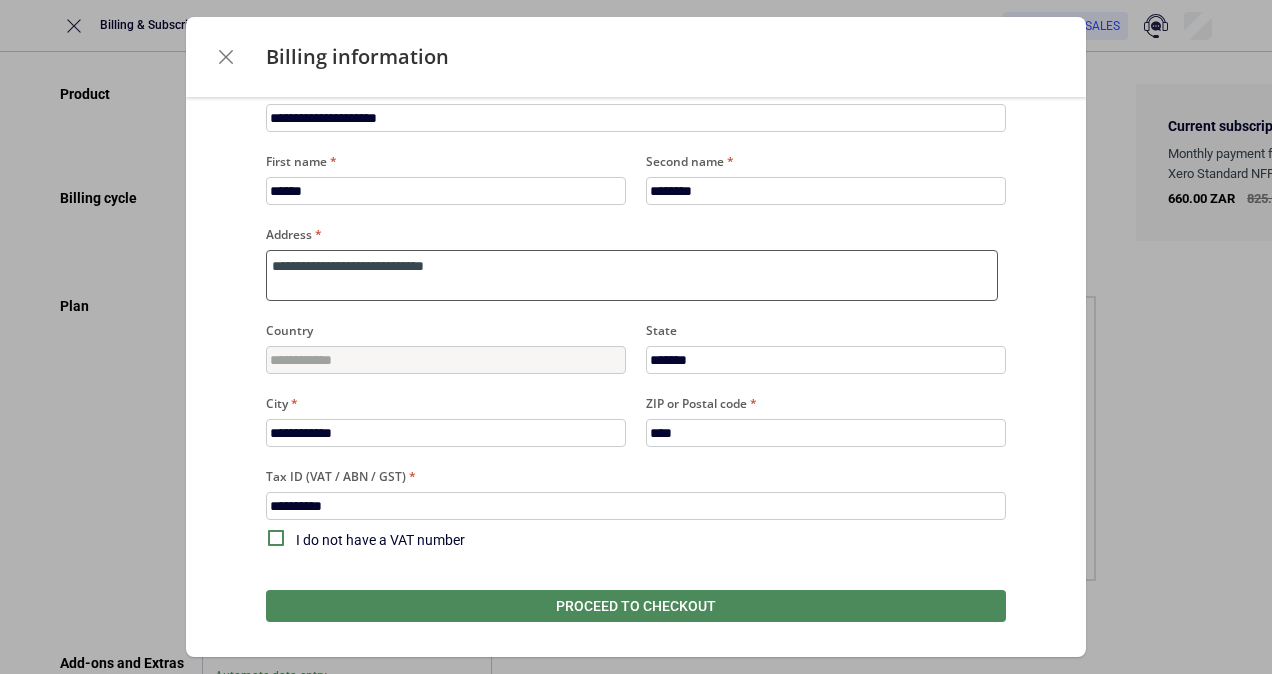 type on "**********" 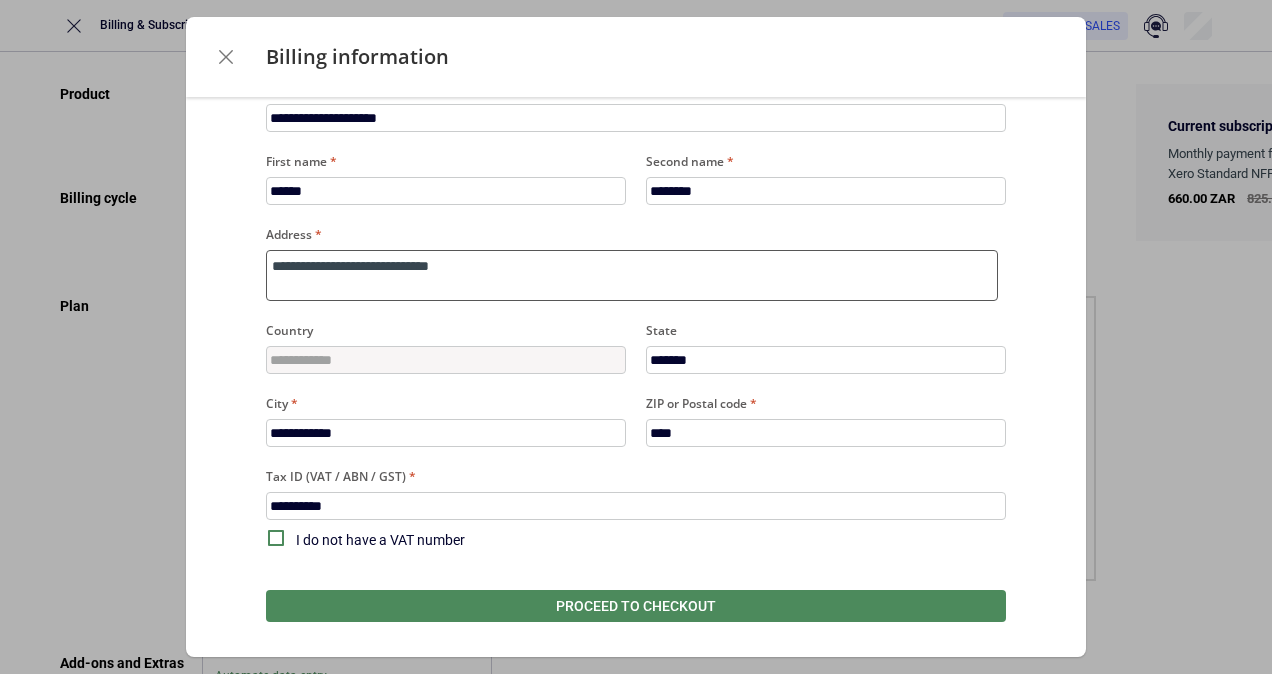 type on "**********" 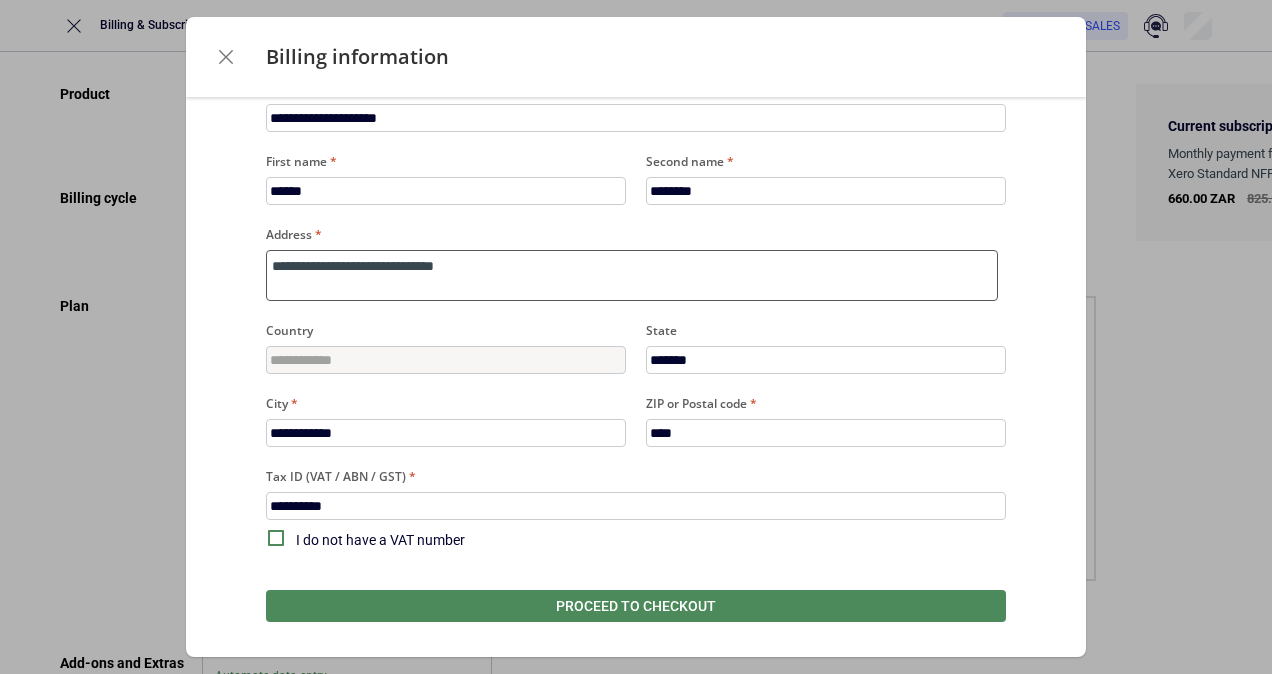 type on "*" 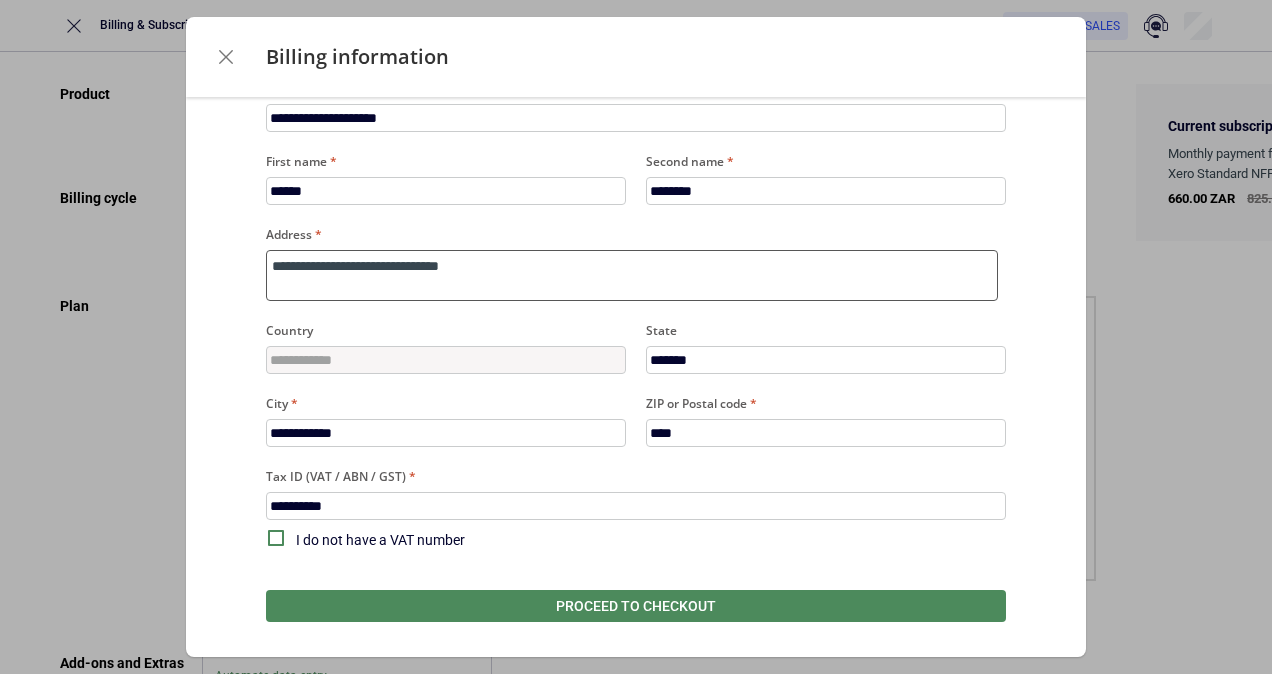 type on "**********" 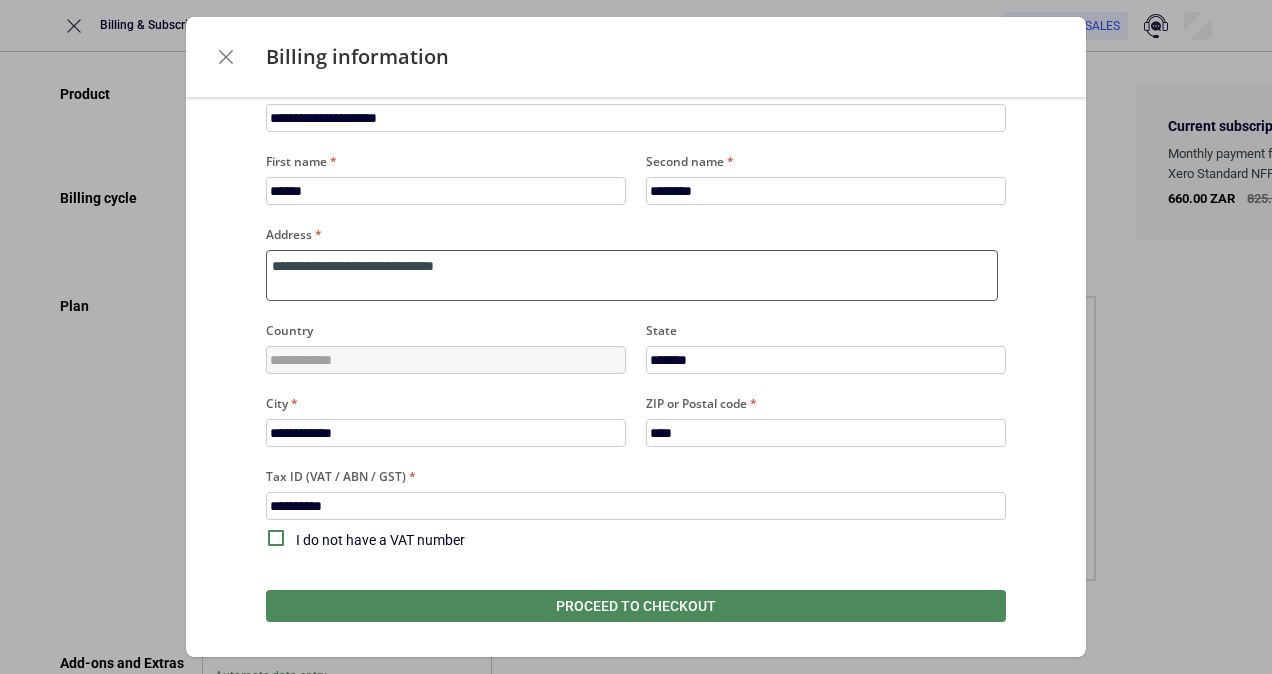 type on "**********" 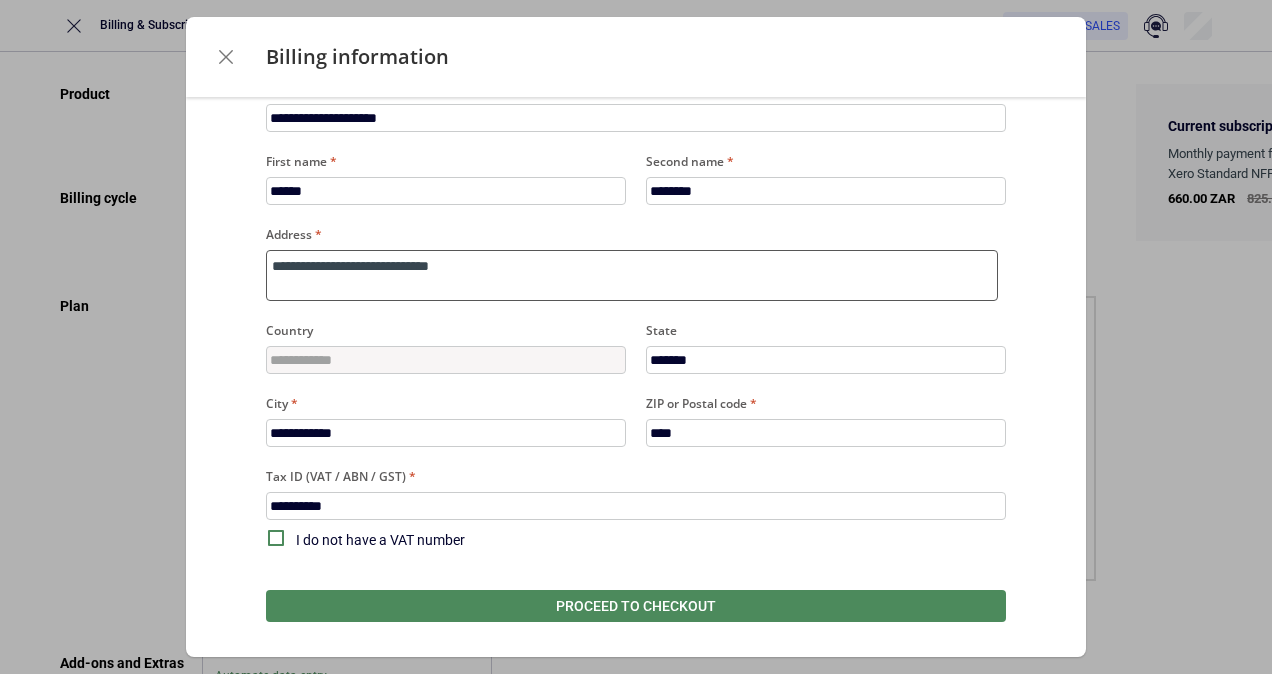 type on "**********" 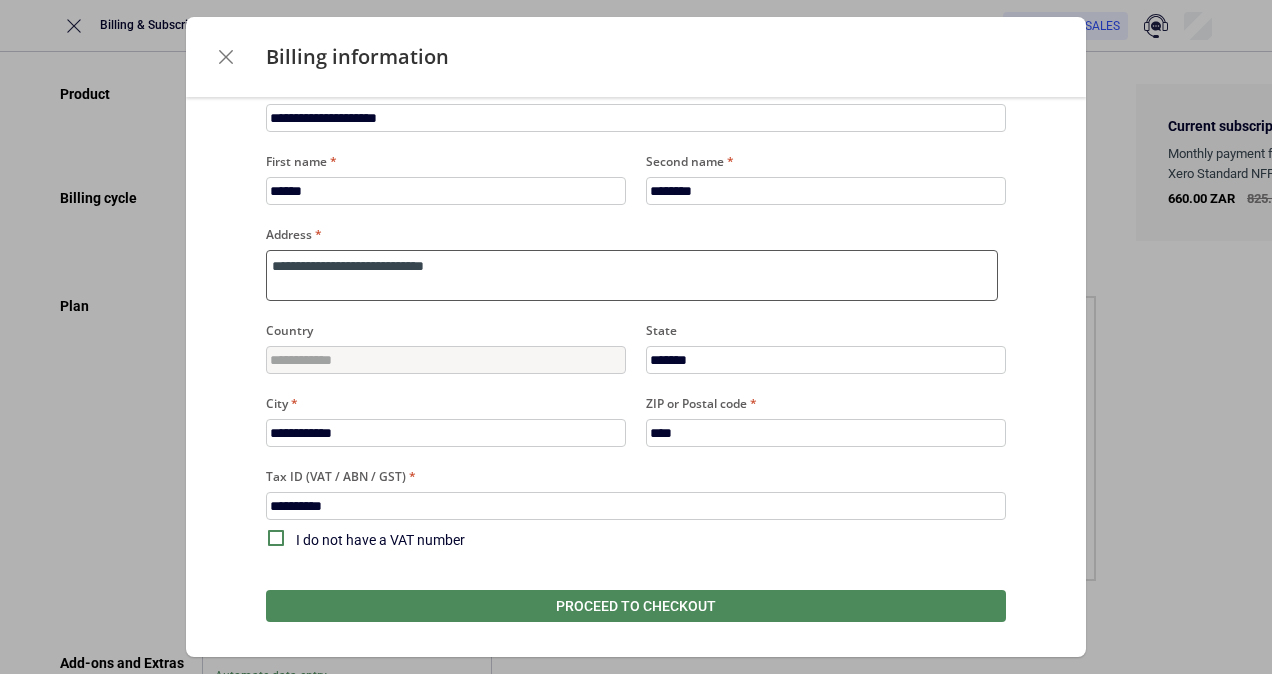 type on "*" 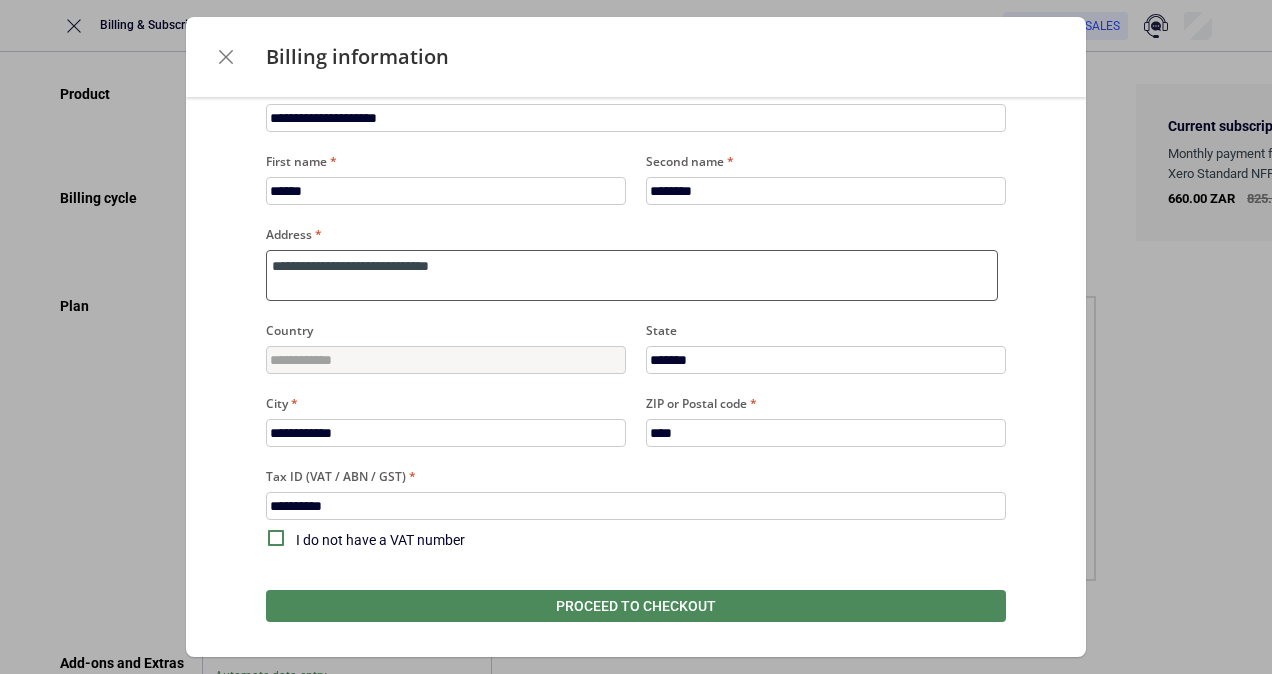 type on "*" 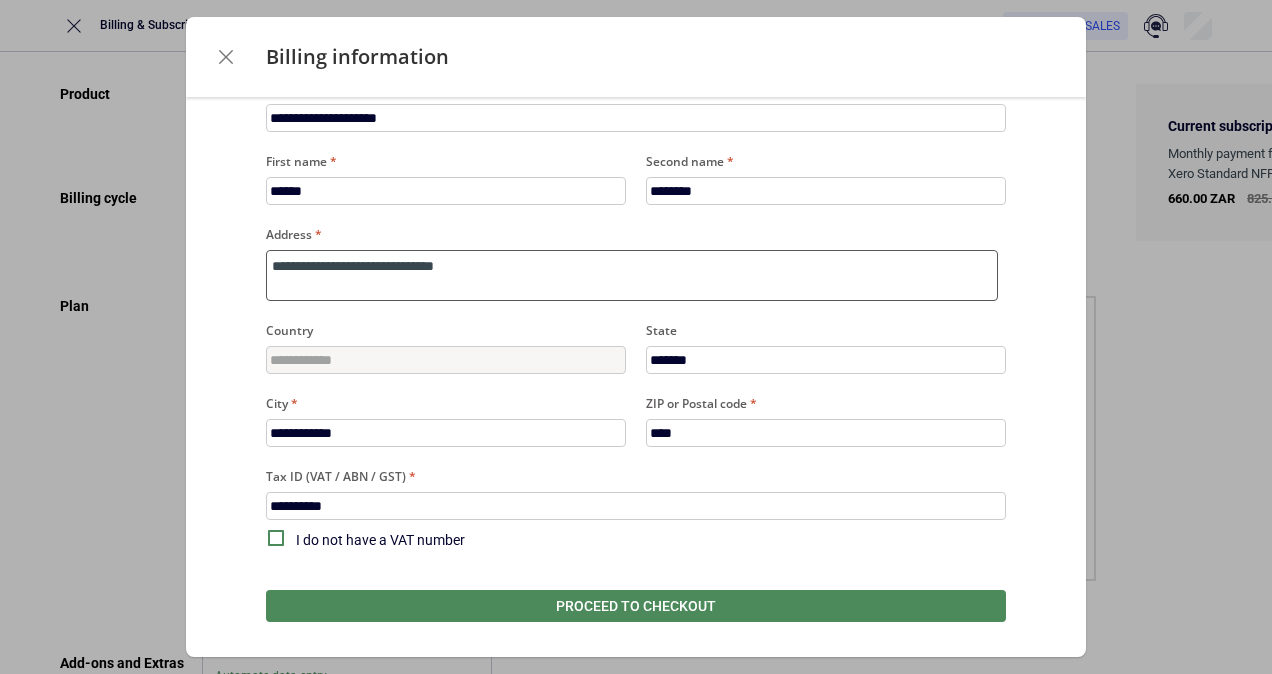 type on "**********" 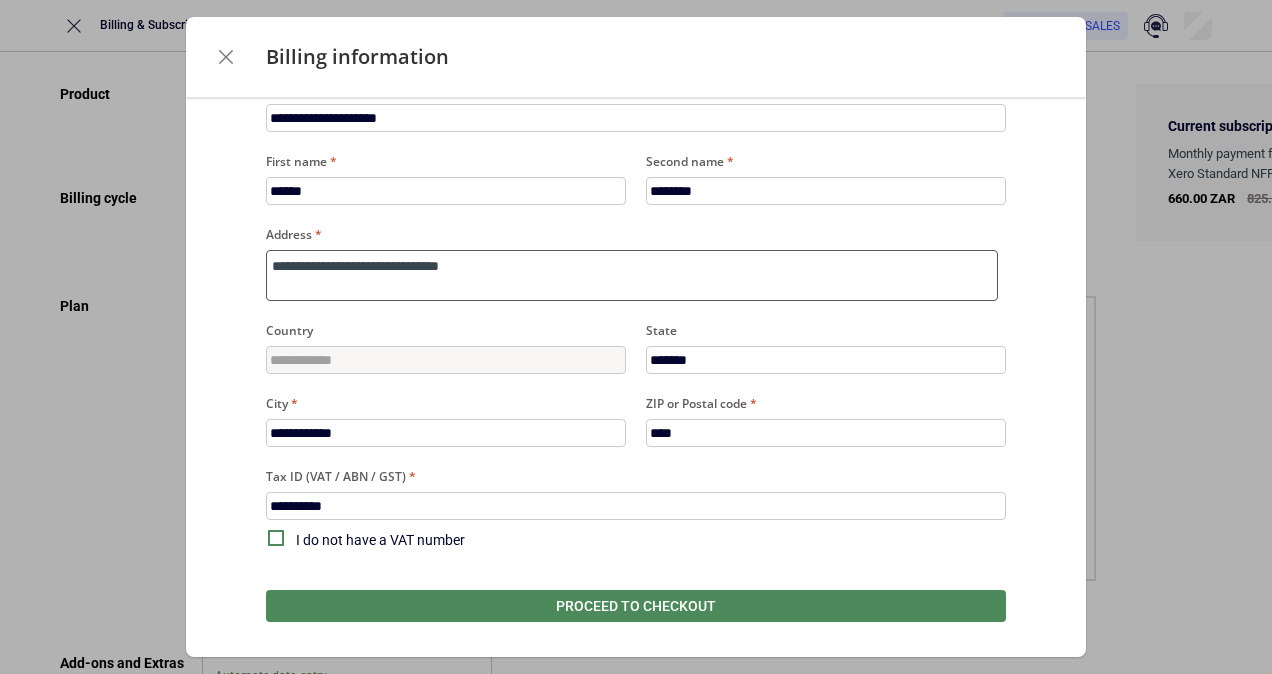 type on "**********" 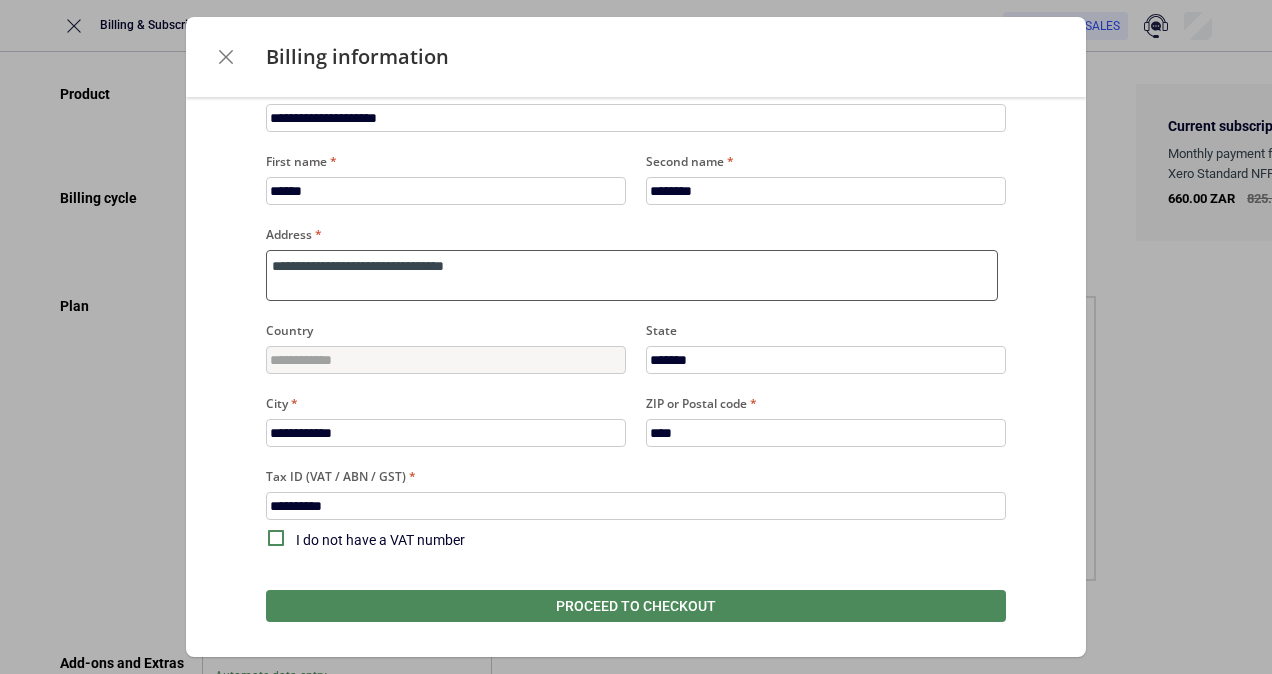 type on "**********" 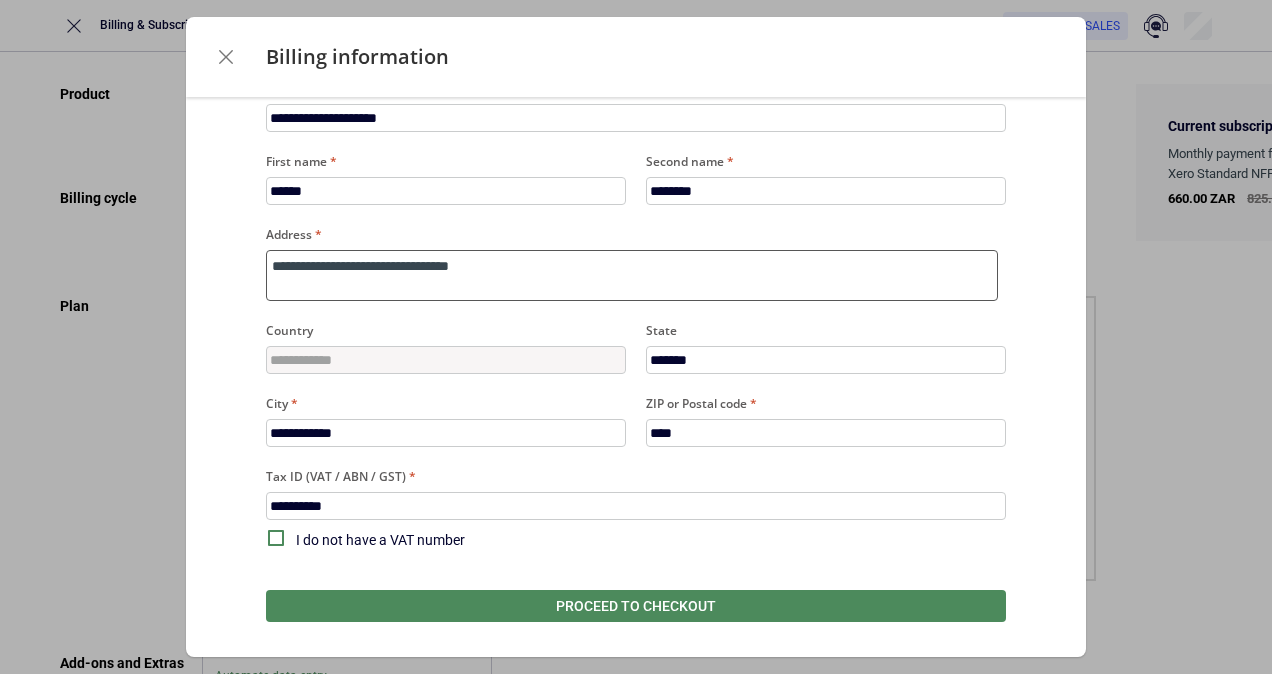 type on "**********" 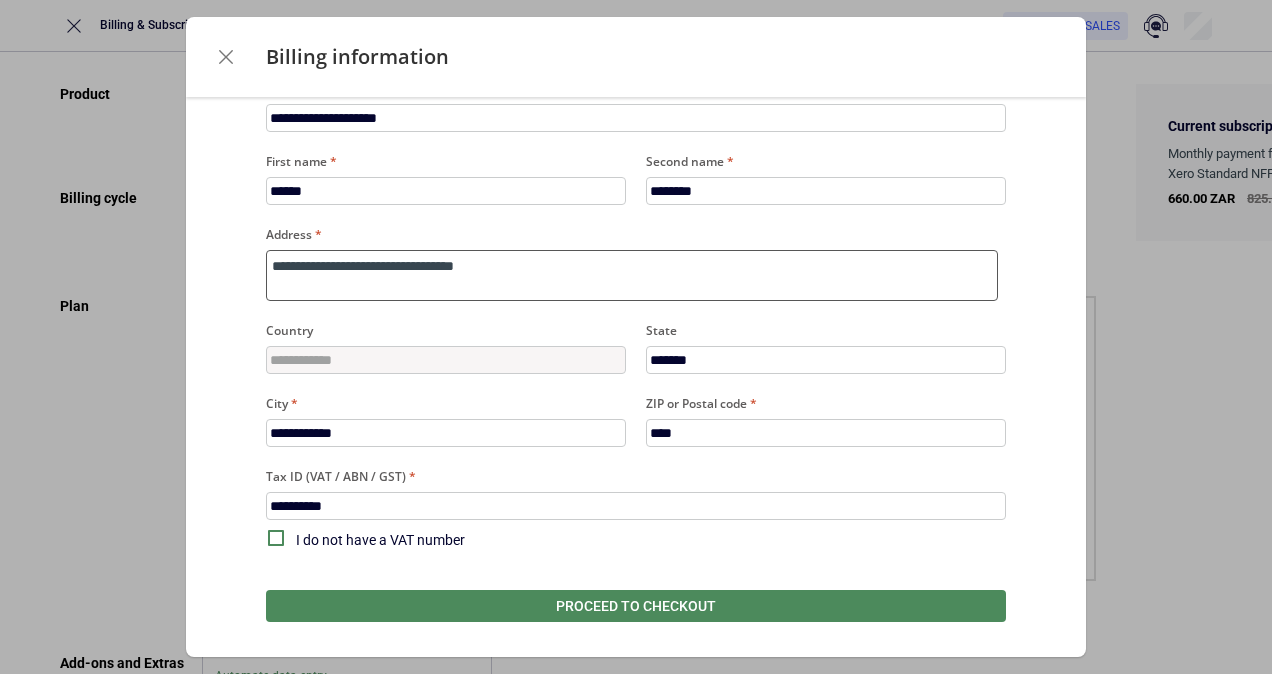 type on "**********" 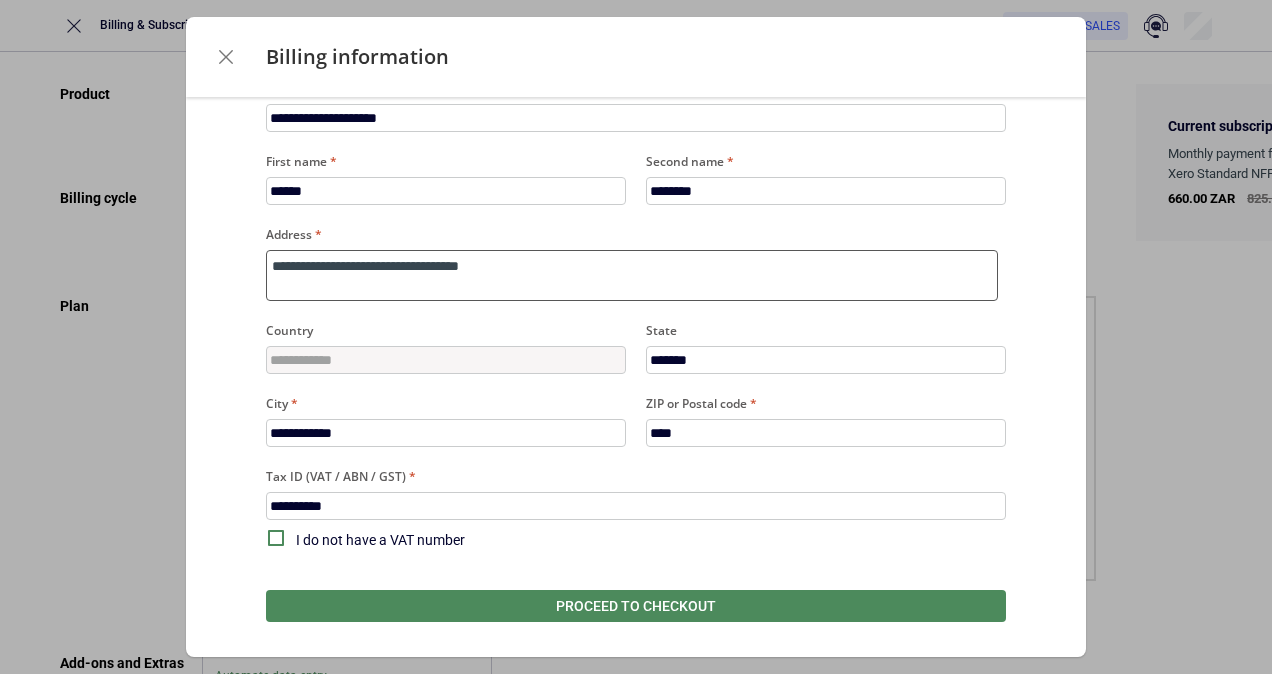 type on "**********" 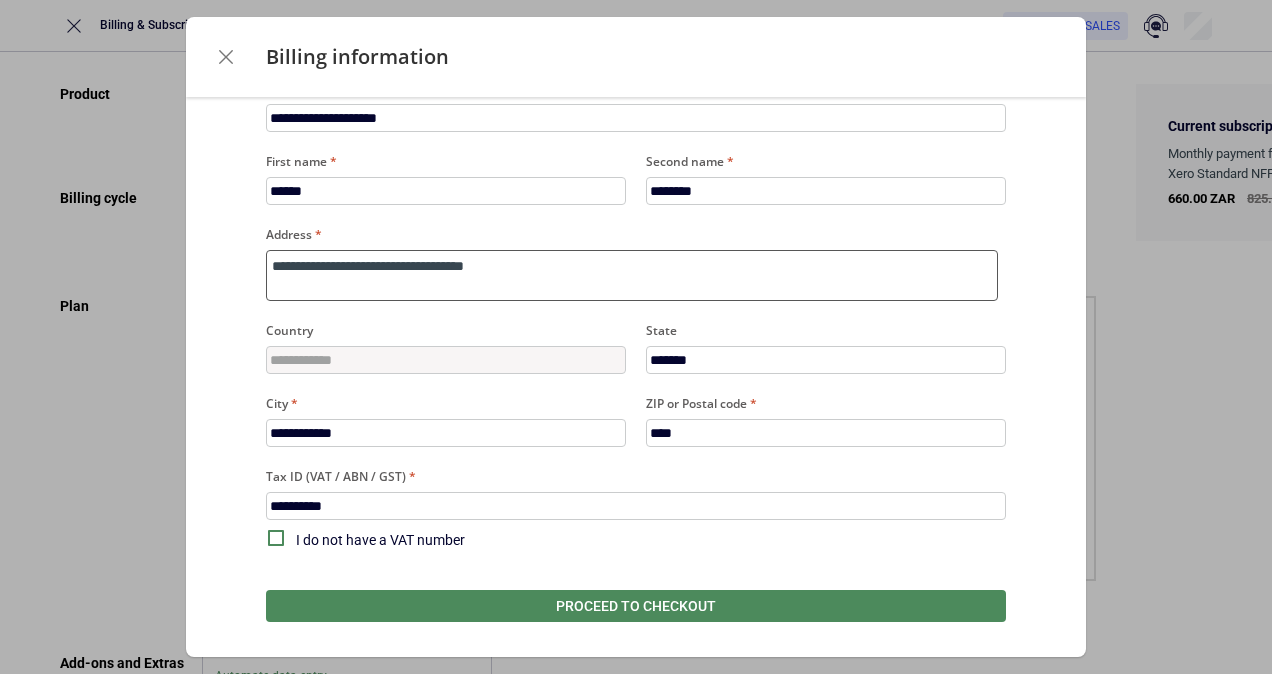 type on "**********" 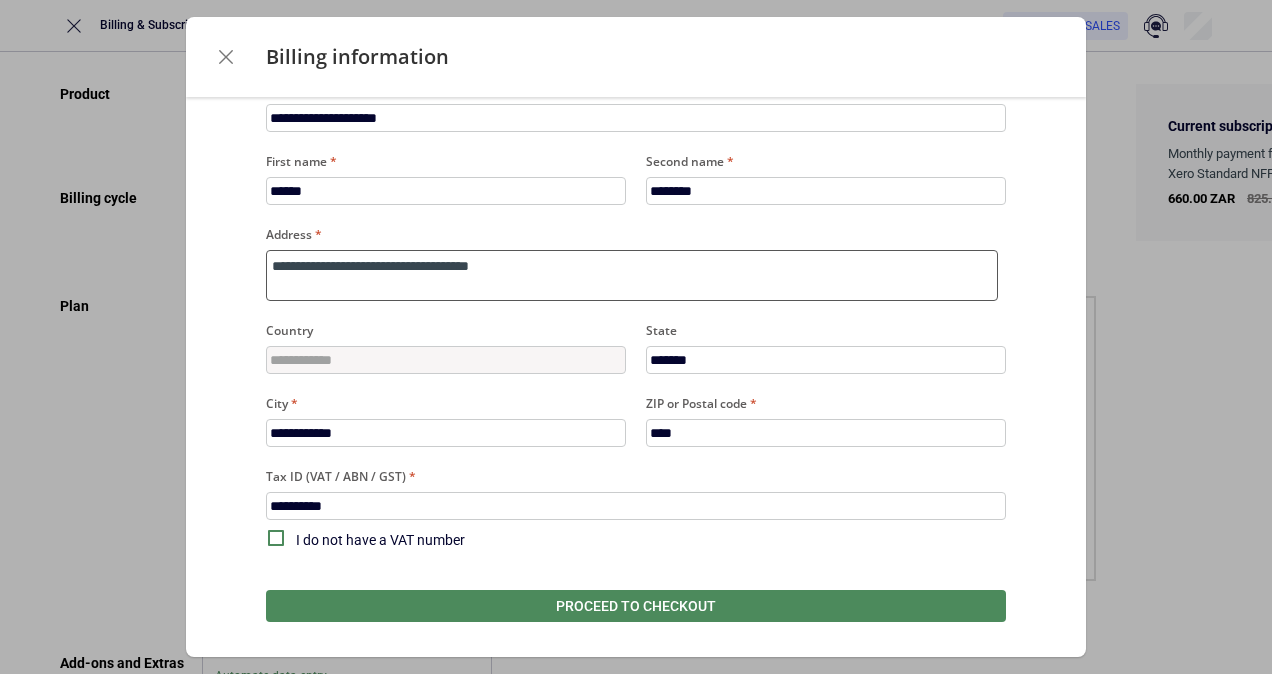 type on "**********" 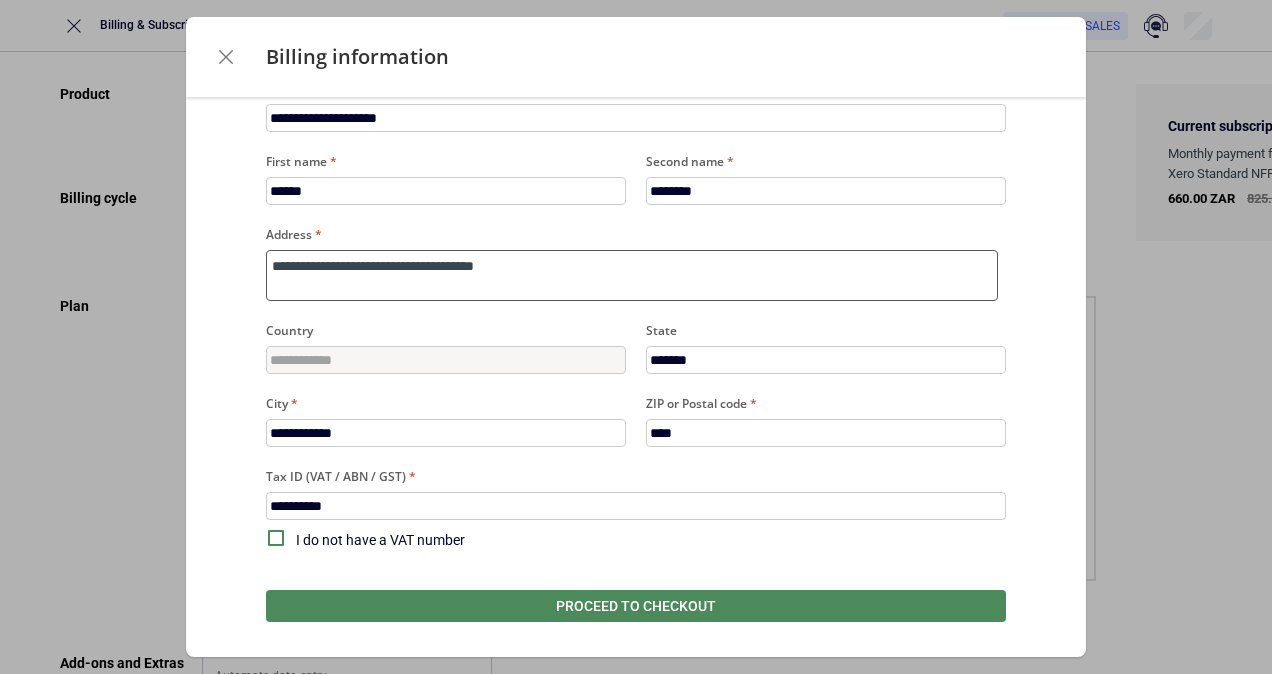 type on "**********" 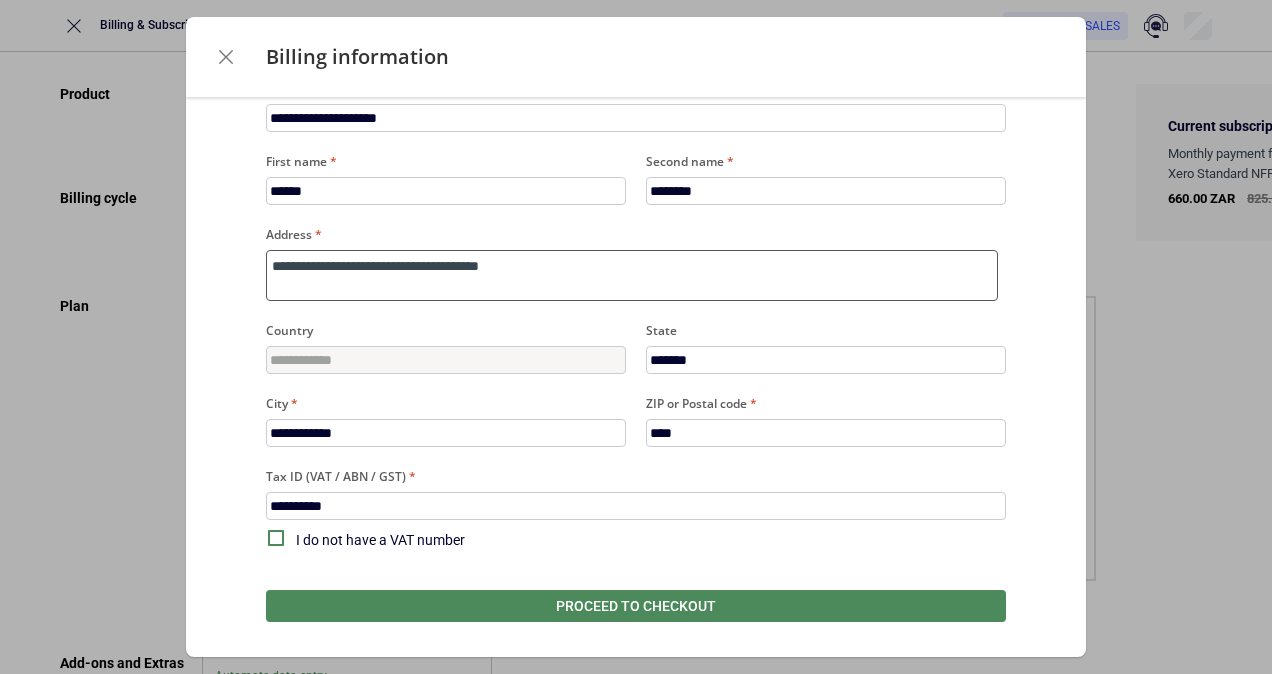 type on "**********" 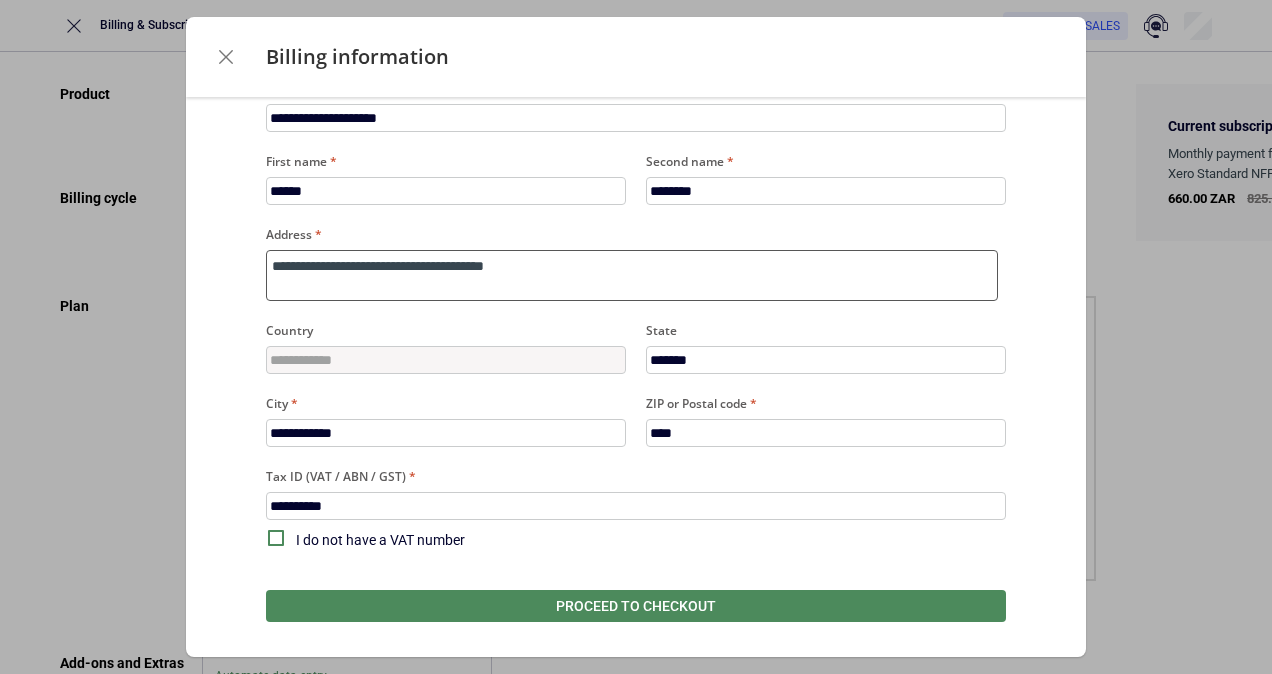 type on "**********" 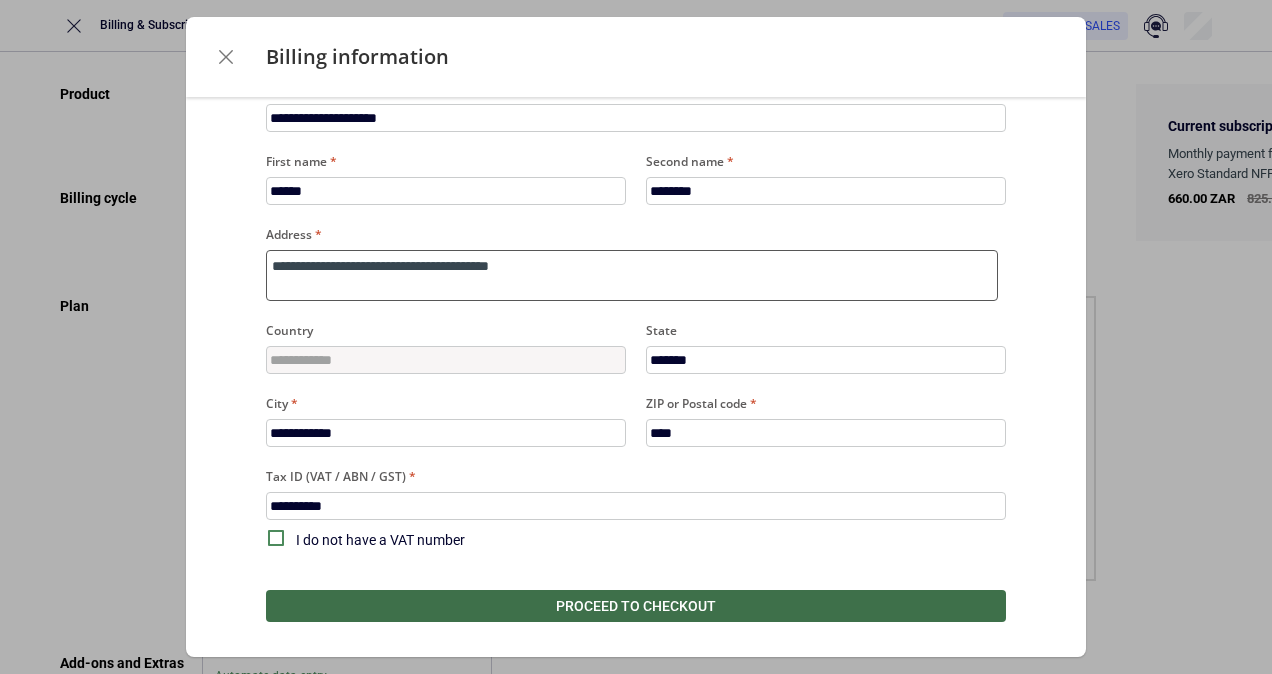 type on "**********" 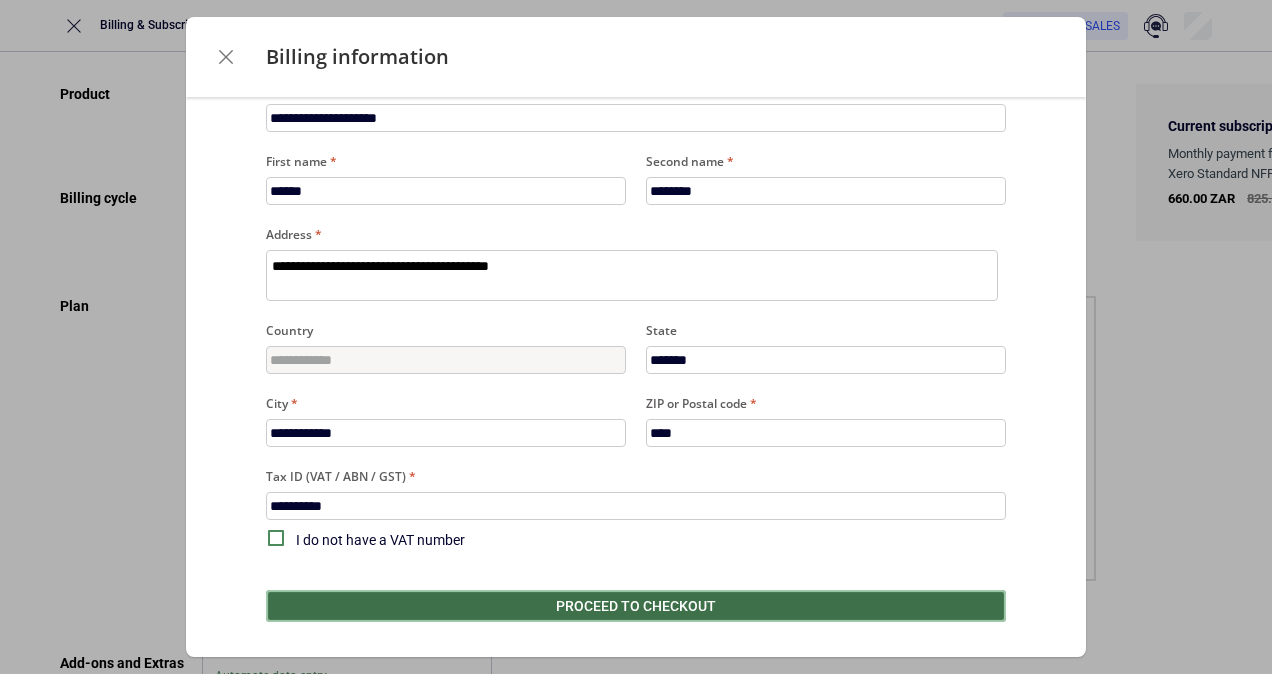 click on "Proceed to checkout" at bounding box center [636, 606] 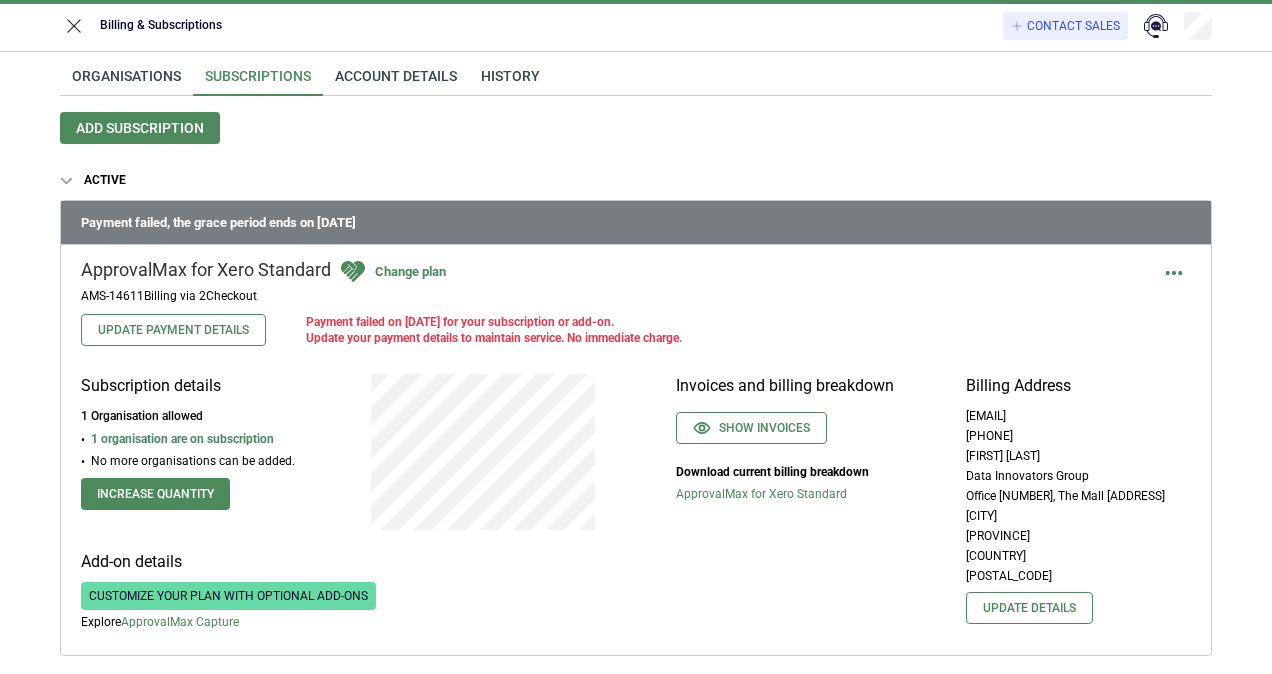 scroll, scrollTop: 0, scrollLeft: 0, axis: both 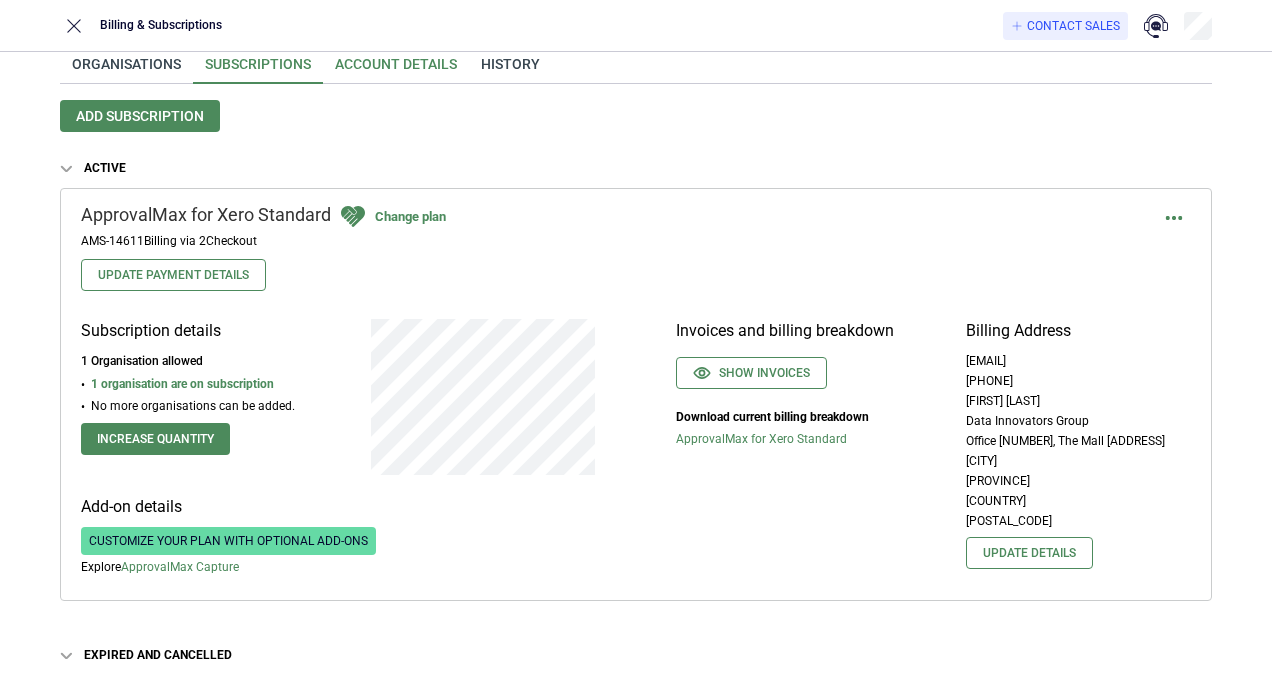 click on "Account details" at bounding box center [396, 70] 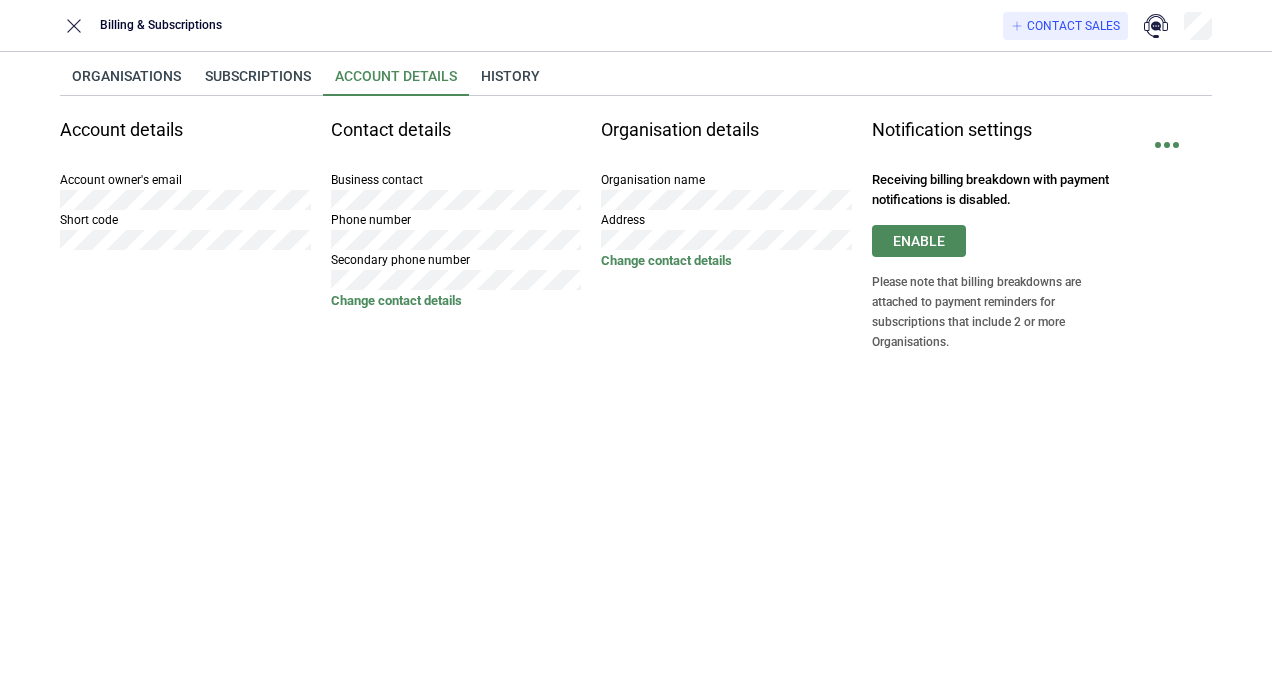 scroll, scrollTop: 0, scrollLeft: 0, axis: both 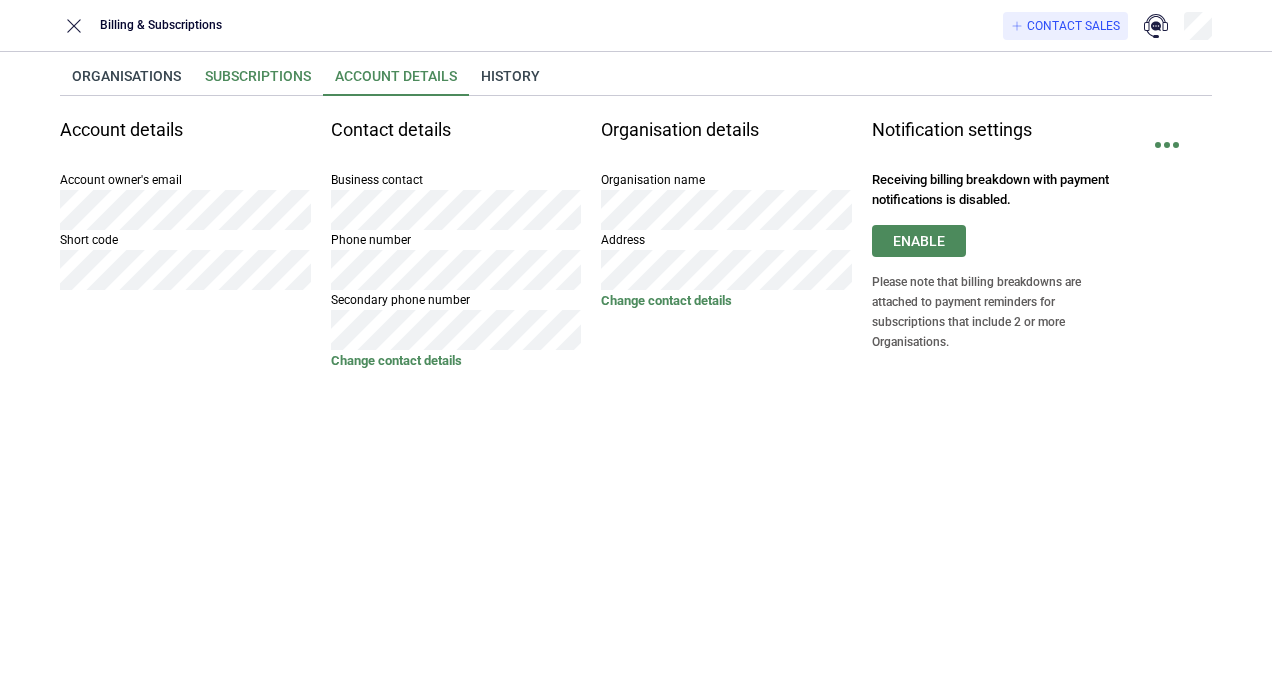 click on "Subscriptions" at bounding box center (258, 82) 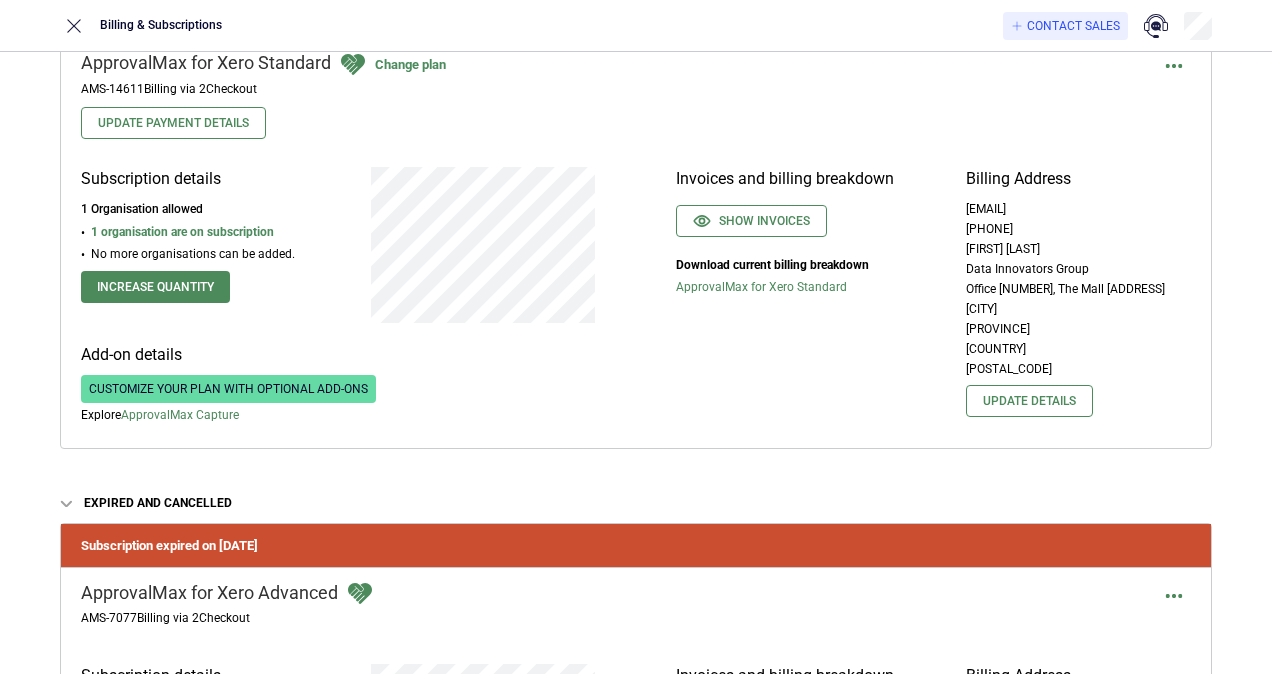 scroll, scrollTop: 0, scrollLeft: 0, axis: both 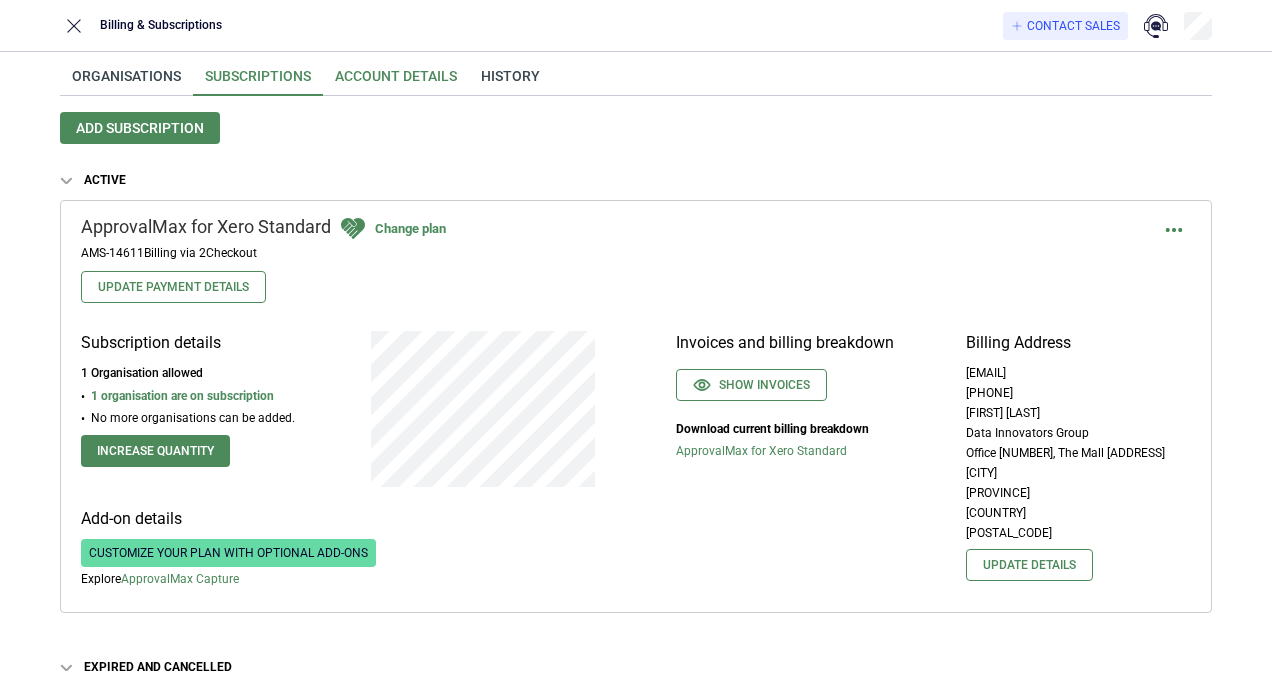 click on "Account details" at bounding box center (396, 82) 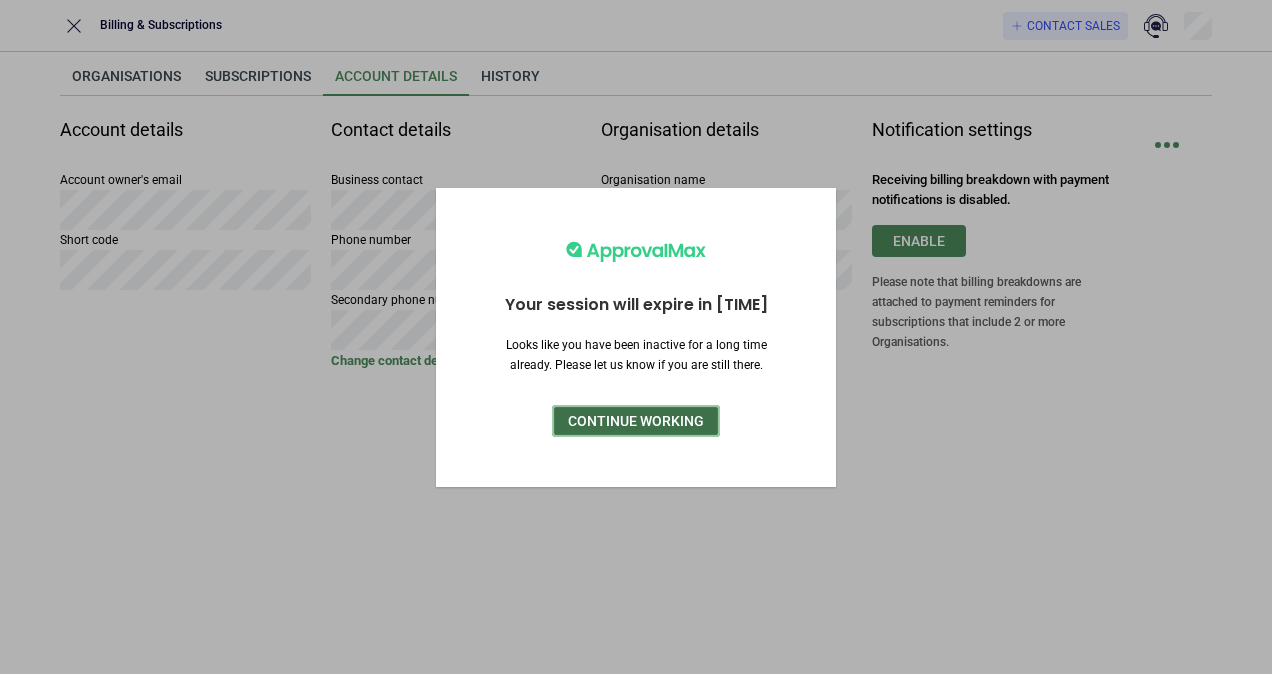 click on "Continue working" at bounding box center (636, 421) 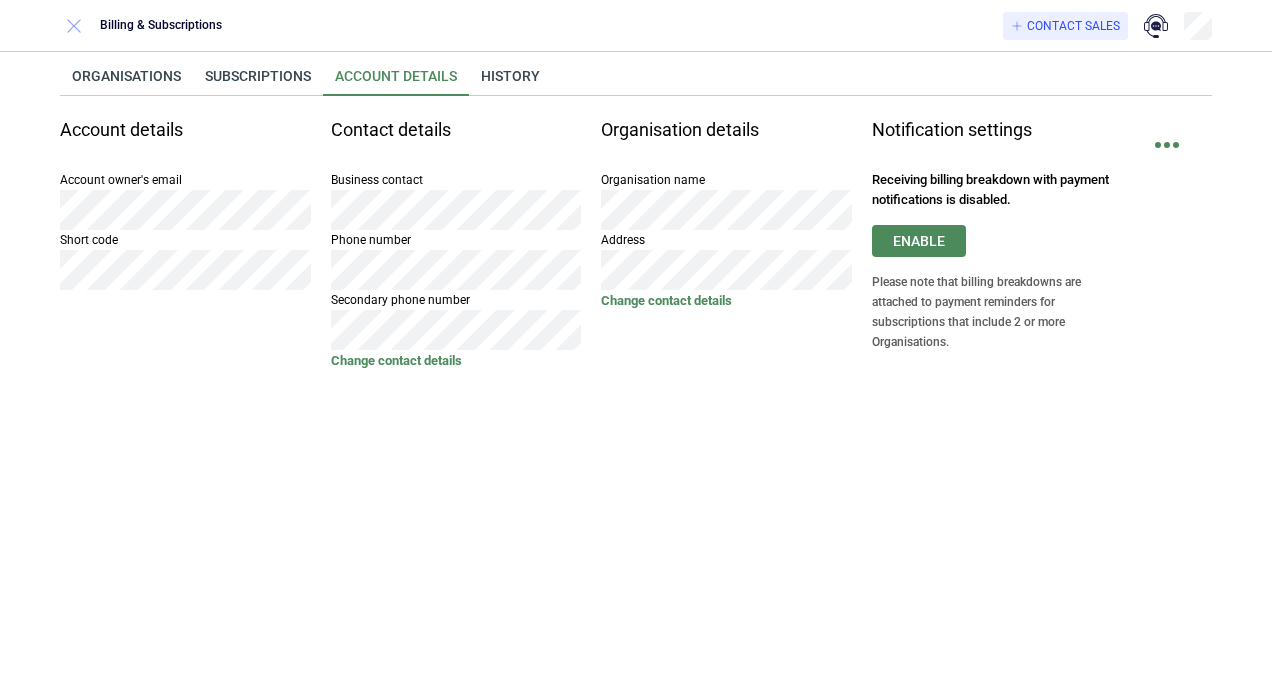 click 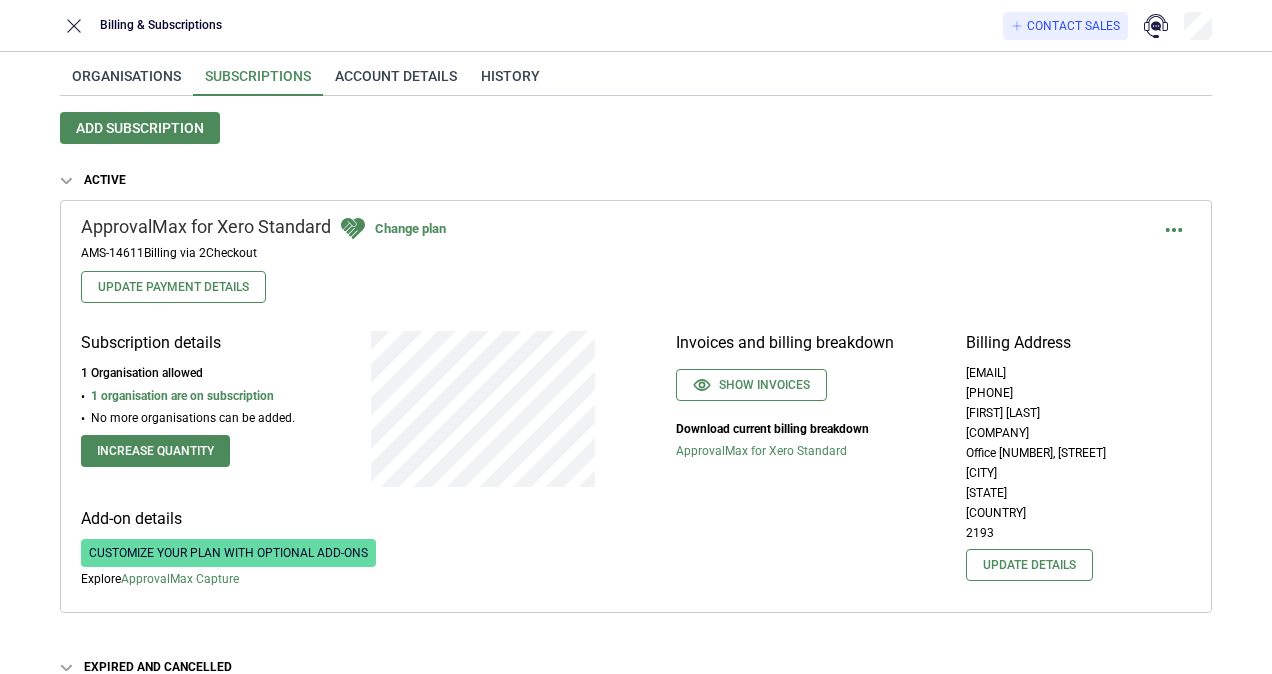 scroll, scrollTop: 0, scrollLeft: 0, axis: both 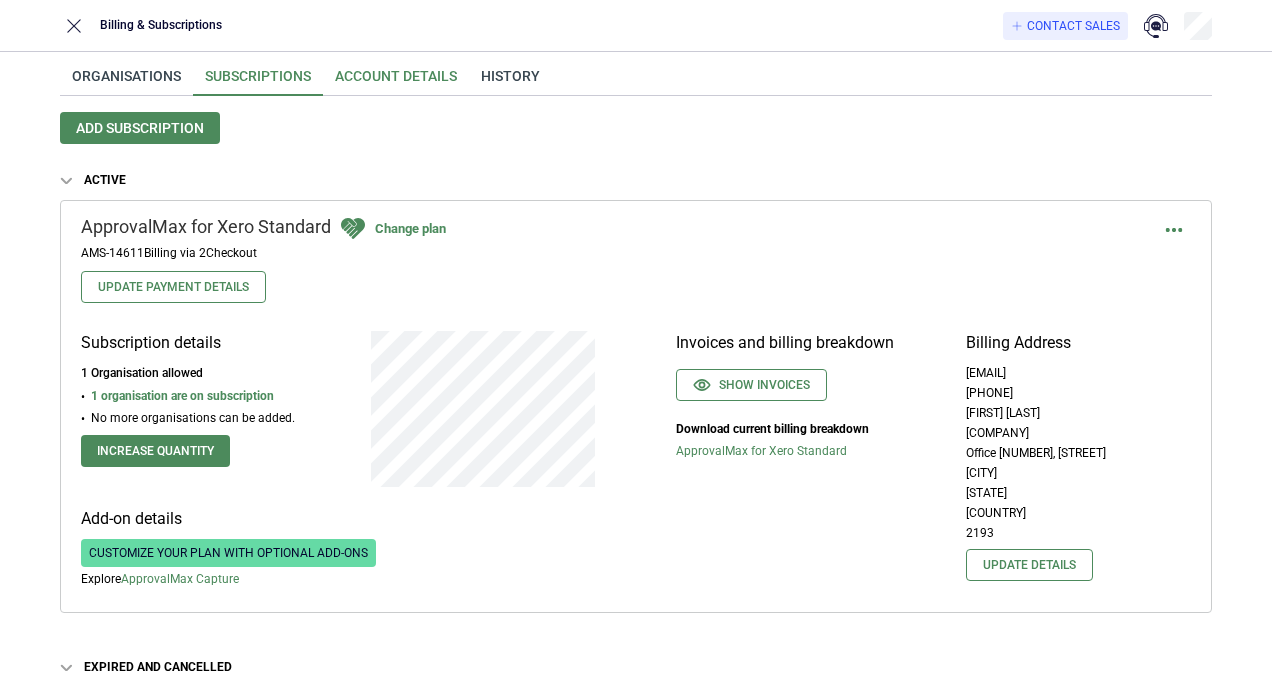 click on "Account details" at bounding box center [396, 82] 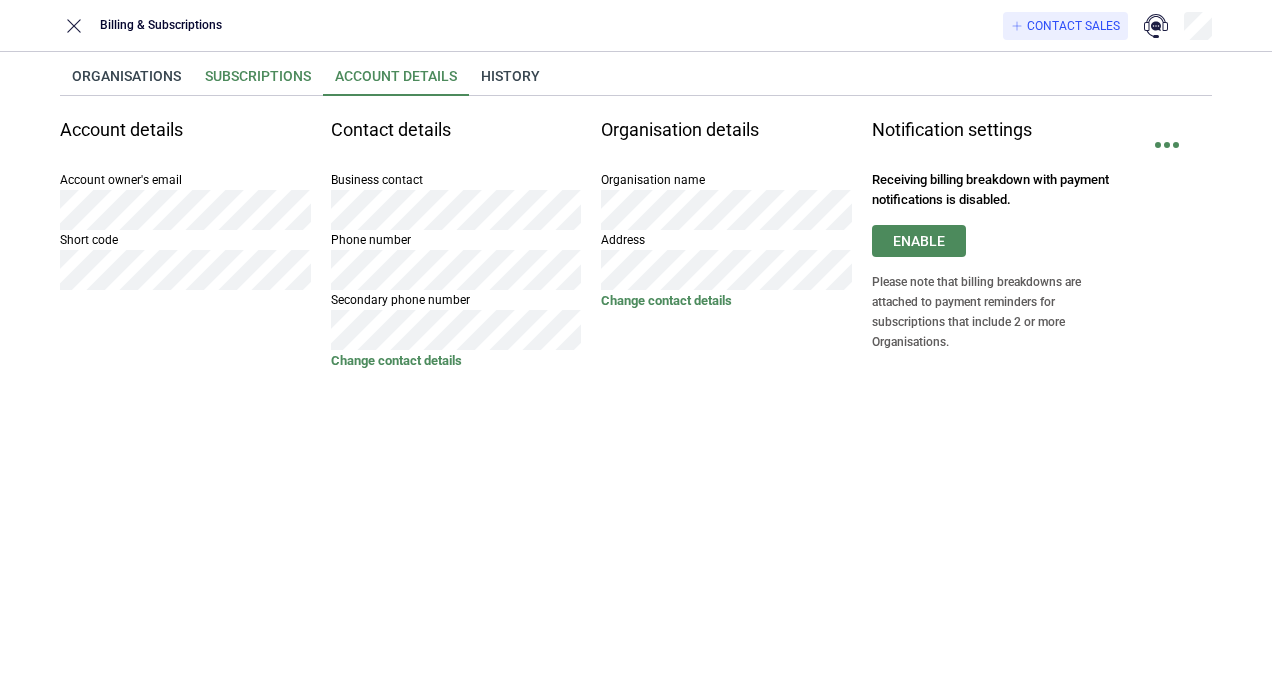 click on "Subscriptions" at bounding box center (258, 82) 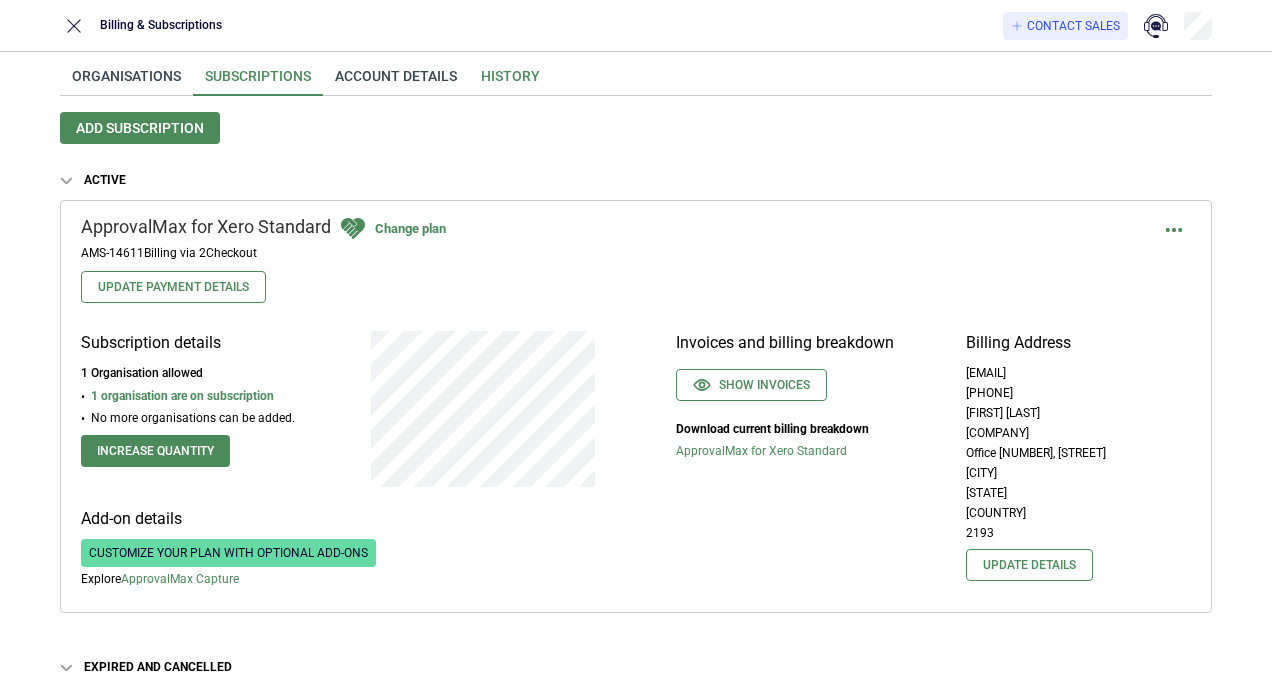 click on "History" at bounding box center (510, 82) 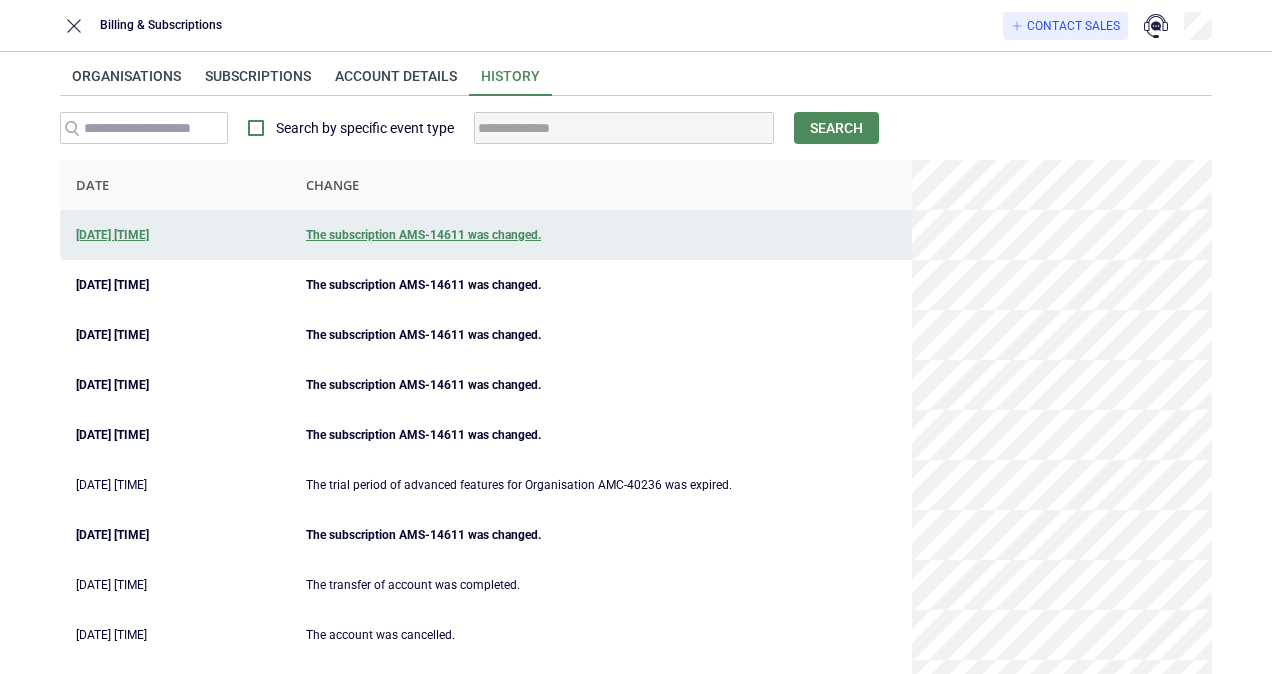 click on "The subscription AMS-14611 was changed." at bounding box center (601, 235) 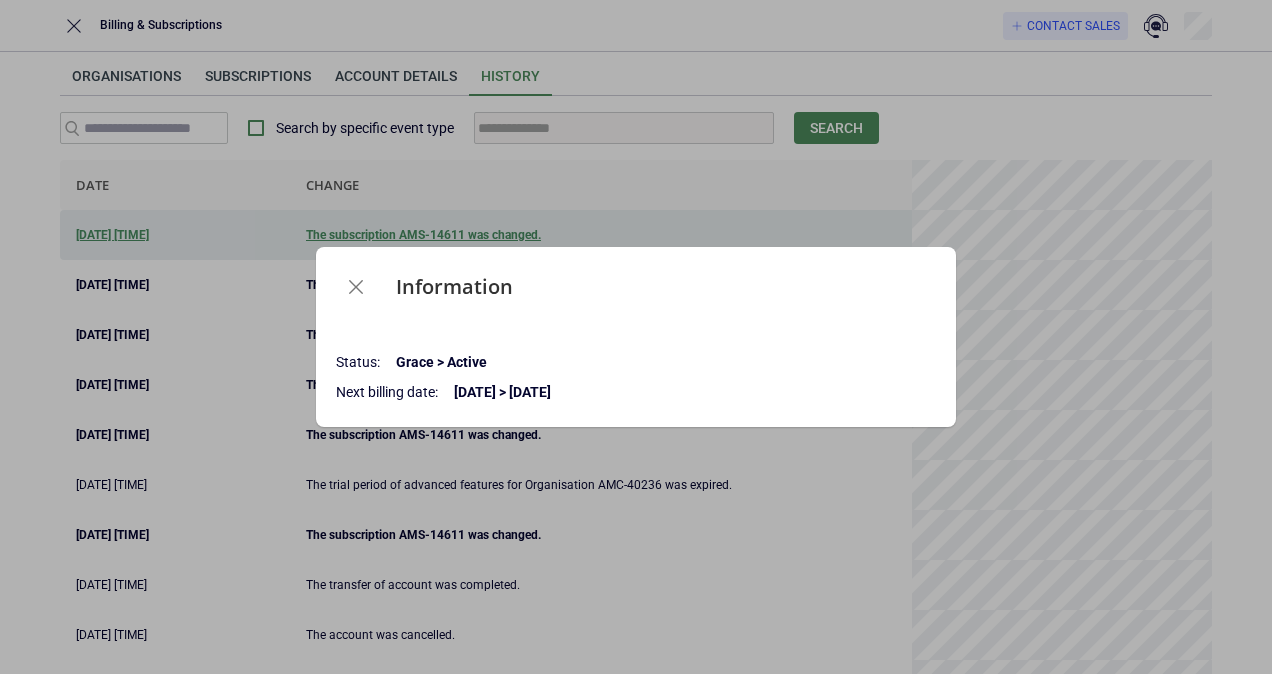 drag, startPoint x: 480, startPoint y: 399, endPoint x: 8, endPoint y: 183, distance: 519.0761 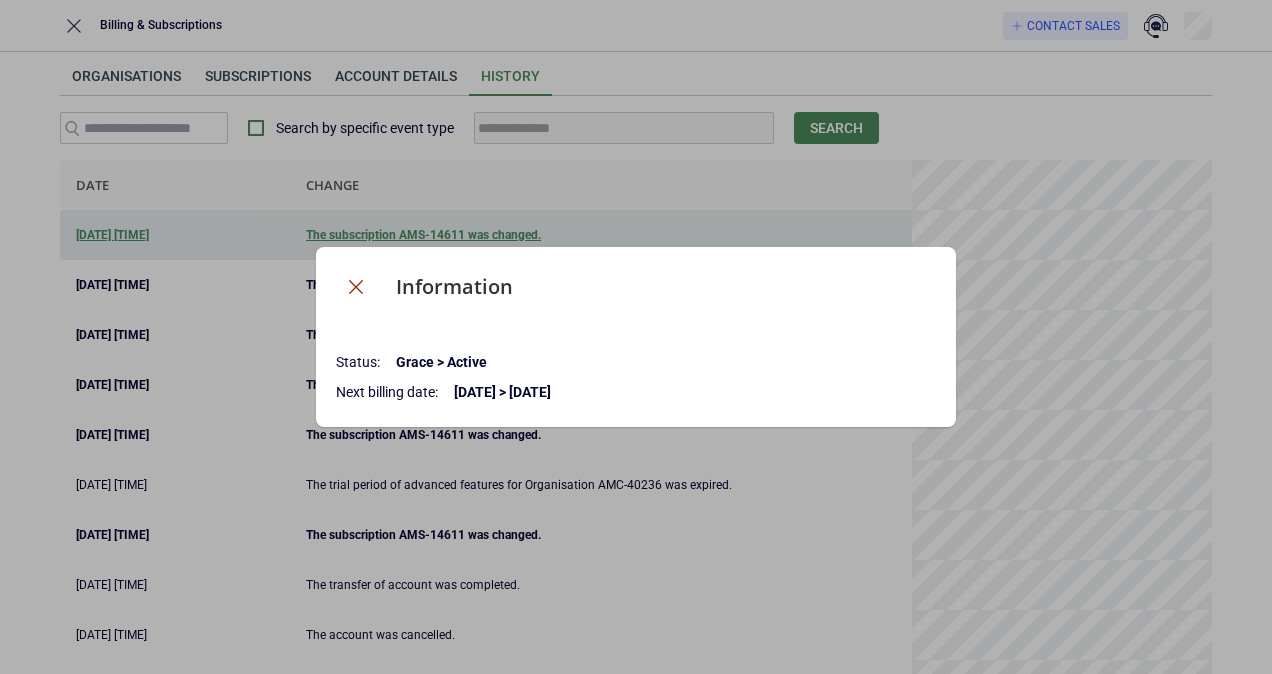 click 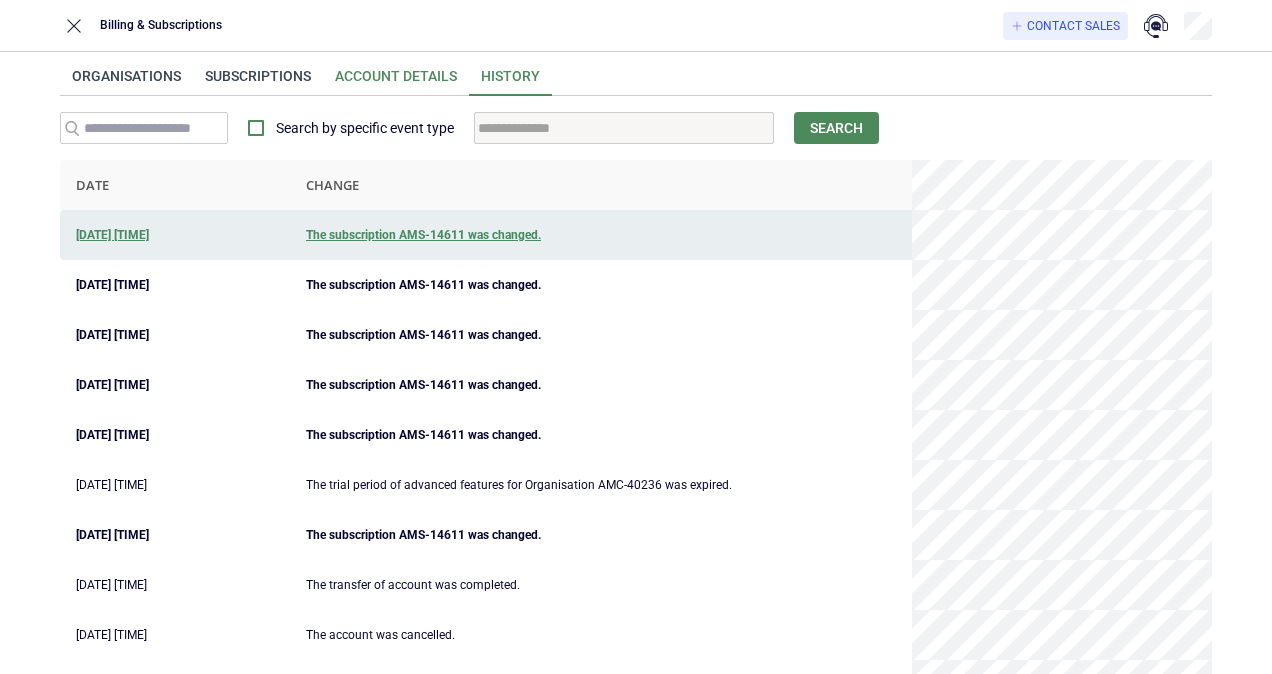 click on "Account details" at bounding box center [396, 82] 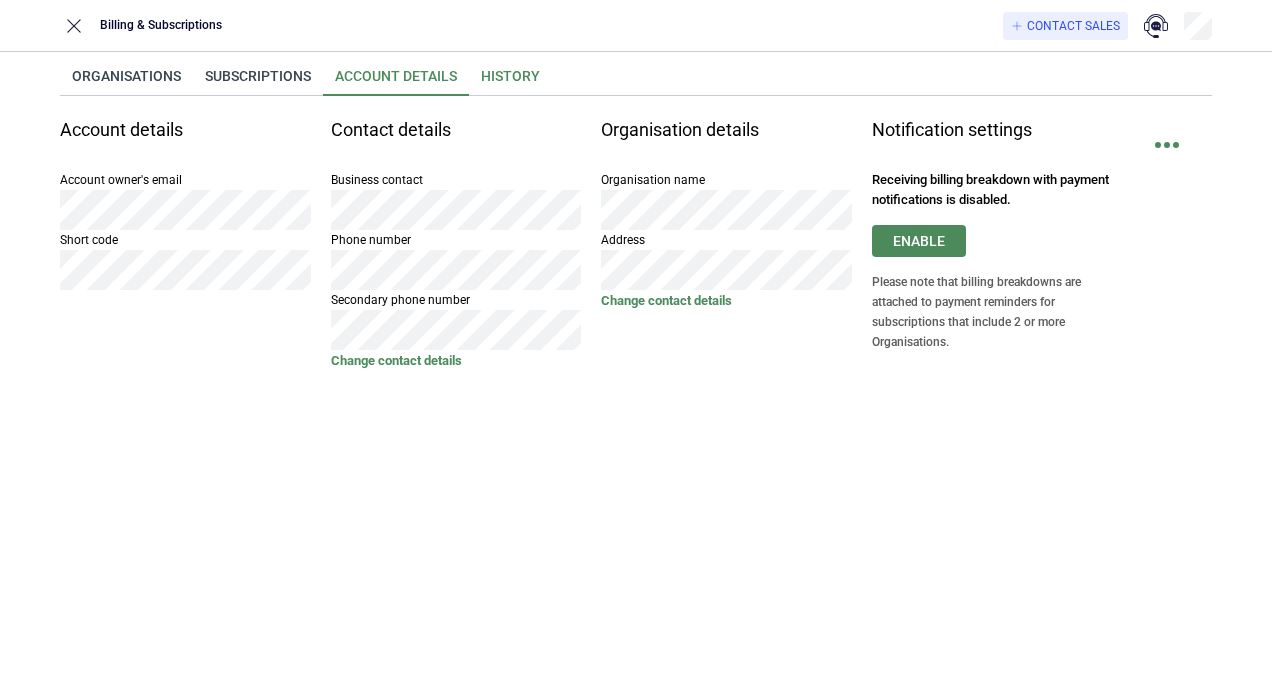 click on "History" at bounding box center [510, 82] 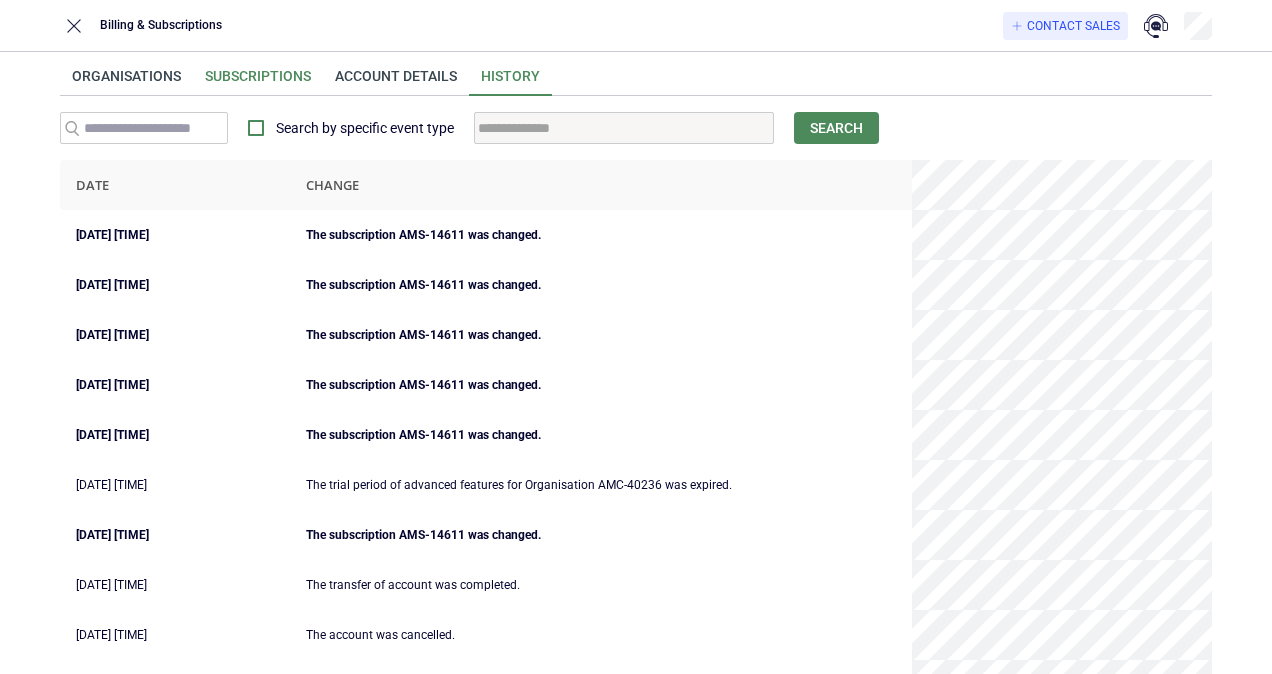 click on "Subscriptions" at bounding box center (258, 82) 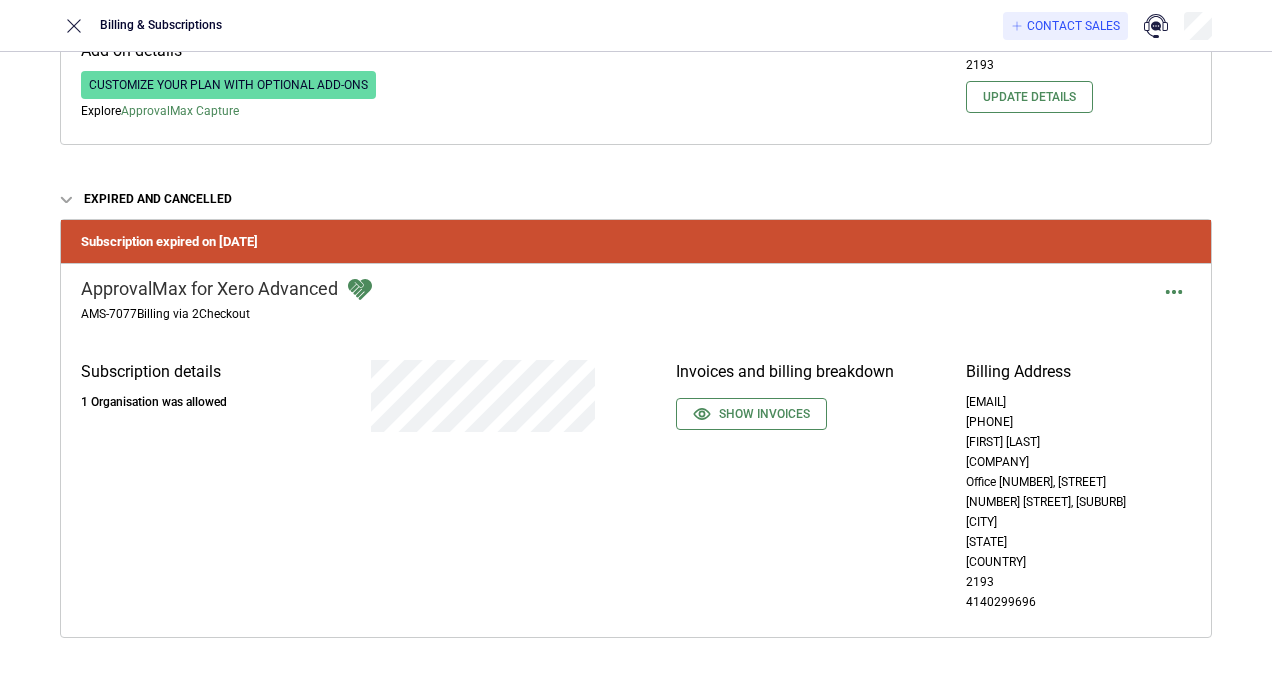 scroll, scrollTop: 500, scrollLeft: 0, axis: vertical 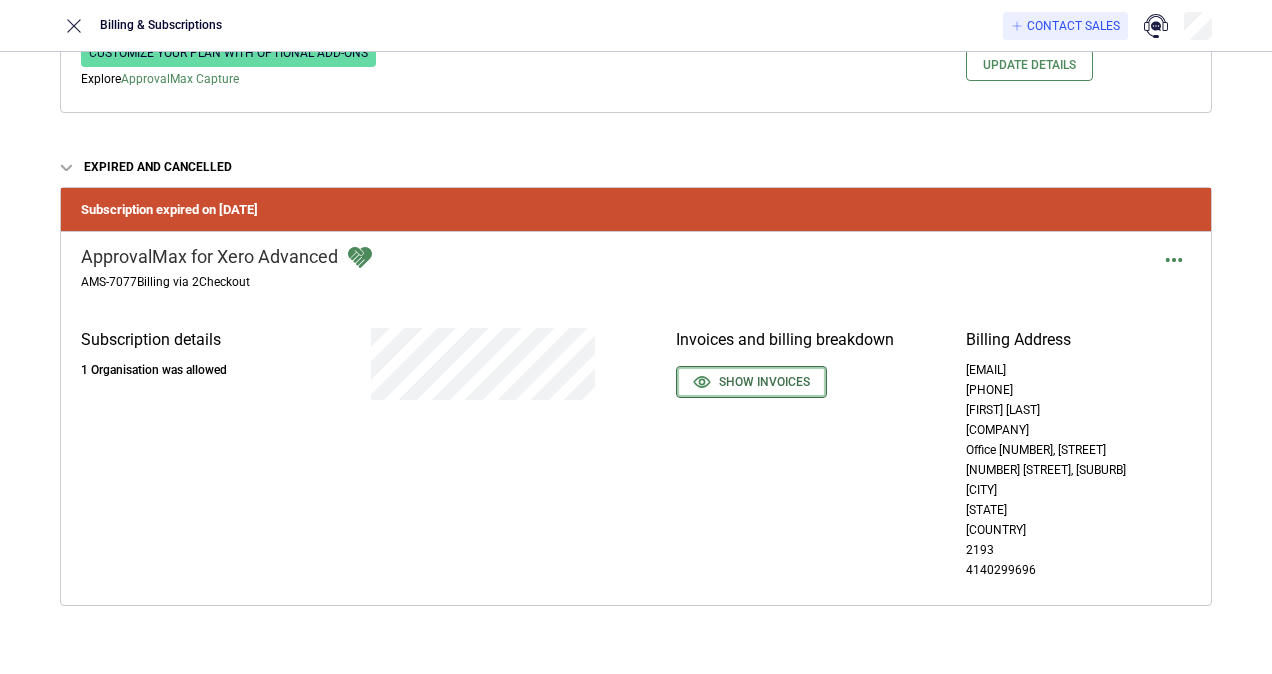 click on "Show invoices" at bounding box center (751, 382) 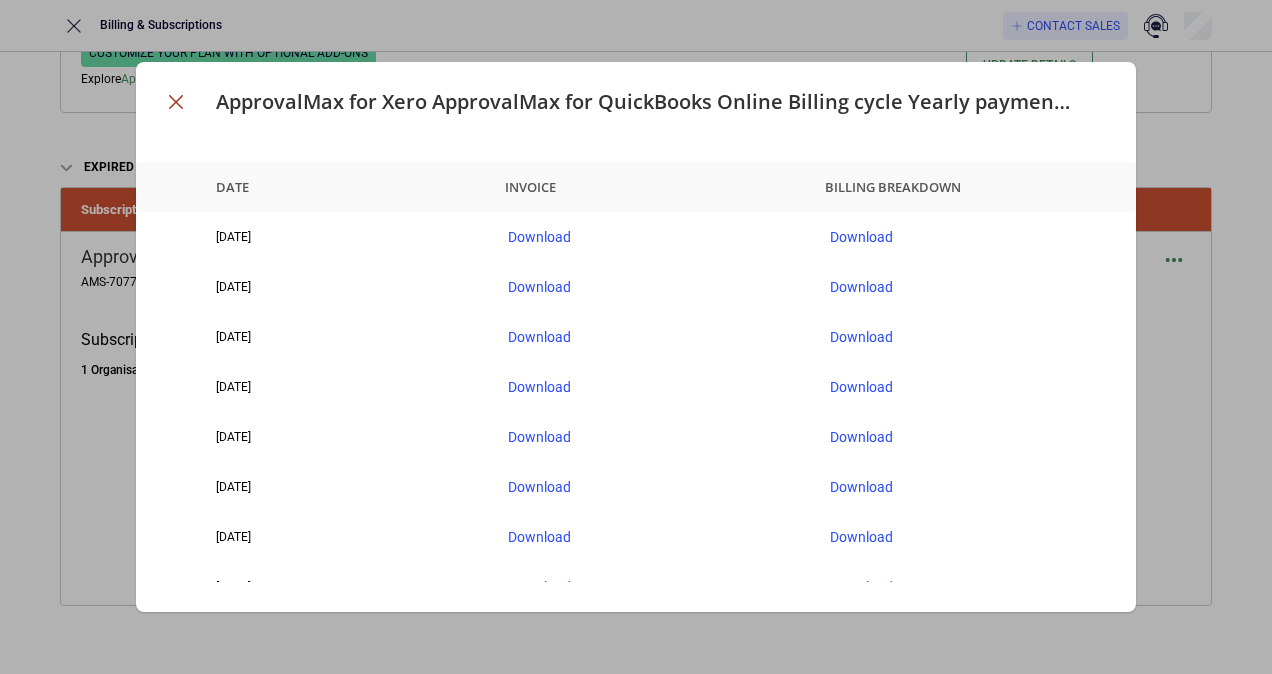 click 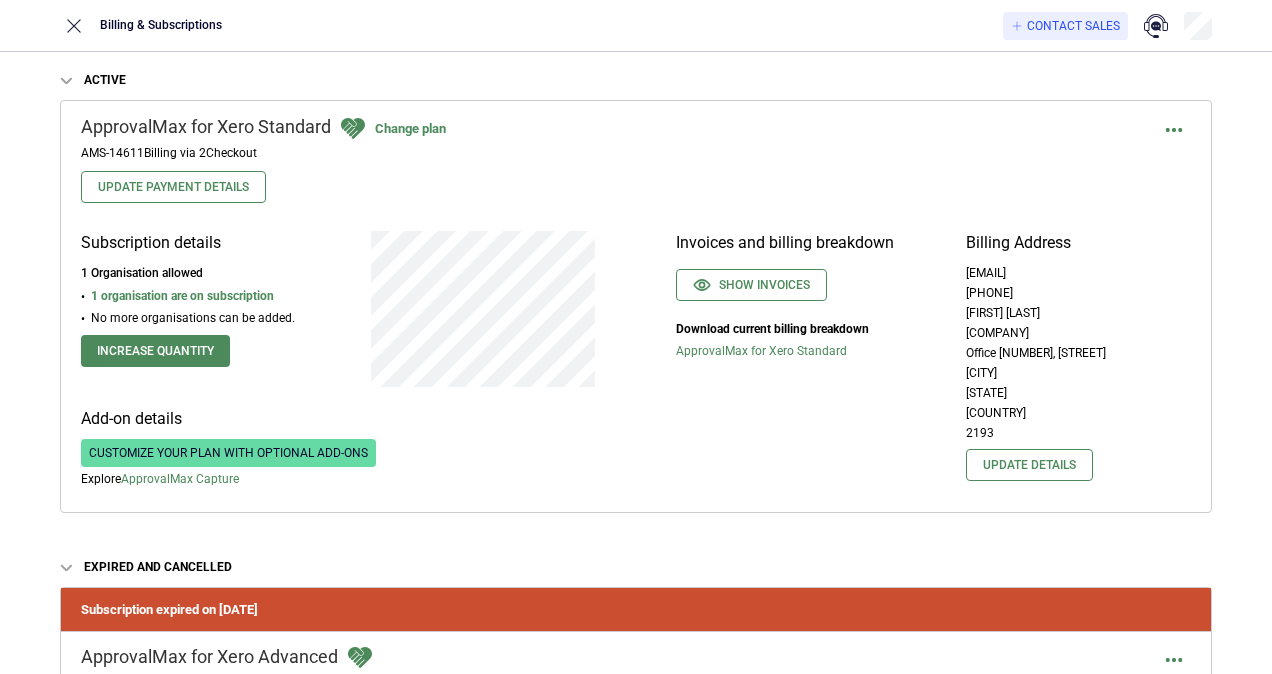 scroll, scrollTop: 0, scrollLeft: 0, axis: both 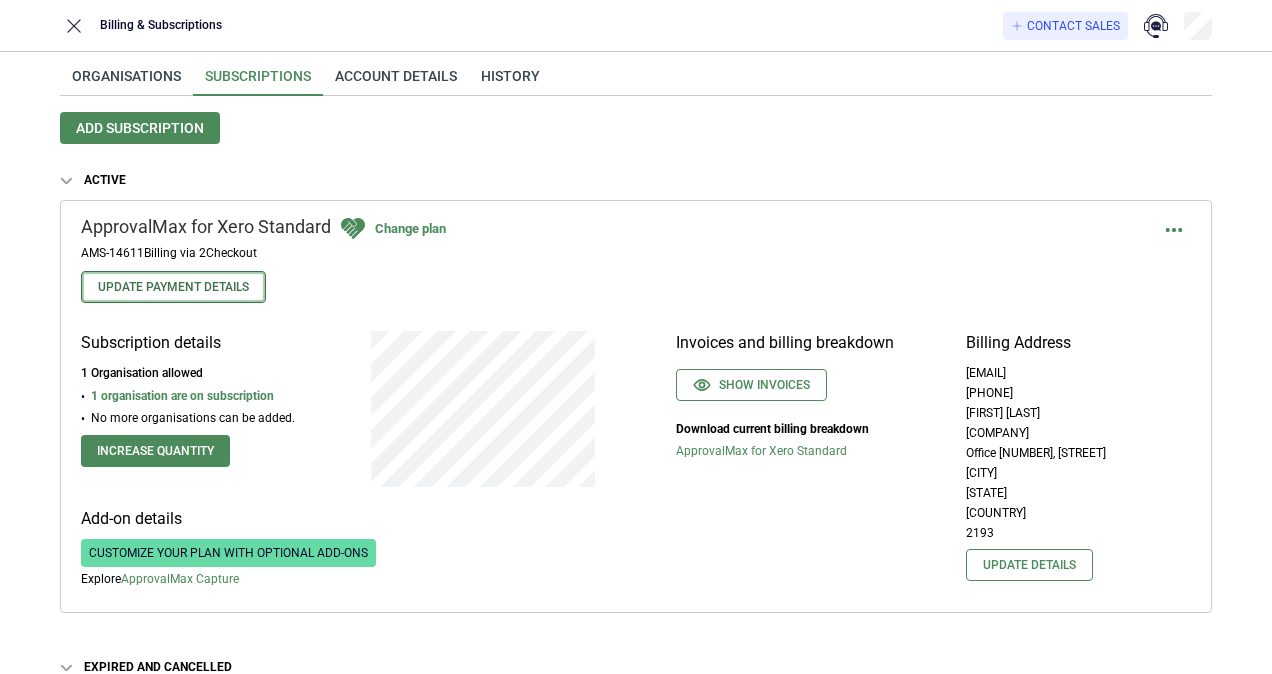 click on "Update Payment Details" at bounding box center [173, 287] 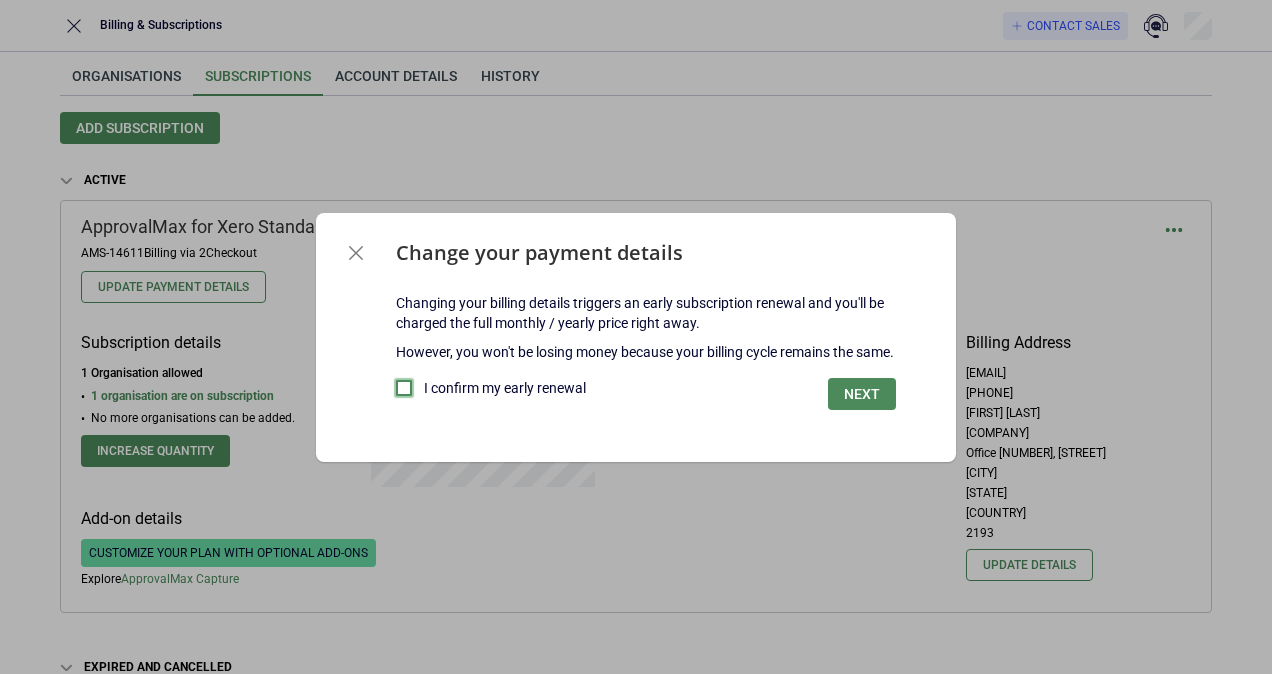 click at bounding box center [404, 388] 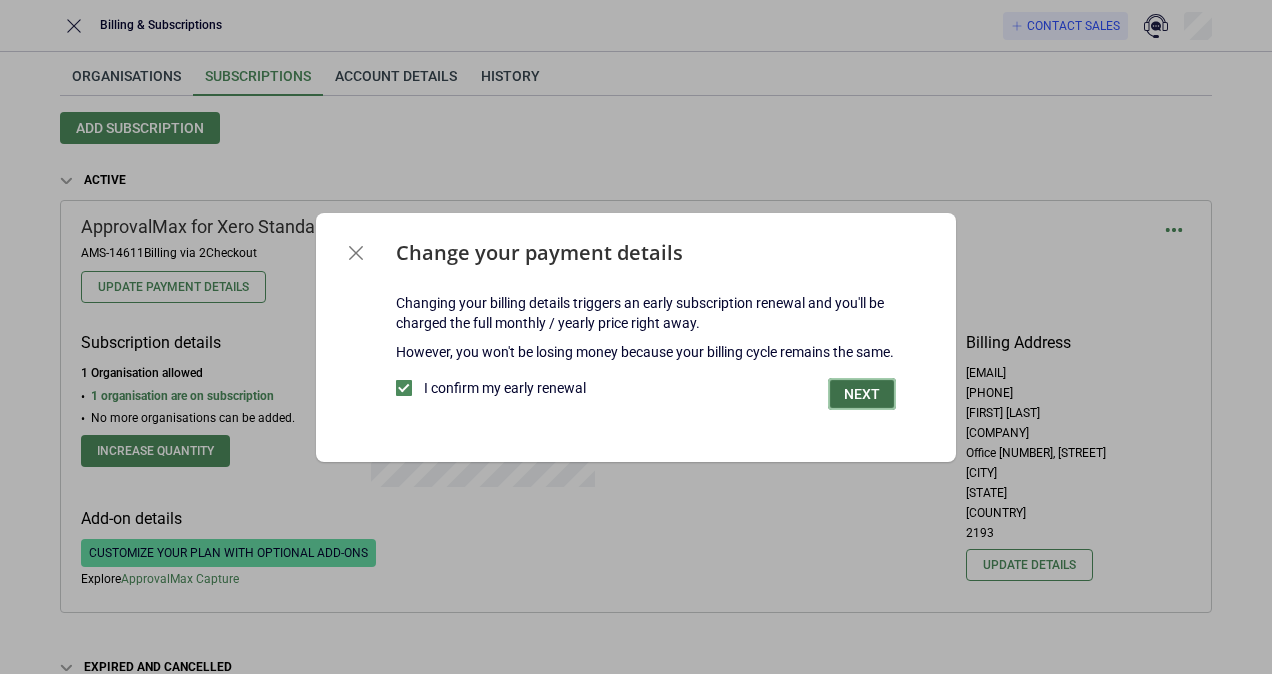 click on "Next" at bounding box center (862, 394) 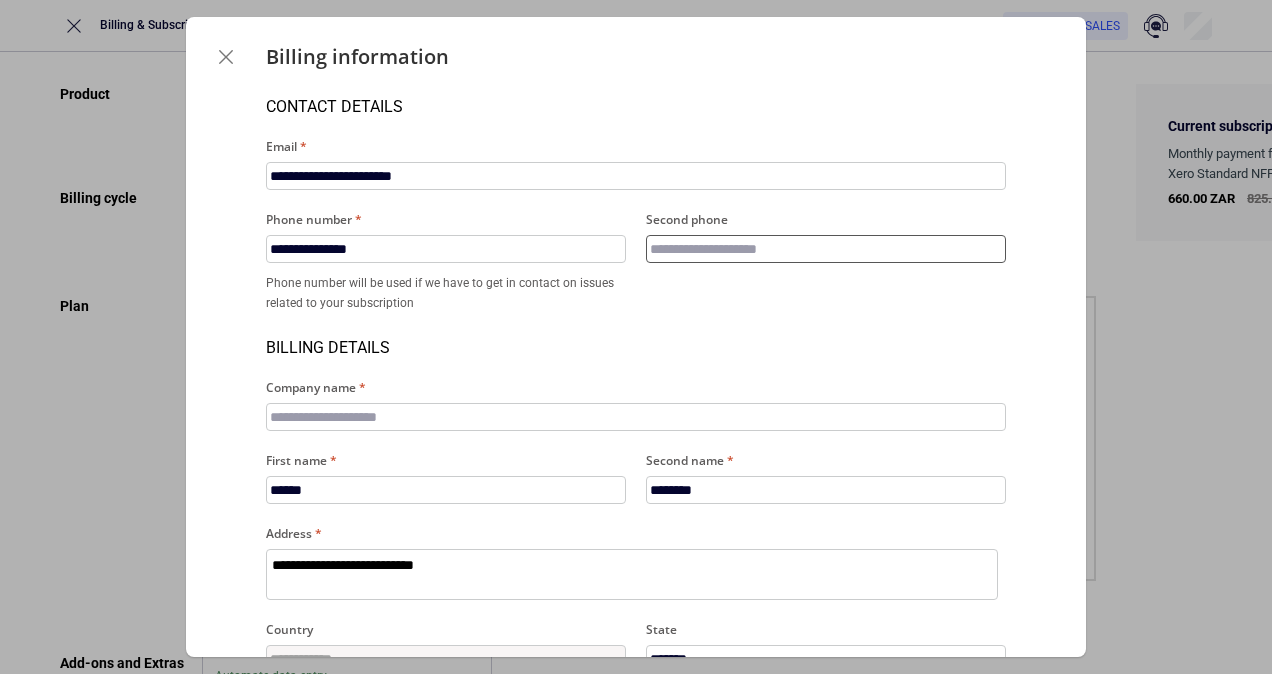 click on "Second phone" at bounding box center (826, 249) 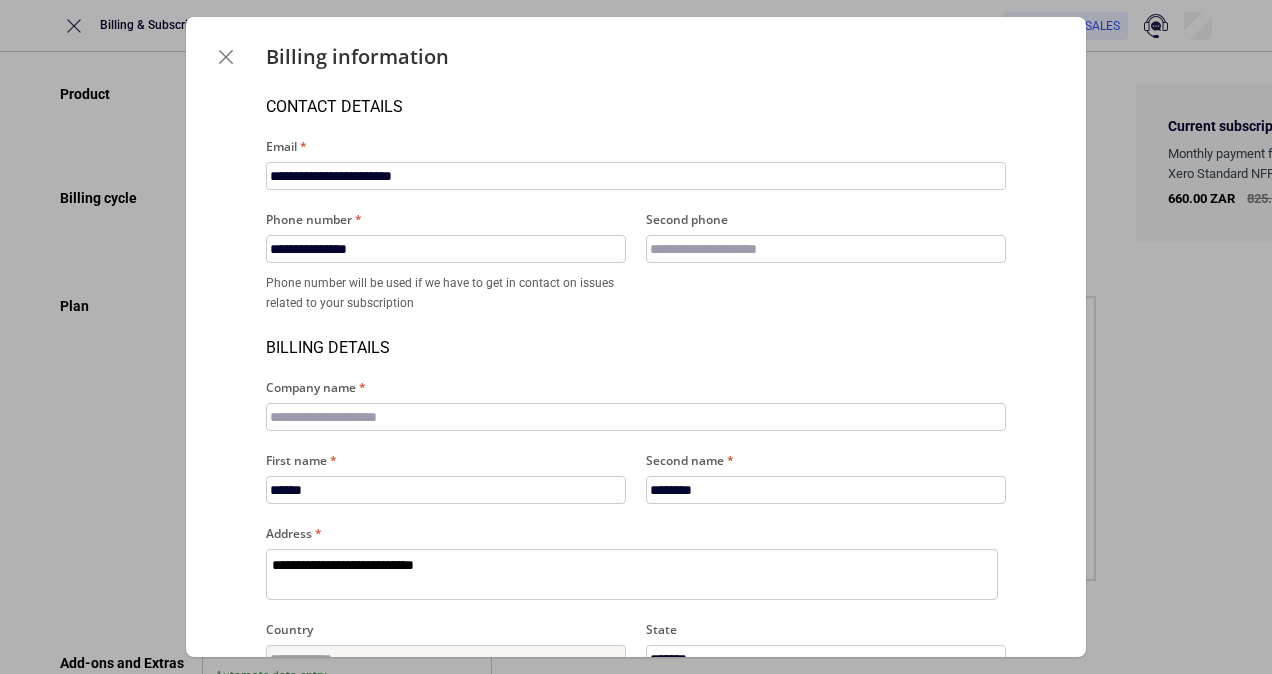click on "Billing details" at bounding box center (636, 335) 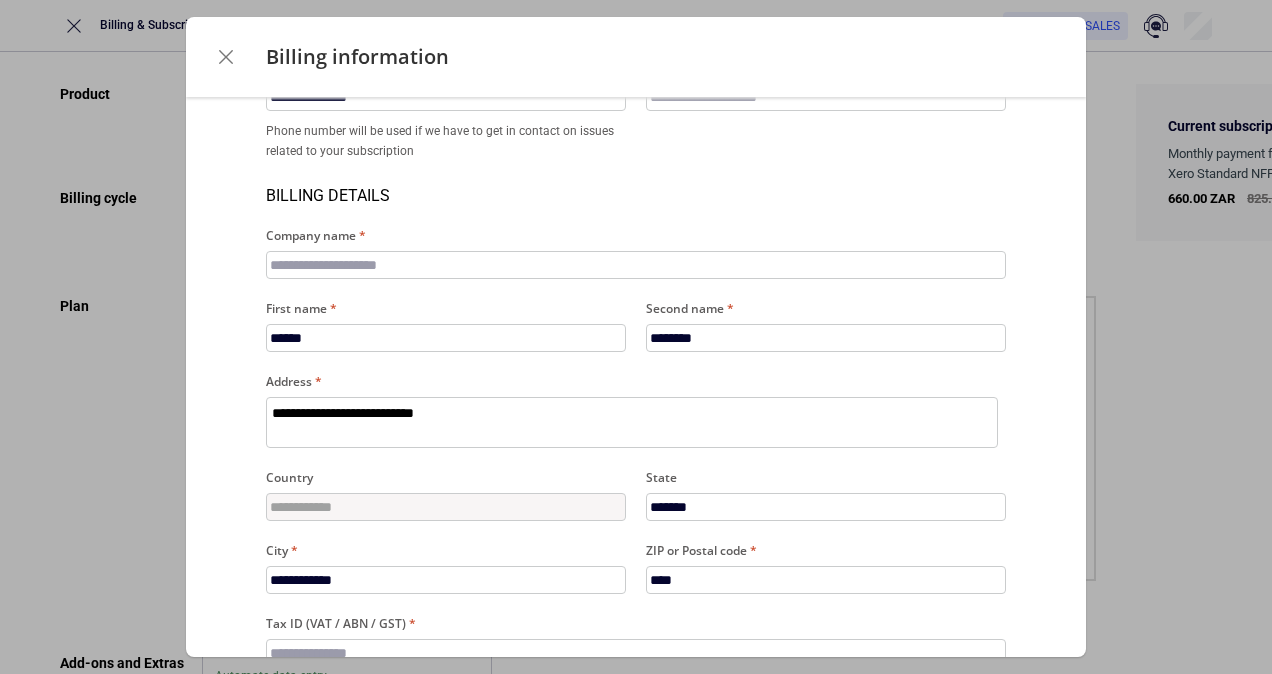 scroll, scrollTop: 299, scrollLeft: 0, axis: vertical 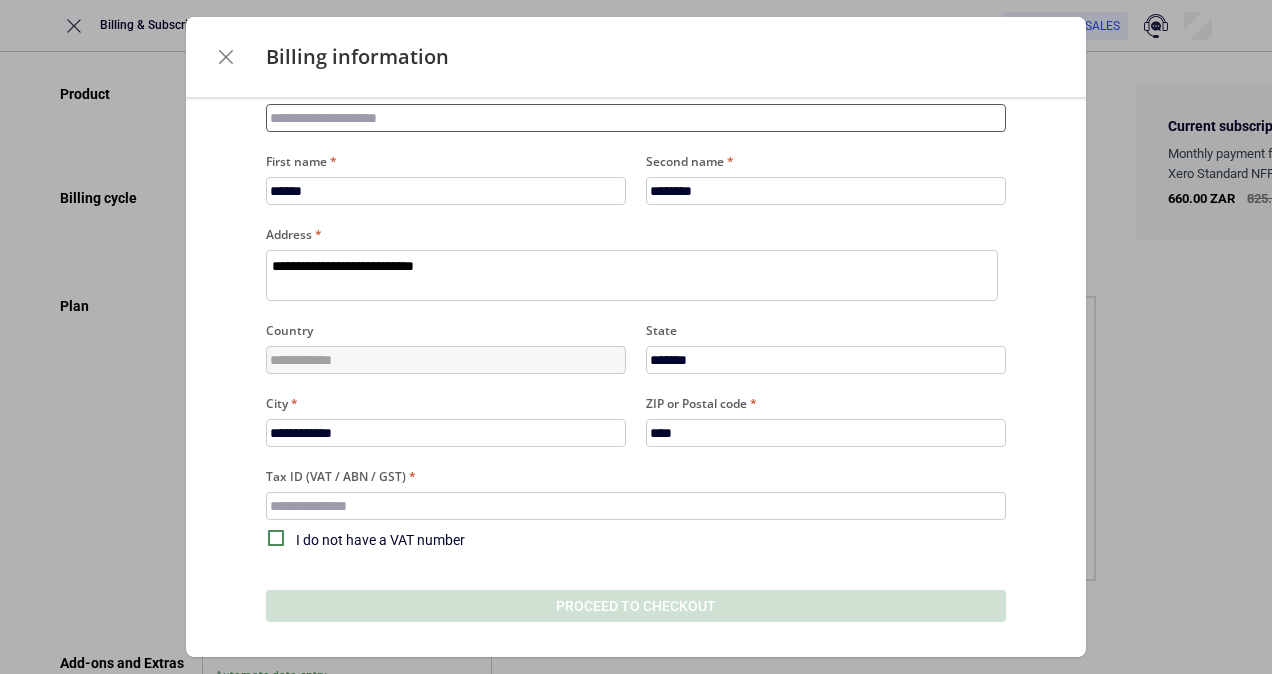 click on "Company name" at bounding box center [636, 118] 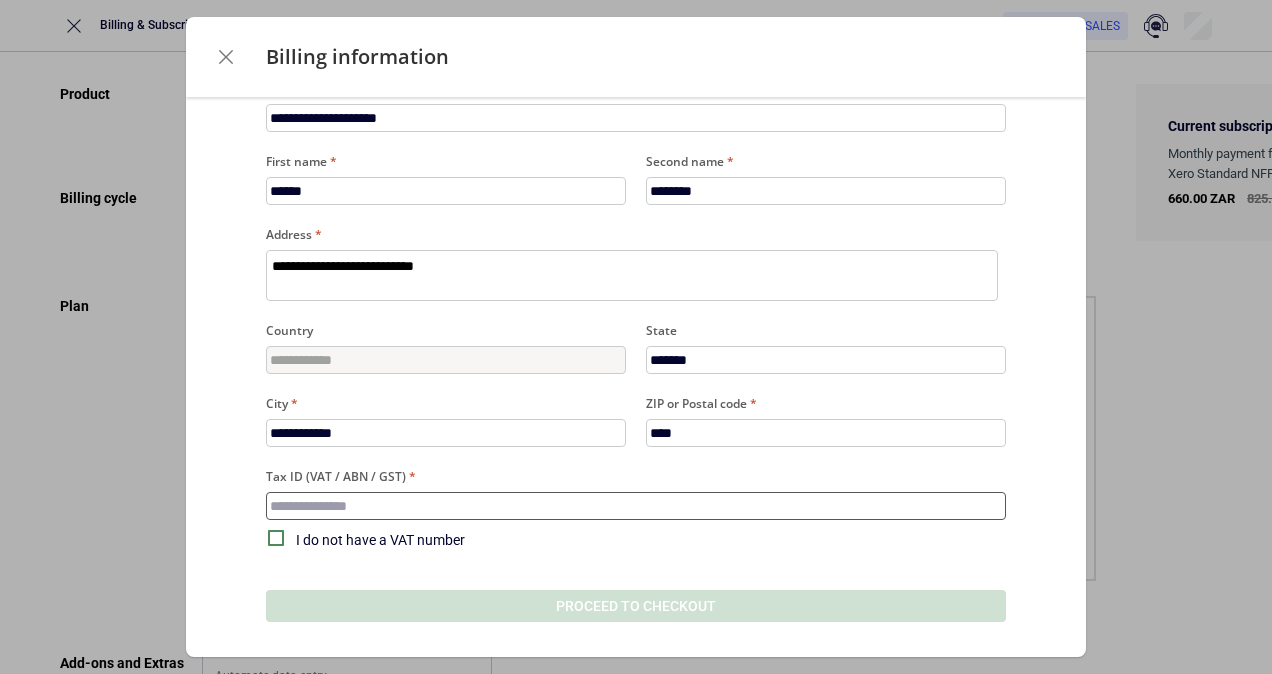 type on "**********" 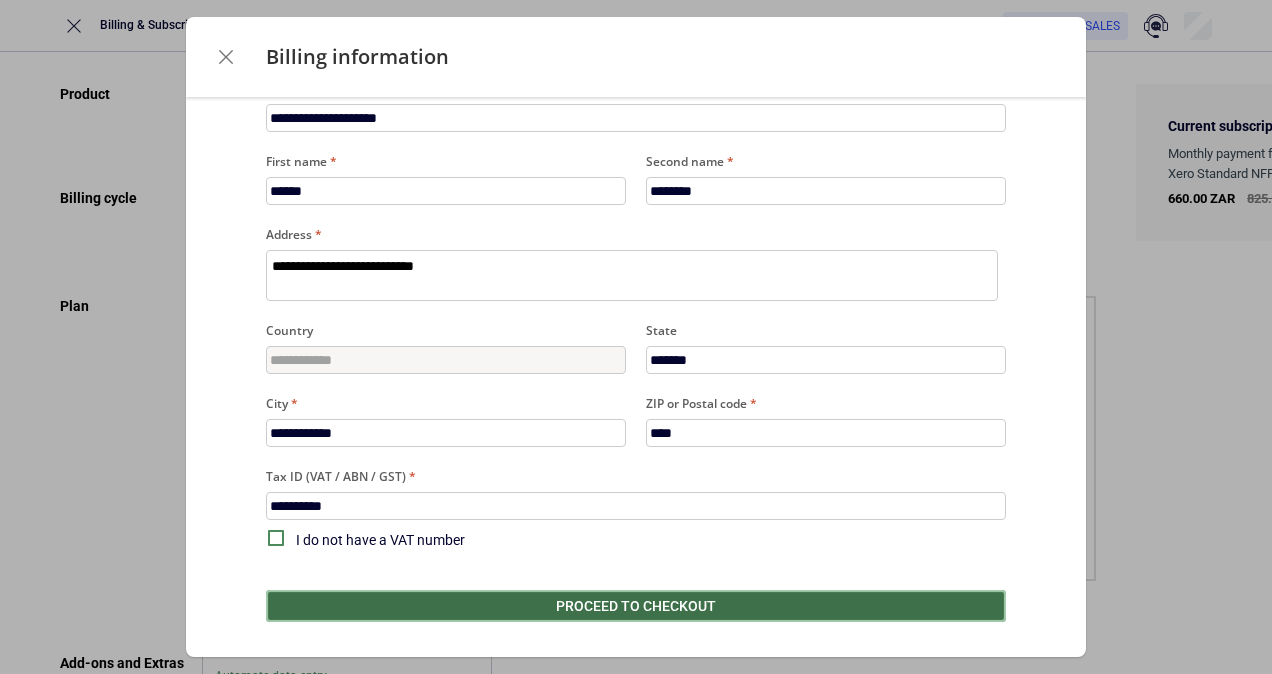 click on "Proceed to checkout" at bounding box center (636, 606) 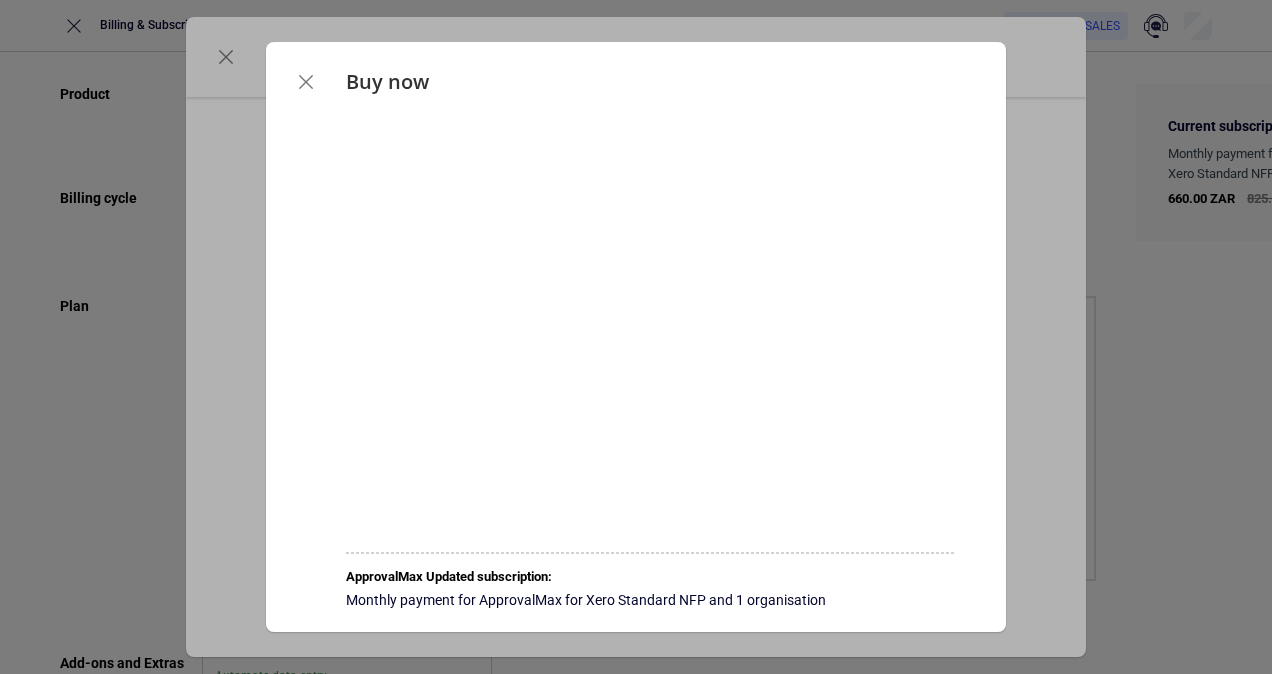 click on "Buy now ApprovalMax Updated subscription: Monthly payment for ApprovalMax for Xero Standard NFP and 1 organisation" at bounding box center (636, 337) 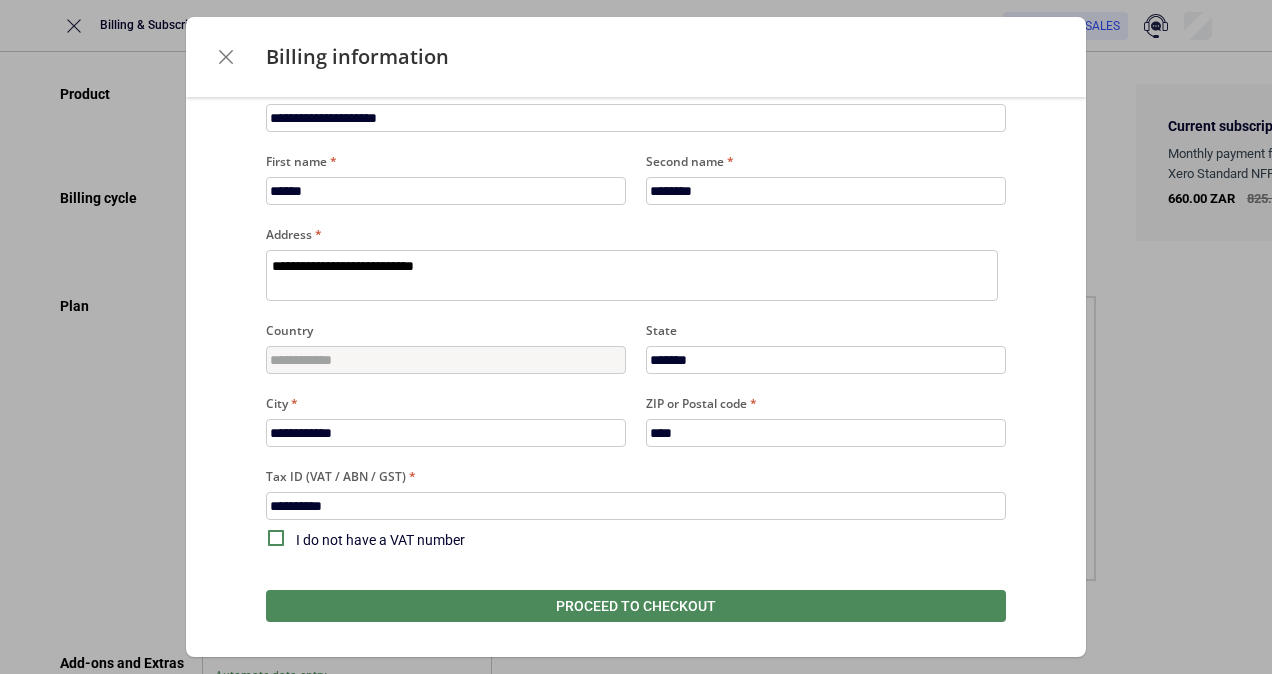 scroll, scrollTop: 0, scrollLeft: 0, axis: both 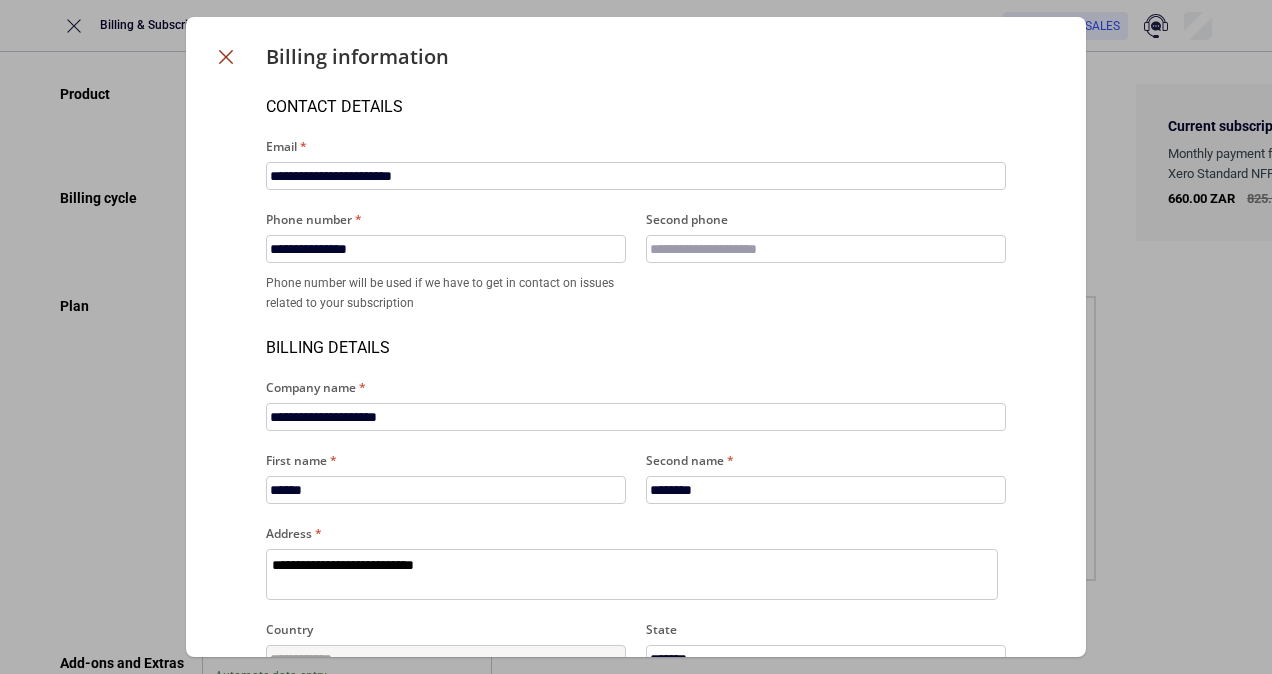 click 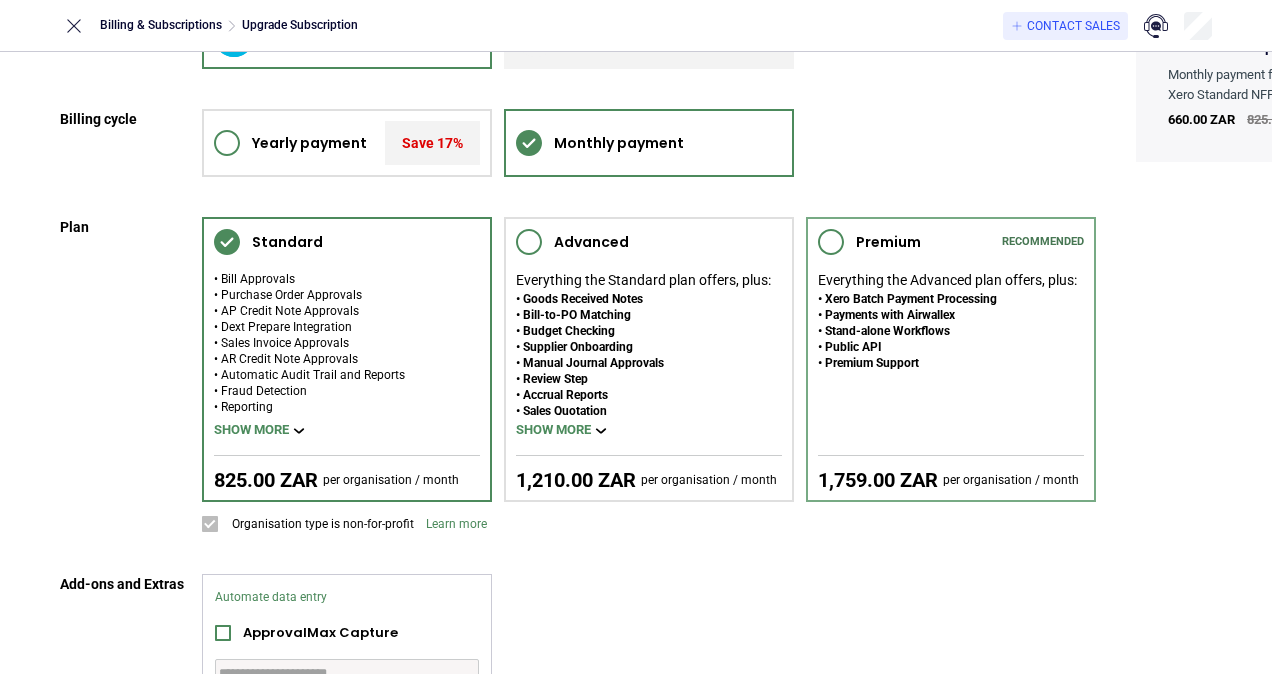 scroll, scrollTop: 52, scrollLeft: 0, axis: vertical 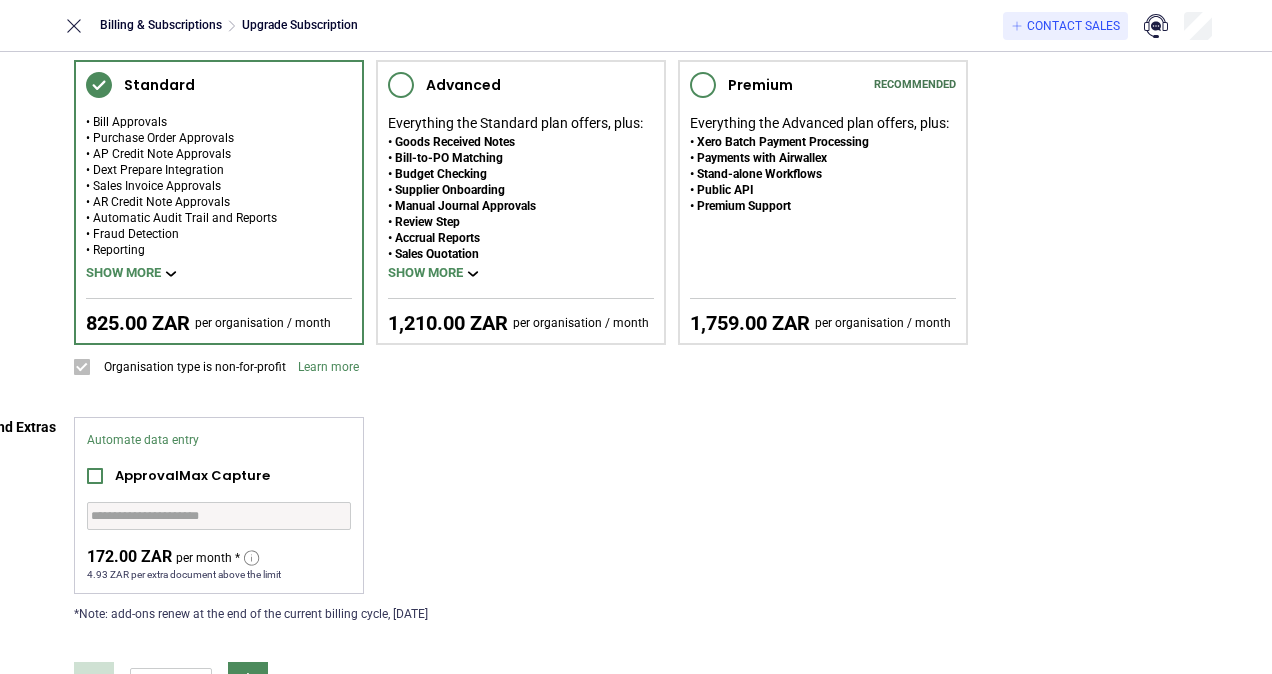 drag, startPoint x: 980, startPoint y: 664, endPoint x: 1068, endPoint y: 658, distance: 88.20431 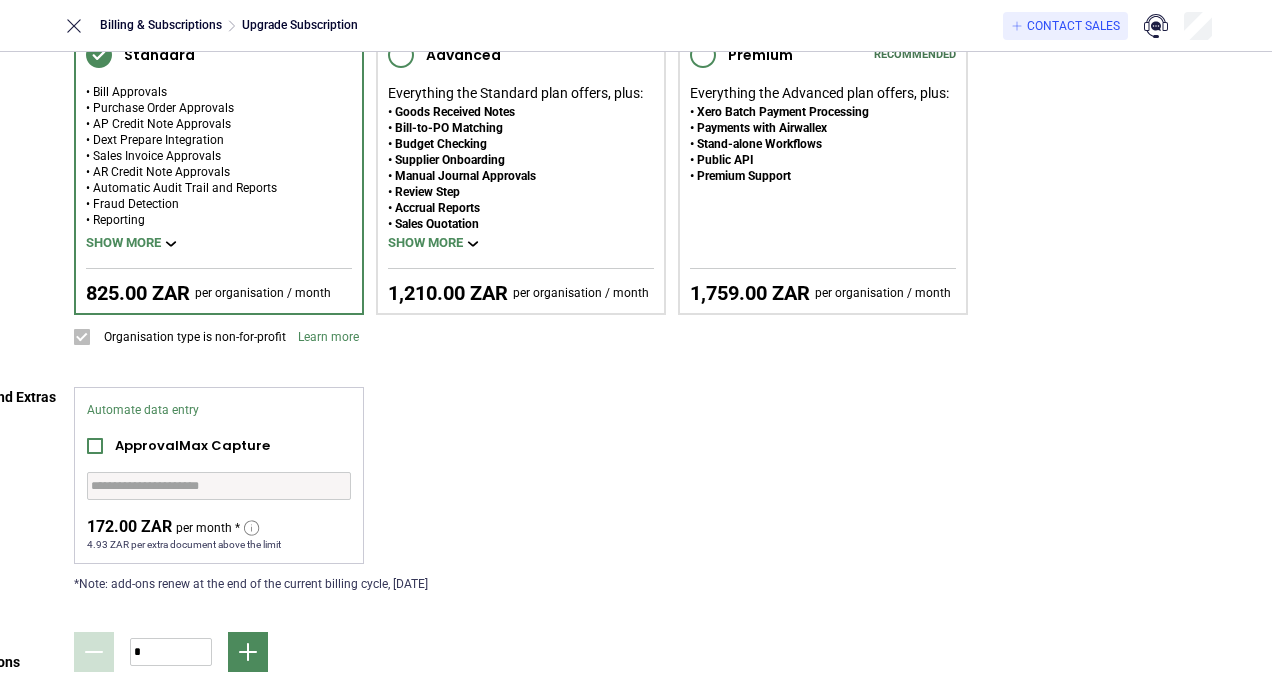 scroll, scrollTop: 266, scrollLeft: 0, axis: vertical 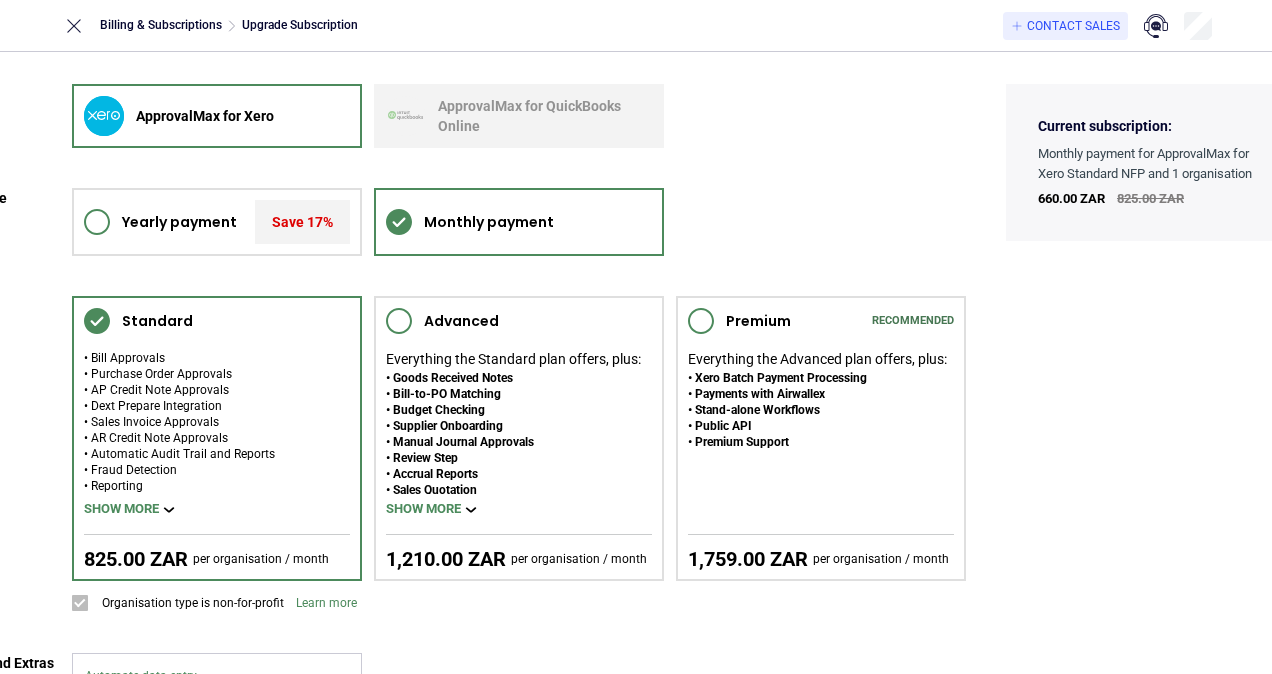 click on "Current subscription: Monthly payment for ApprovalMax for Xero Standard NFP and 1 organisation 660.00 ZAR 825.00 ZAR" at bounding box center [1146, 531] 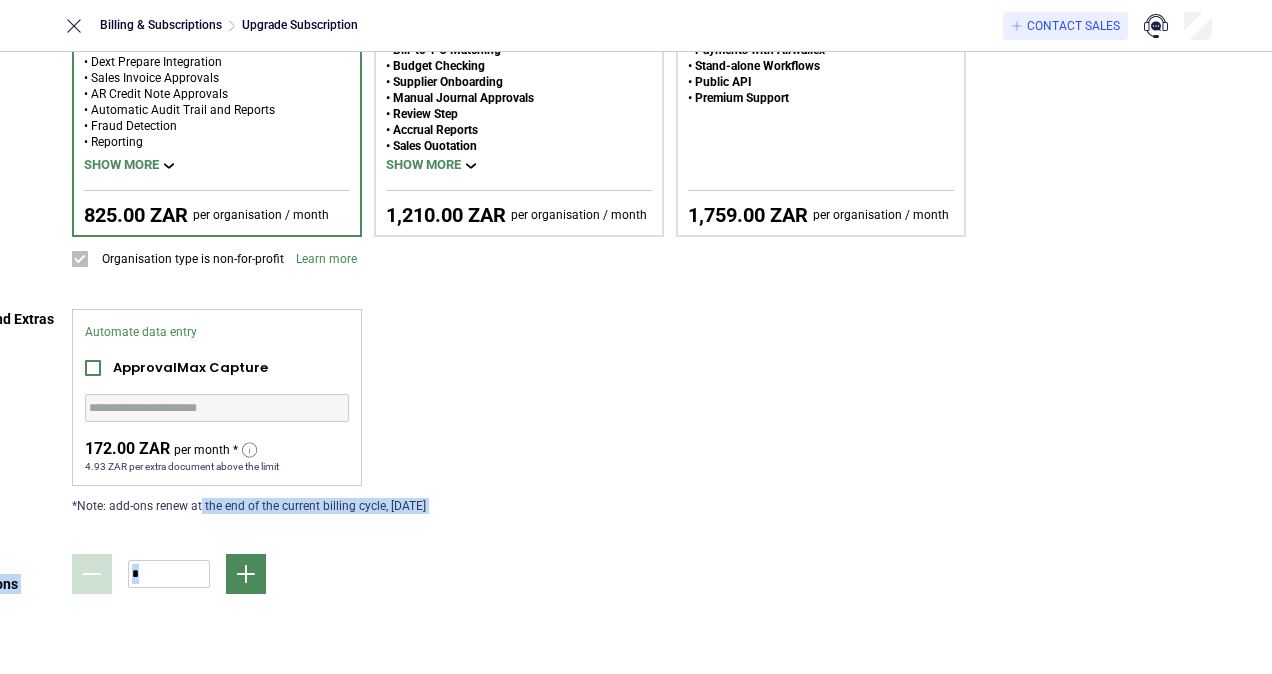 drag, startPoint x: 201, startPoint y: 498, endPoint x: 491, endPoint y: 542, distance: 293.31894 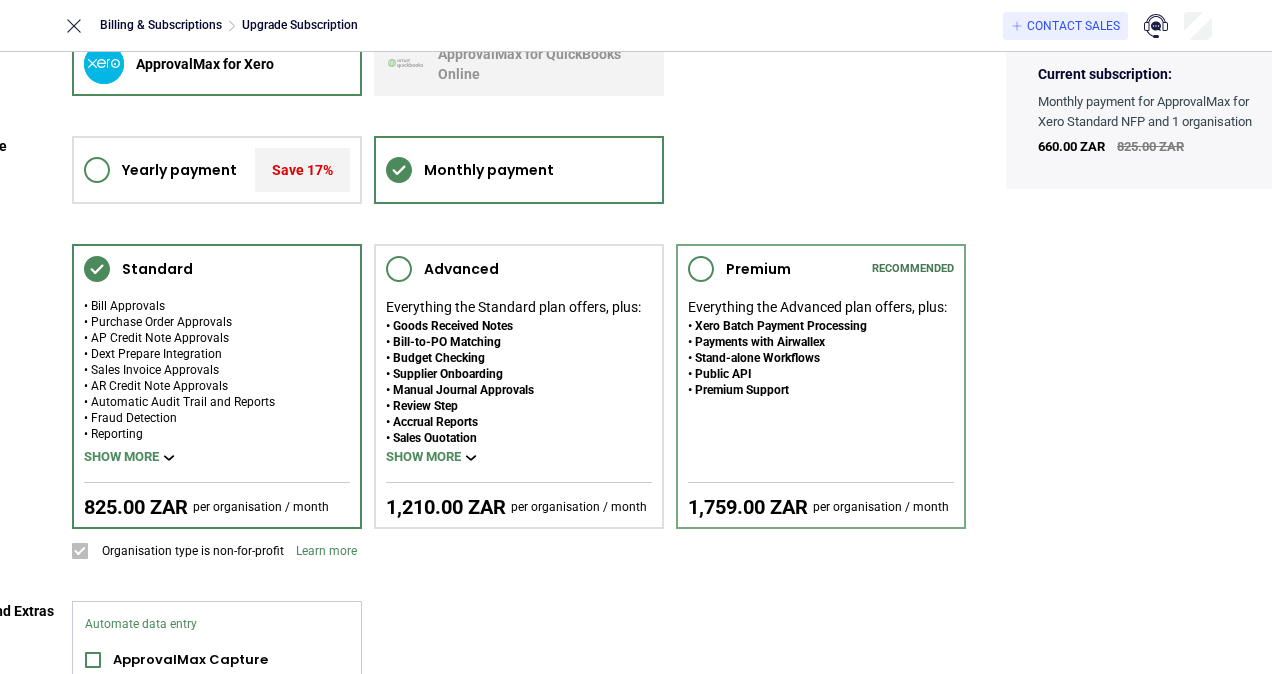 scroll, scrollTop: 0, scrollLeft: 130, axis: horizontal 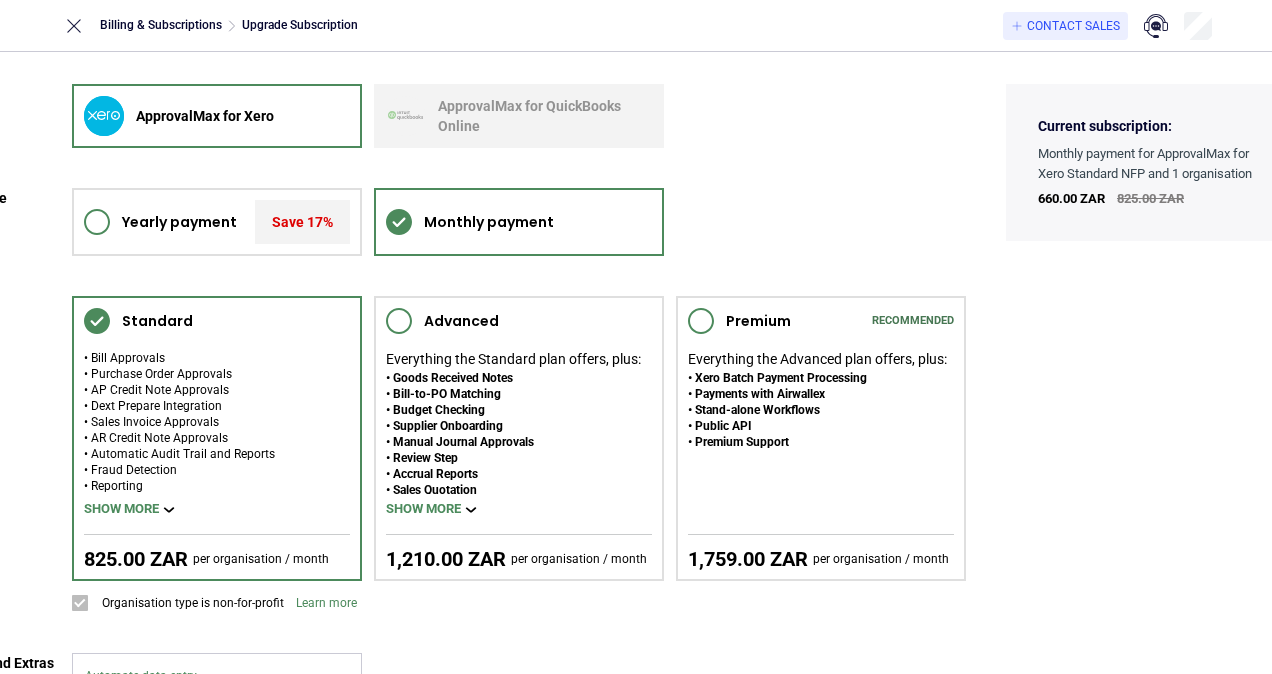 click on "Yearly payment Save 17% Monthly payment" at bounding box center [519, 222] 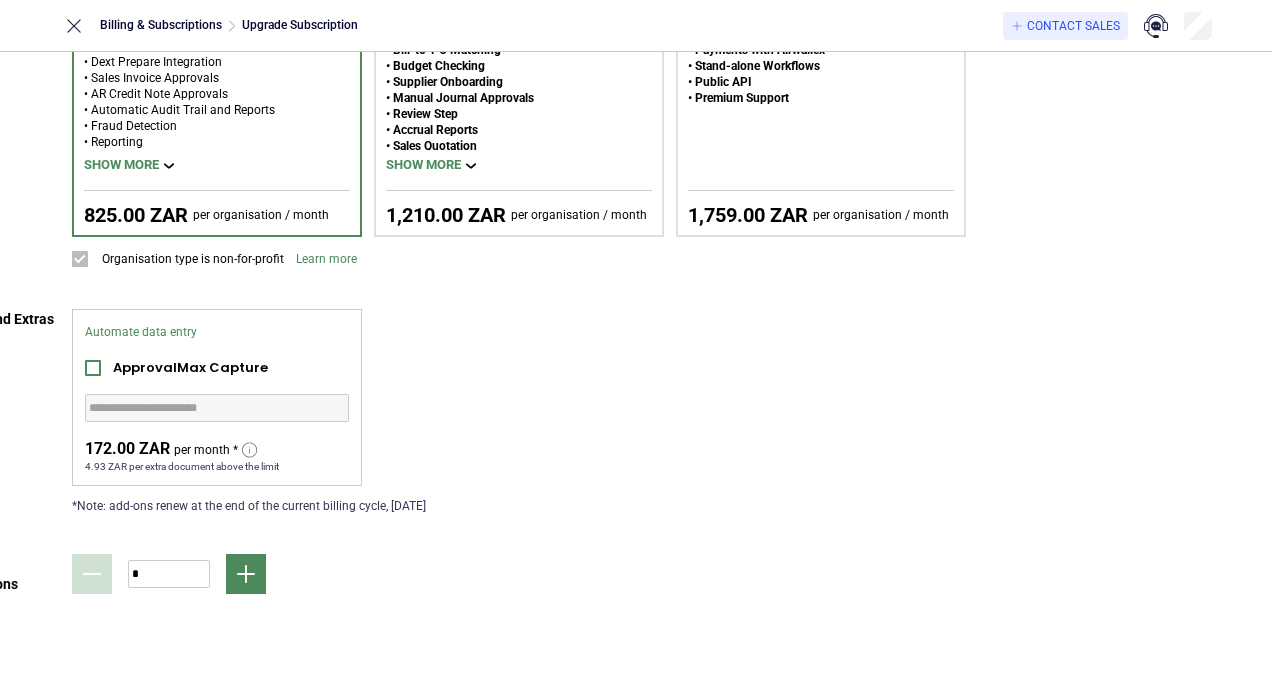 scroll, scrollTop: 0, scrollLeft: 130, axis: horizontal 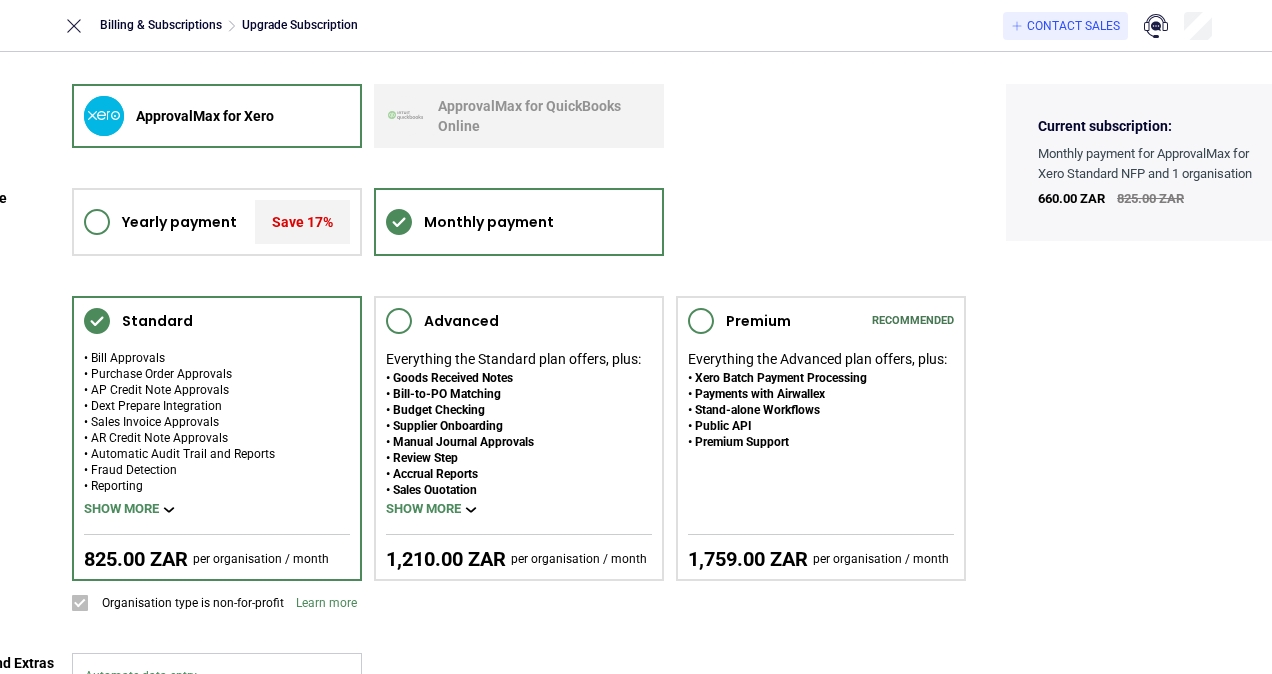 click on "Current subscription: Monthly payment for ApprovalMax for Xero Standard NFP and 1 organisation 660.00 ZAR 825.00 ZAR" at bounding box center (1146, 531) 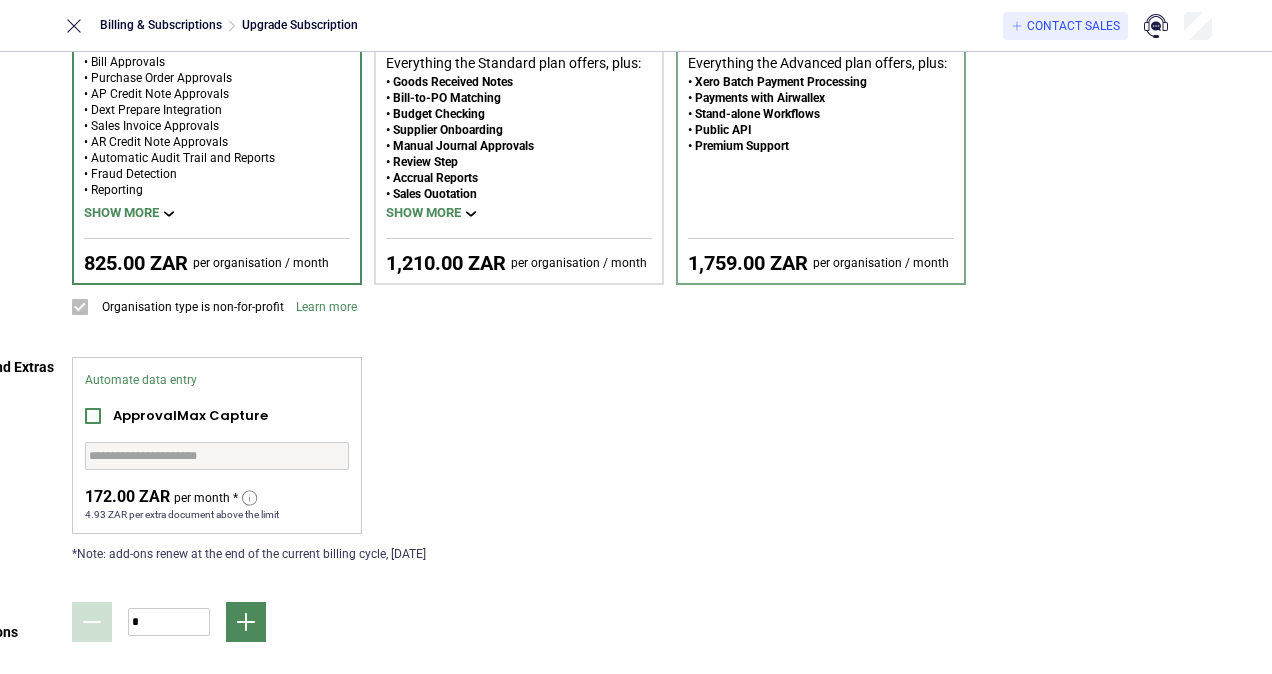 scroll, scrollTop: 352, scrollLeft: 130, axis: both 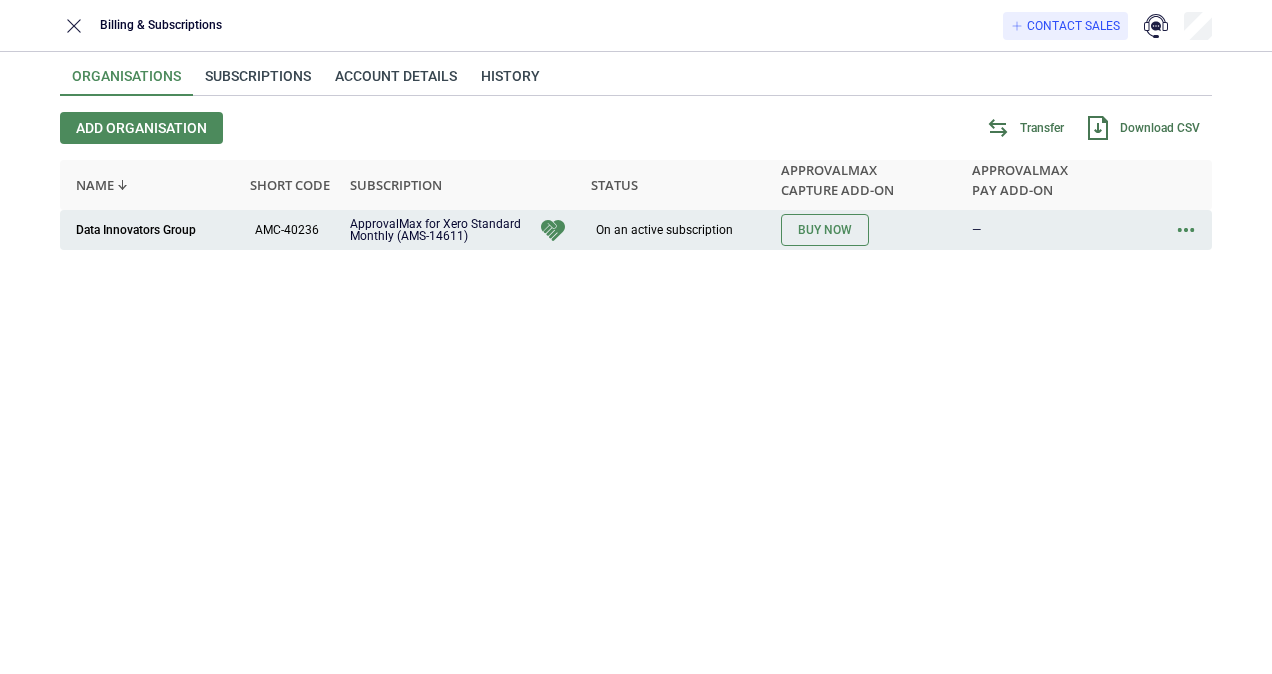 click 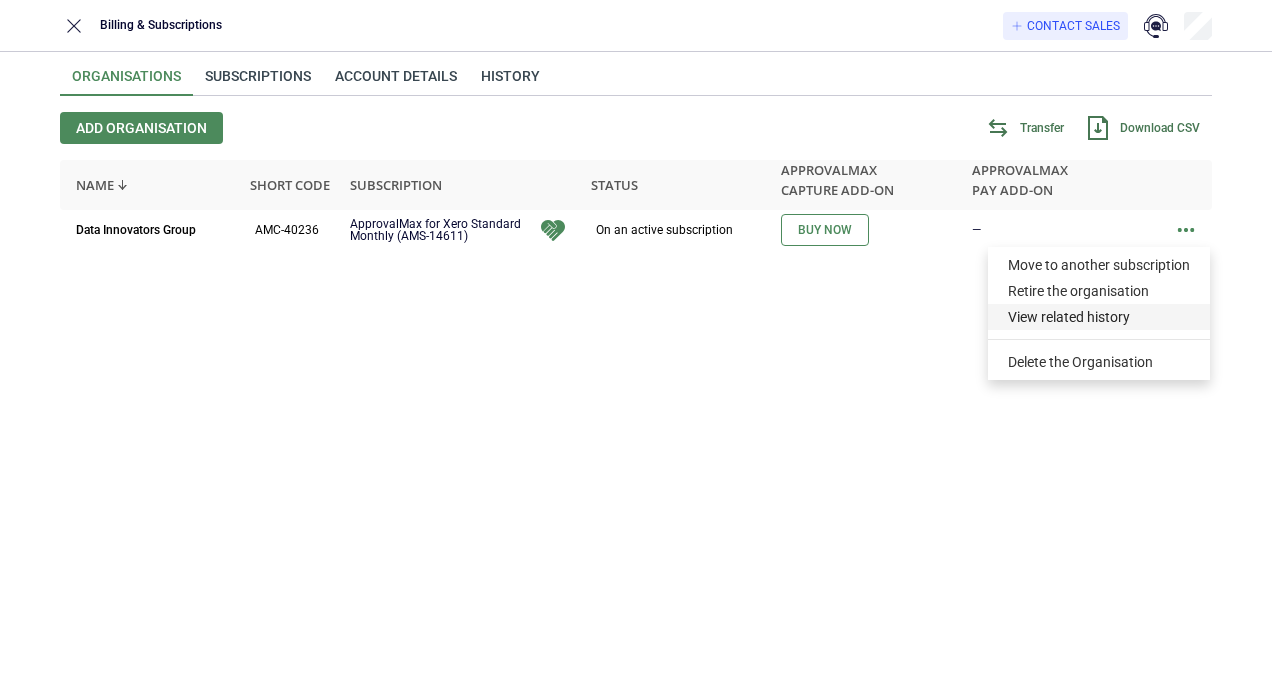click on "View related history" at bounding box center [1099, 317] 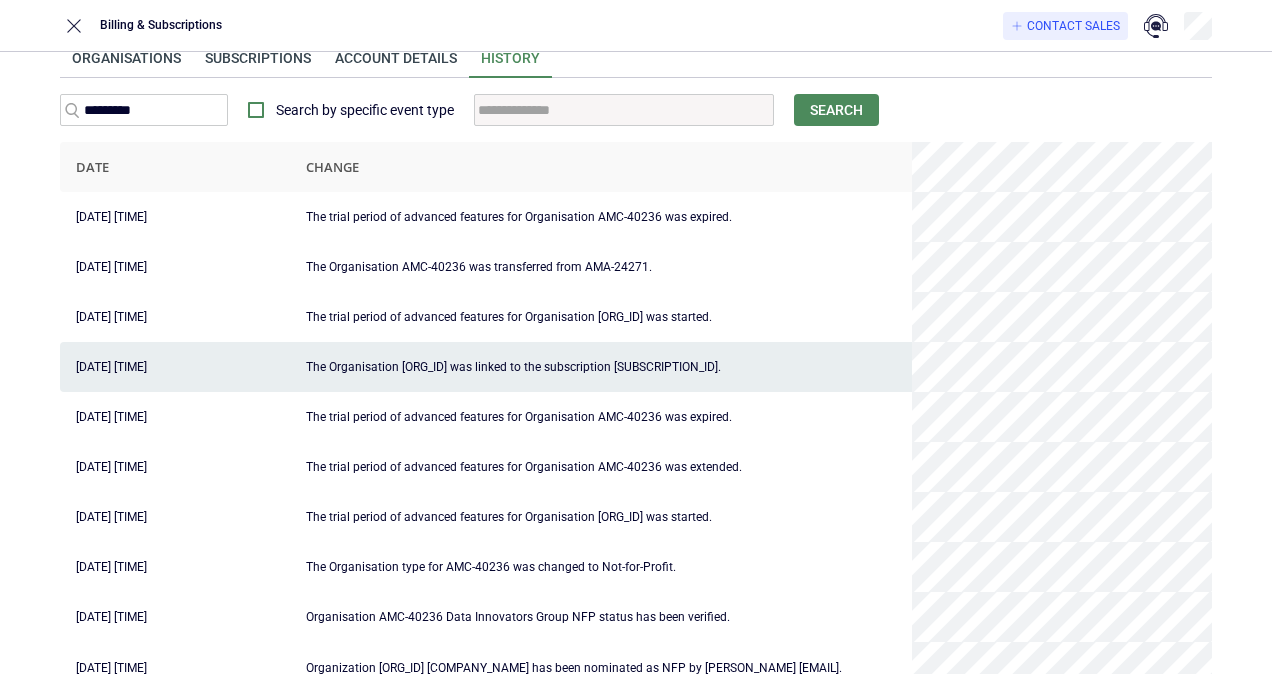 scroll, scrollTop: 0, scrollLeft: 0, axis: both 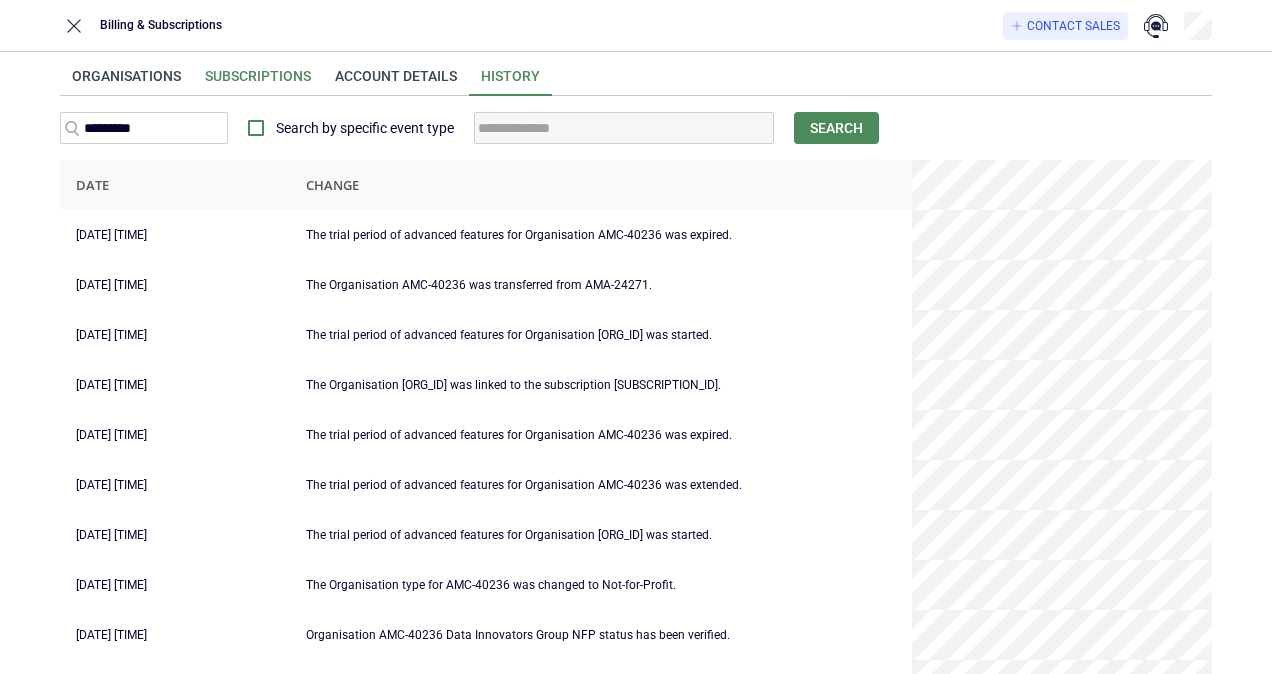 click on "Subscriptions" at bounding box center (258, 82) 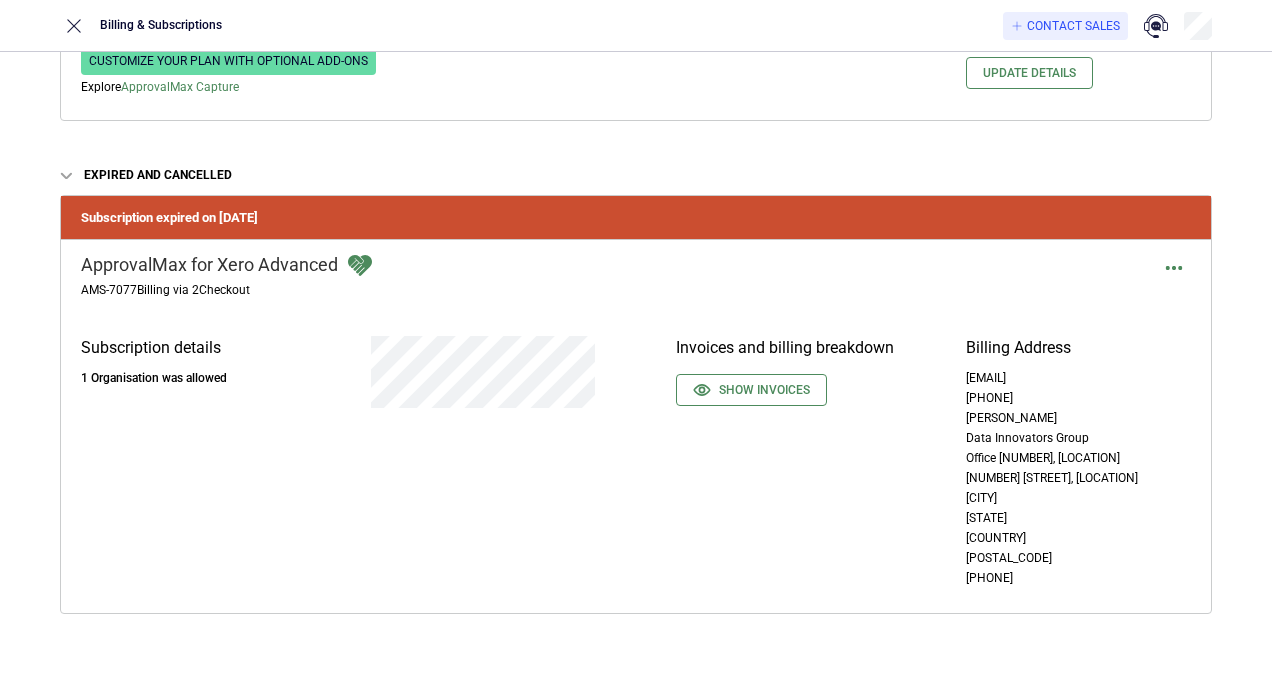 scroll, scrollTop: 512, scrollLeft: 0, axis: vertical 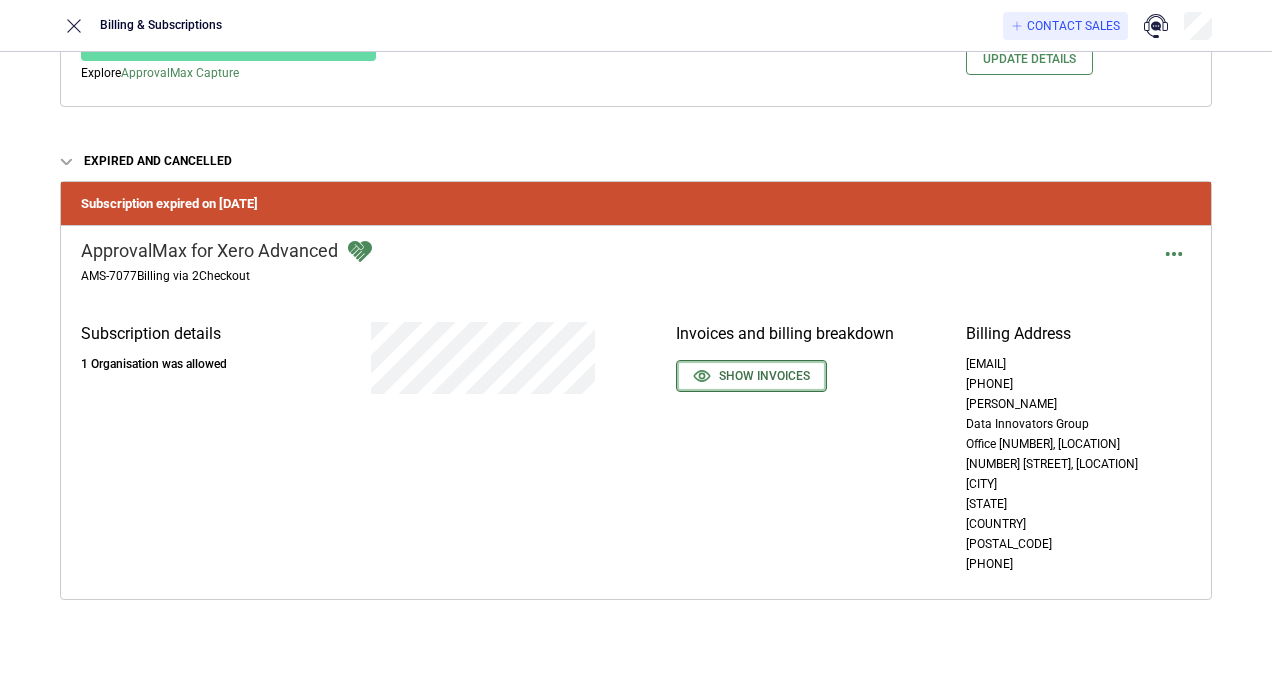 click 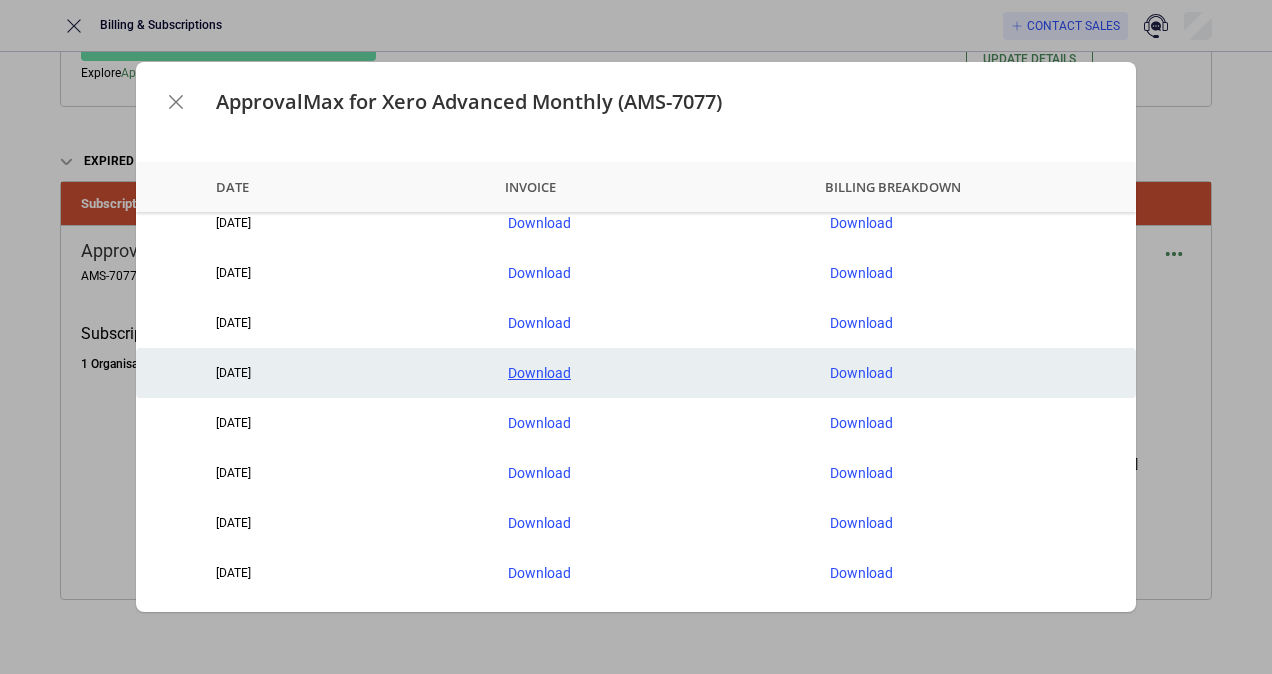 scroll, scrollTop: 0, scrollLeft: 0, axis: both 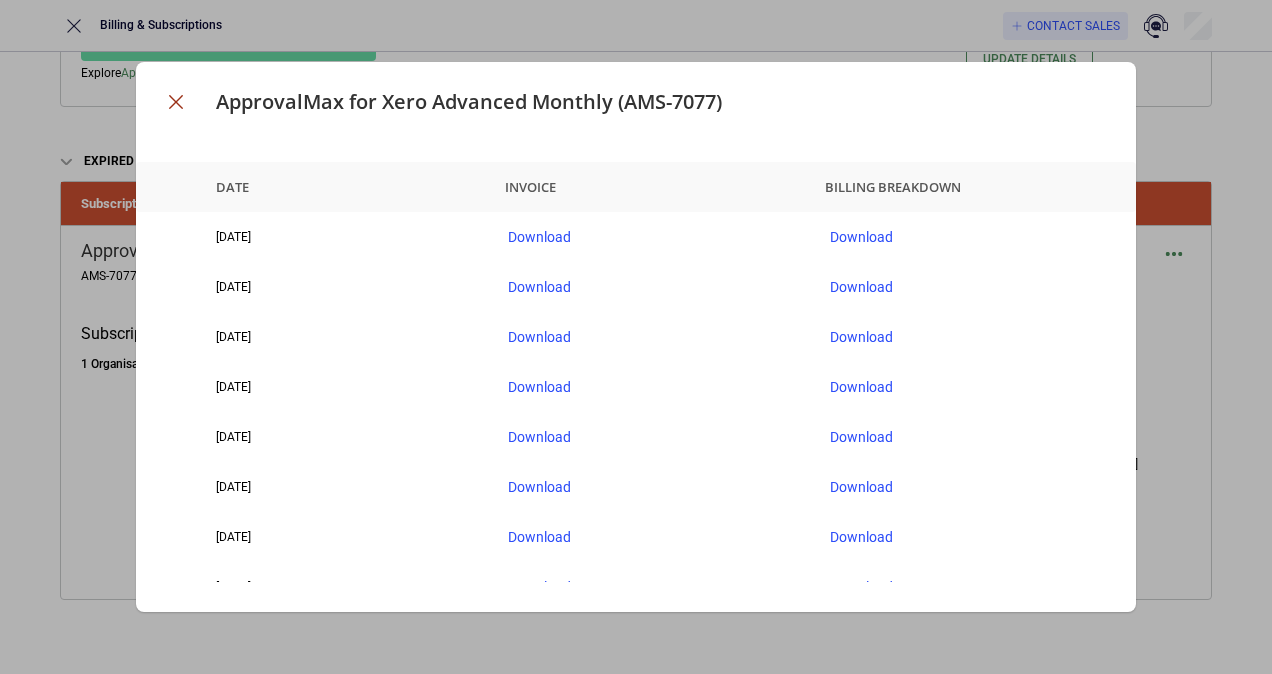 click 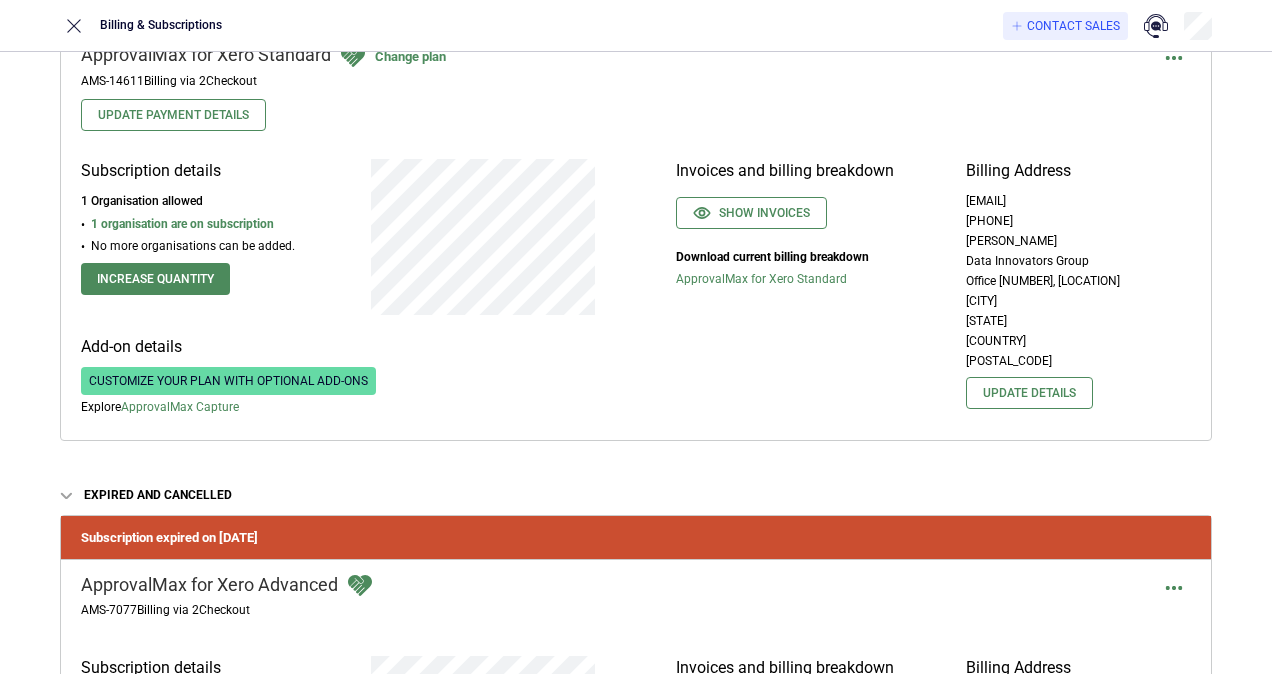 scroll, scrollTop: 12, scrollLeft: 0, axis: vertical 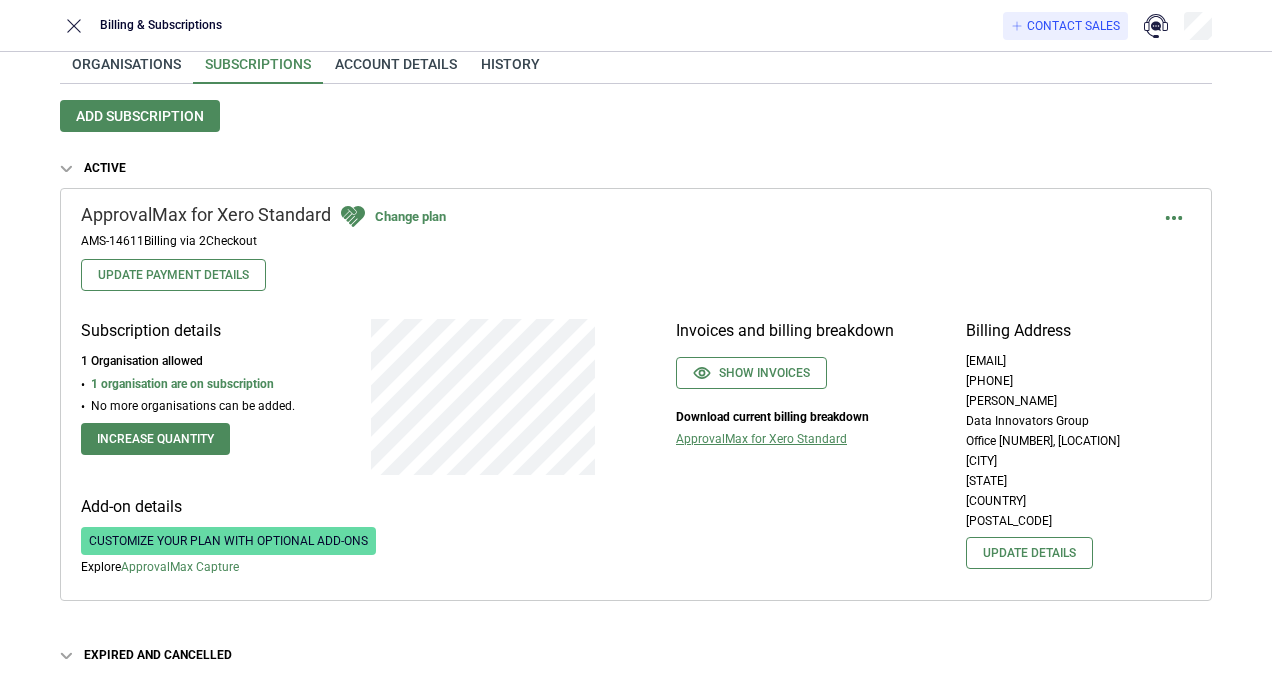 click on "ApprovalMax for Xero Standard" at bounding box center [801, 439] 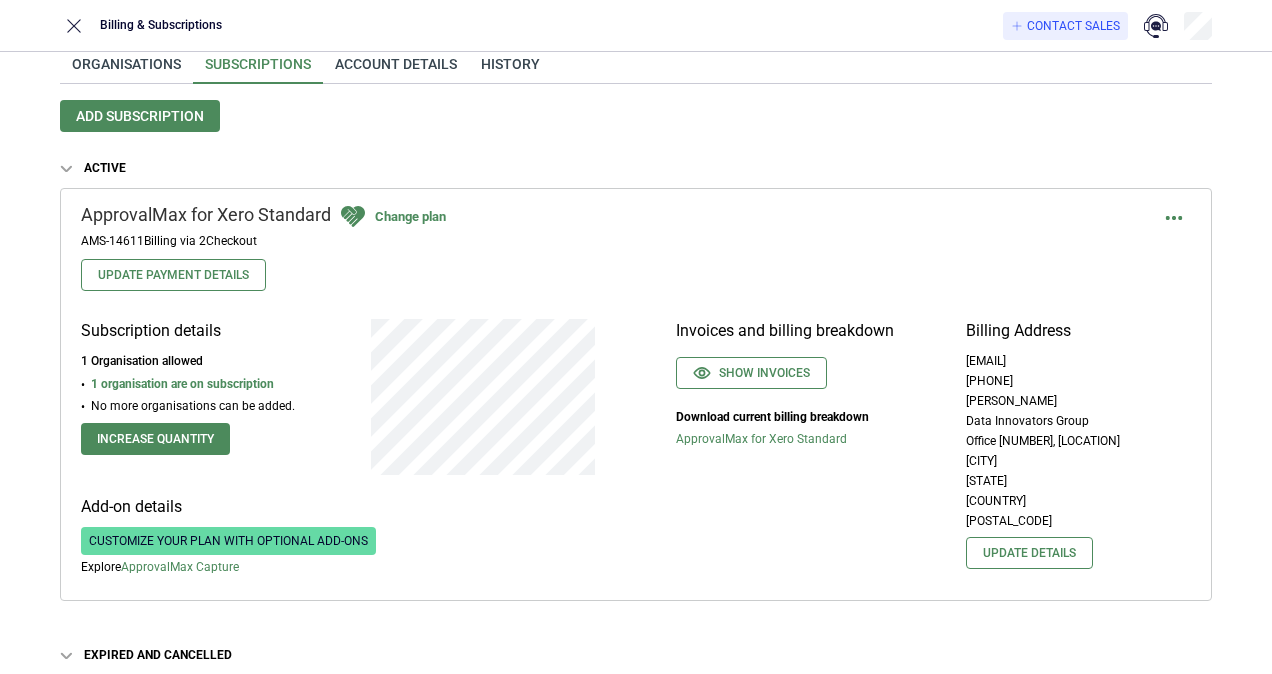 click on "ApprovalMax for Xero Standard Change plan AMS-14611  Billing via 2Checkout Update Payment Details" at bounding box center (636, 248) 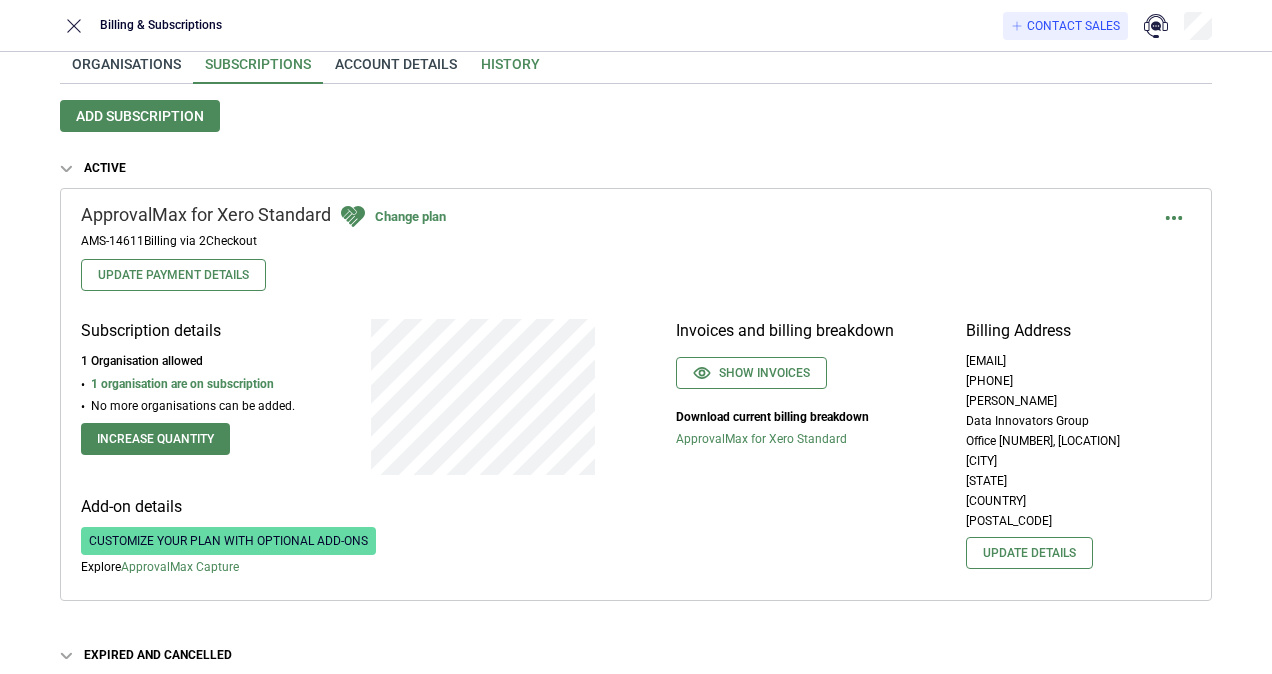 click on "History" at bounding box center [510, 70] 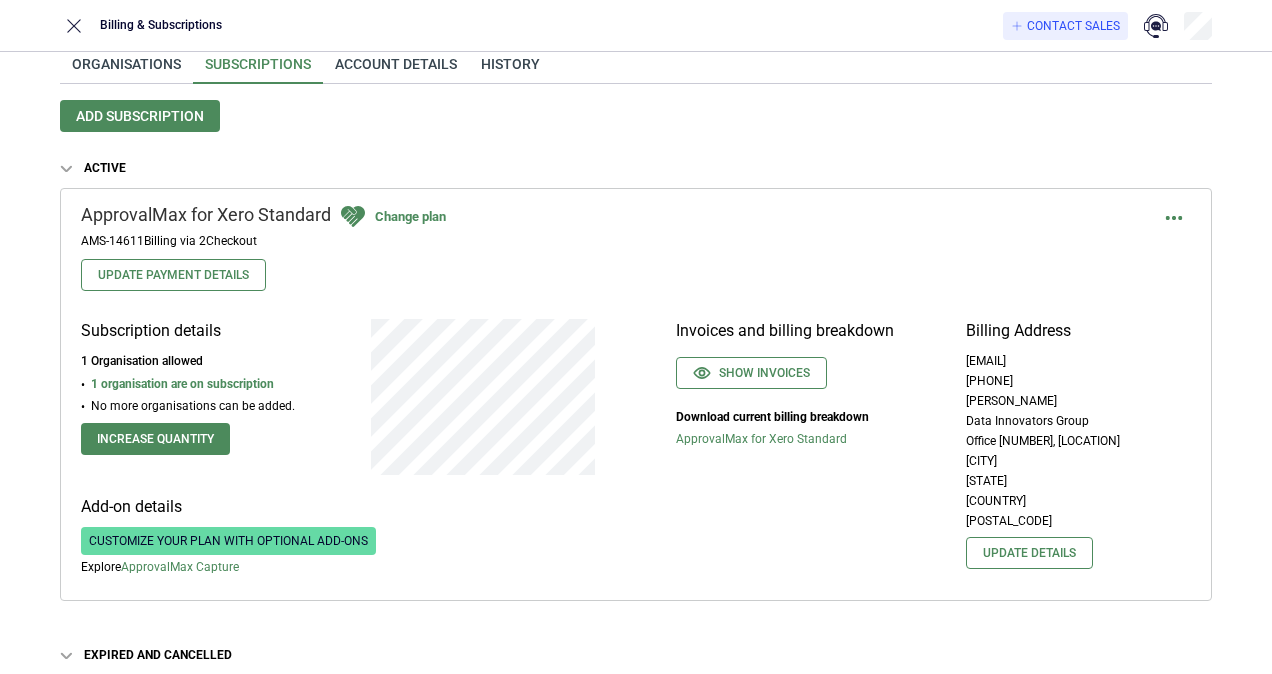 scroll, scrollTop: 0, scrollLeft: 0, axis: both 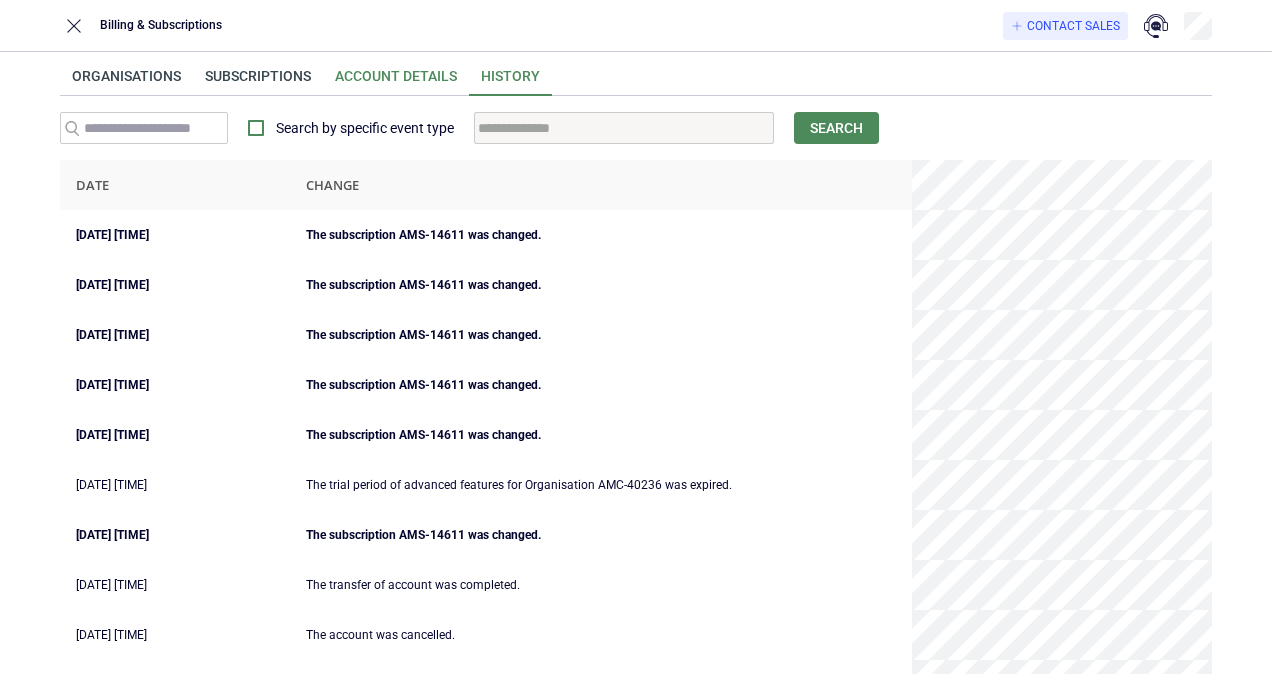 click on "Account details" at bounding box center (396, 82) 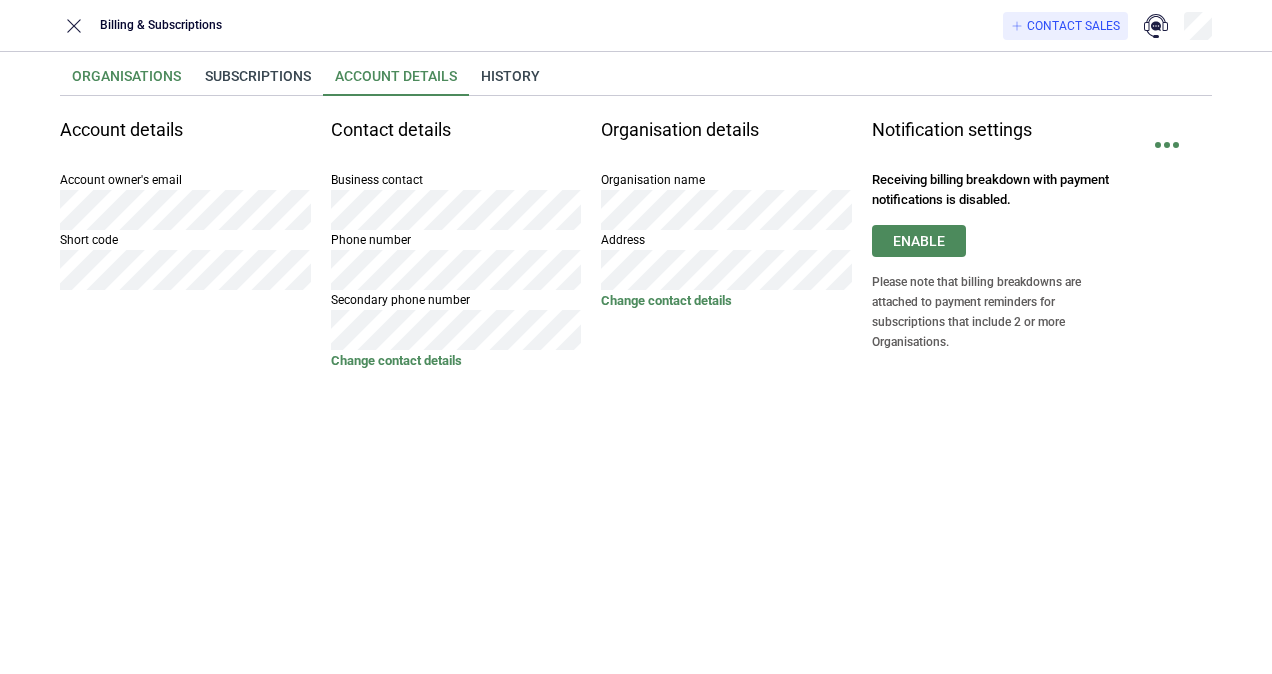click on "Organisations" at bounding box center [126, 82] 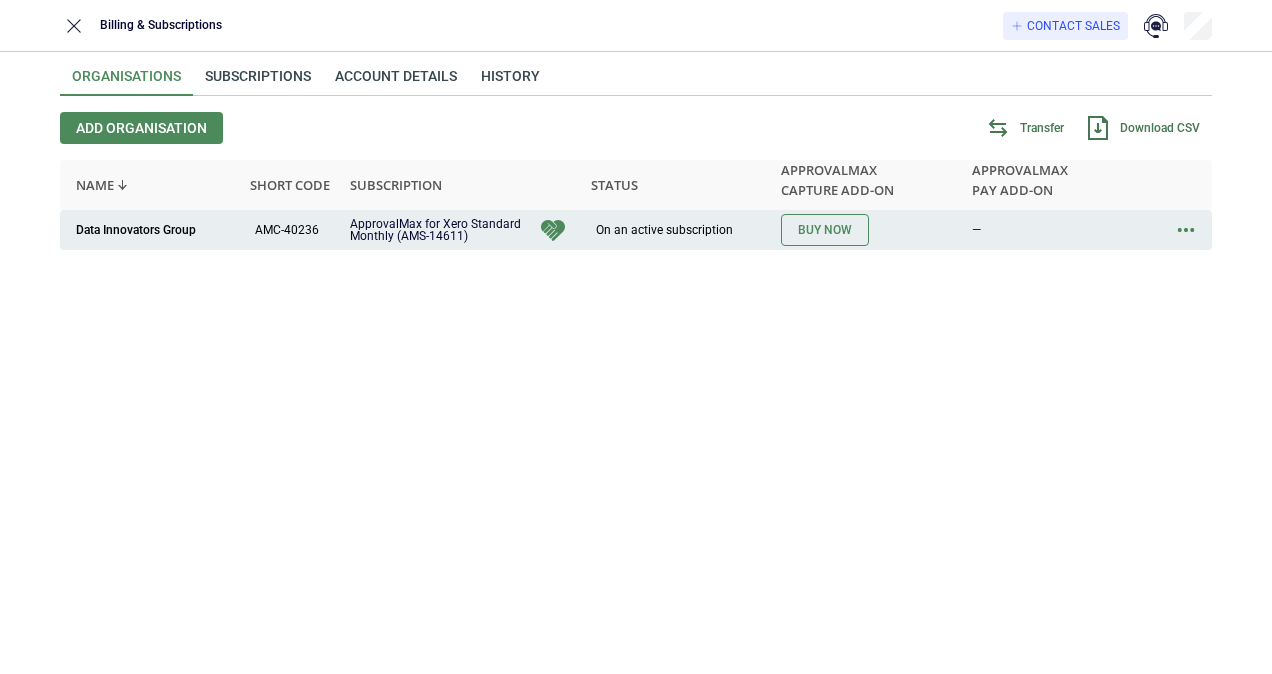click on "ApprovalMax for Xero Standard Monthly (AMS-14611)" at bounding box center [443, 230] 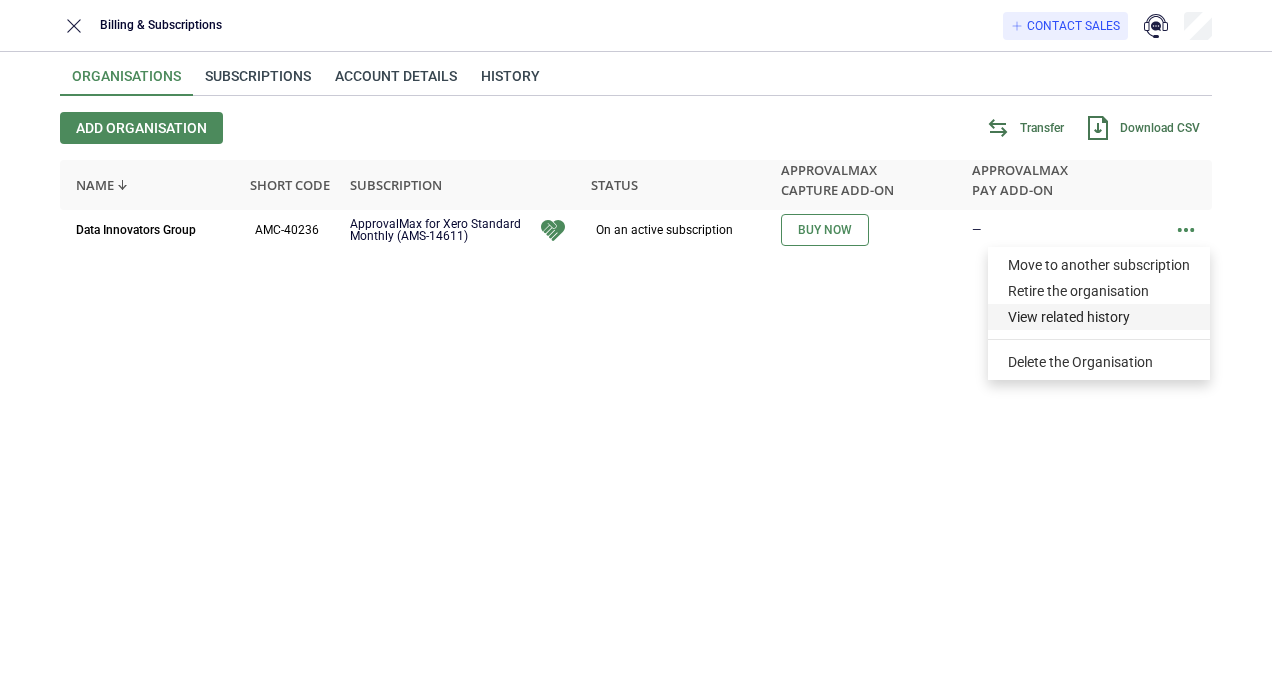 click on "View related history" at bounding box center (1099, 317) 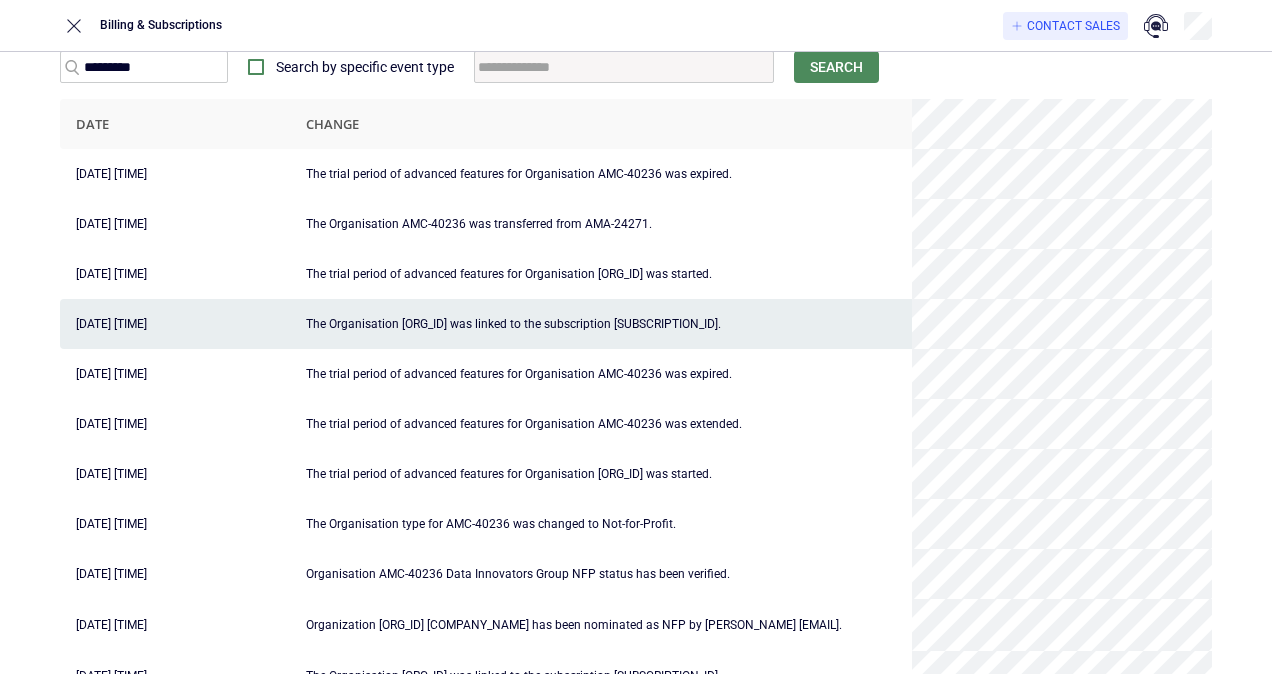 scroll, scrollTop: 0, scrollLeft: 0, axis: both 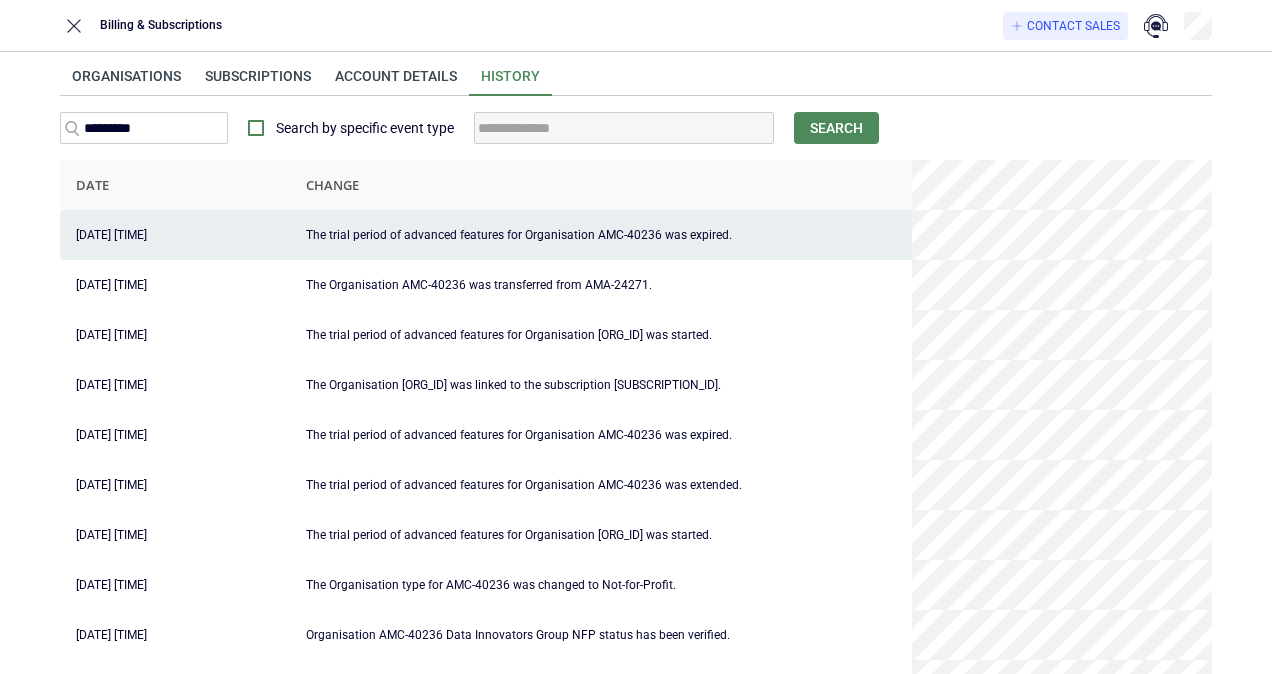 click on "The trial period of advanced features for Organisation AMC-40236 was expired." at bounding box center [601, 235] 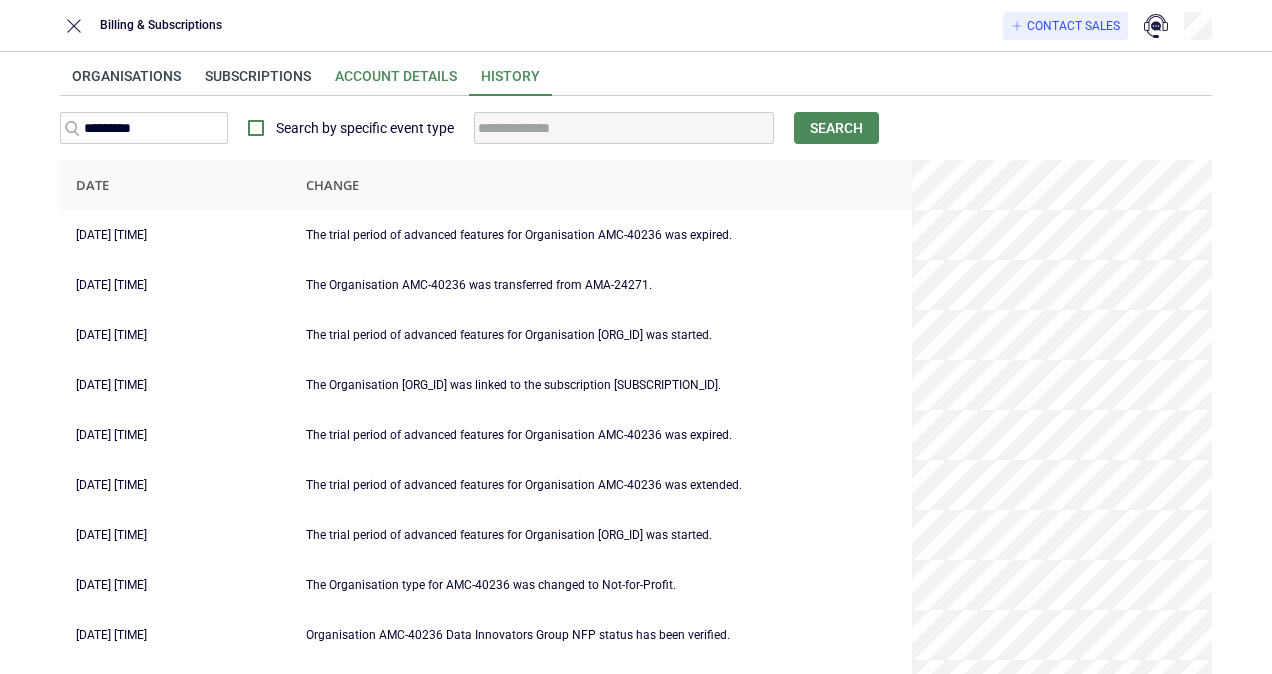 click on "Account details" at bounding box center [396, 82] 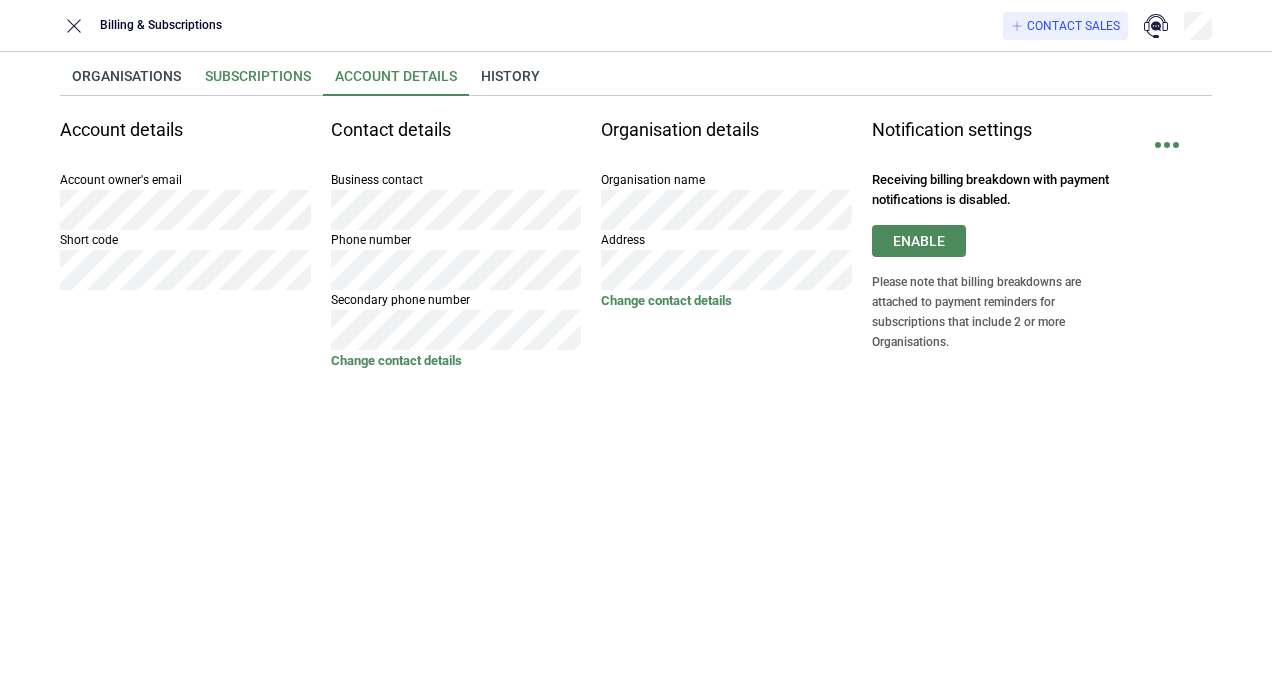 click on "Subscriptions" at bounding box center [258, 82] 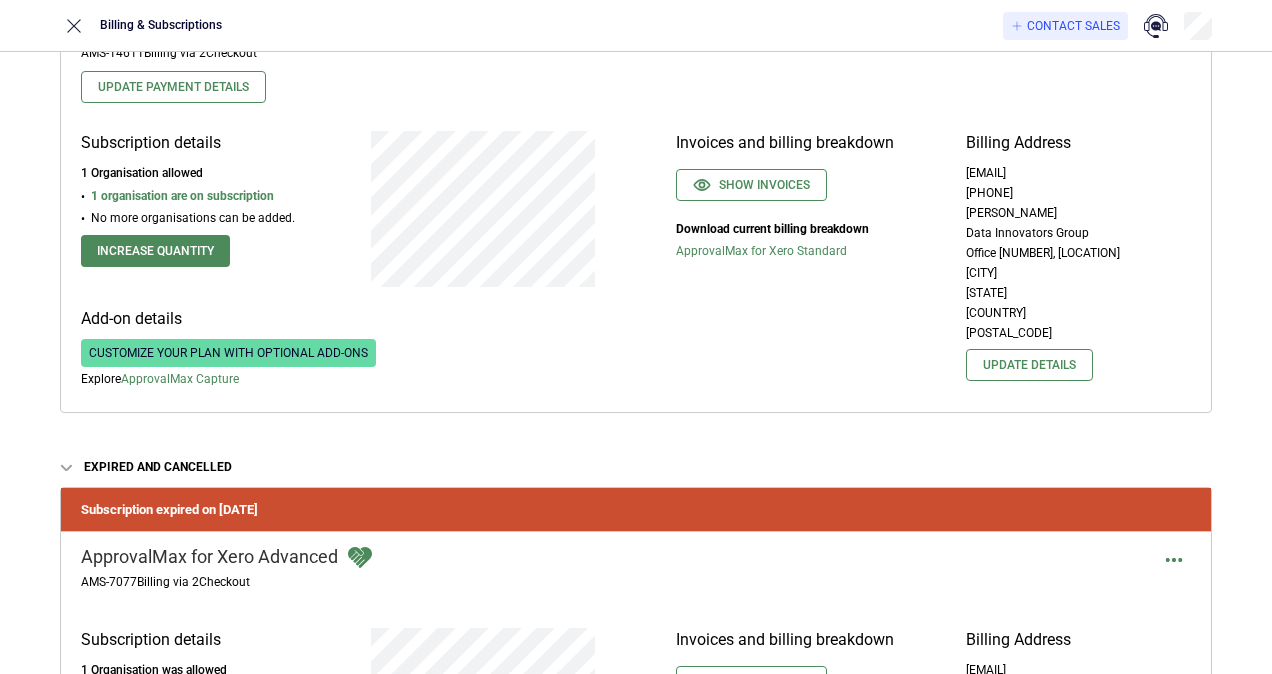 scroll, scrollTop: 512, scrollLeft: 0, axis: vertical 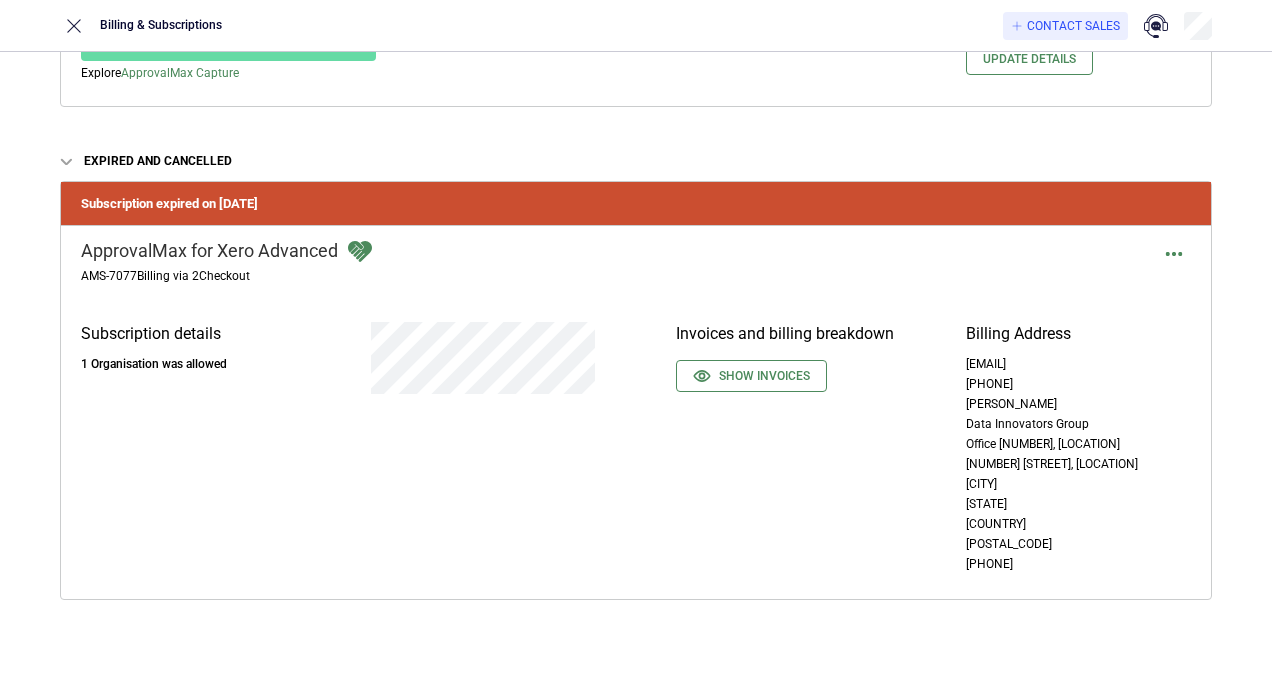 click on "Invoices and billing breakdown" at bounding box center (801, 334) 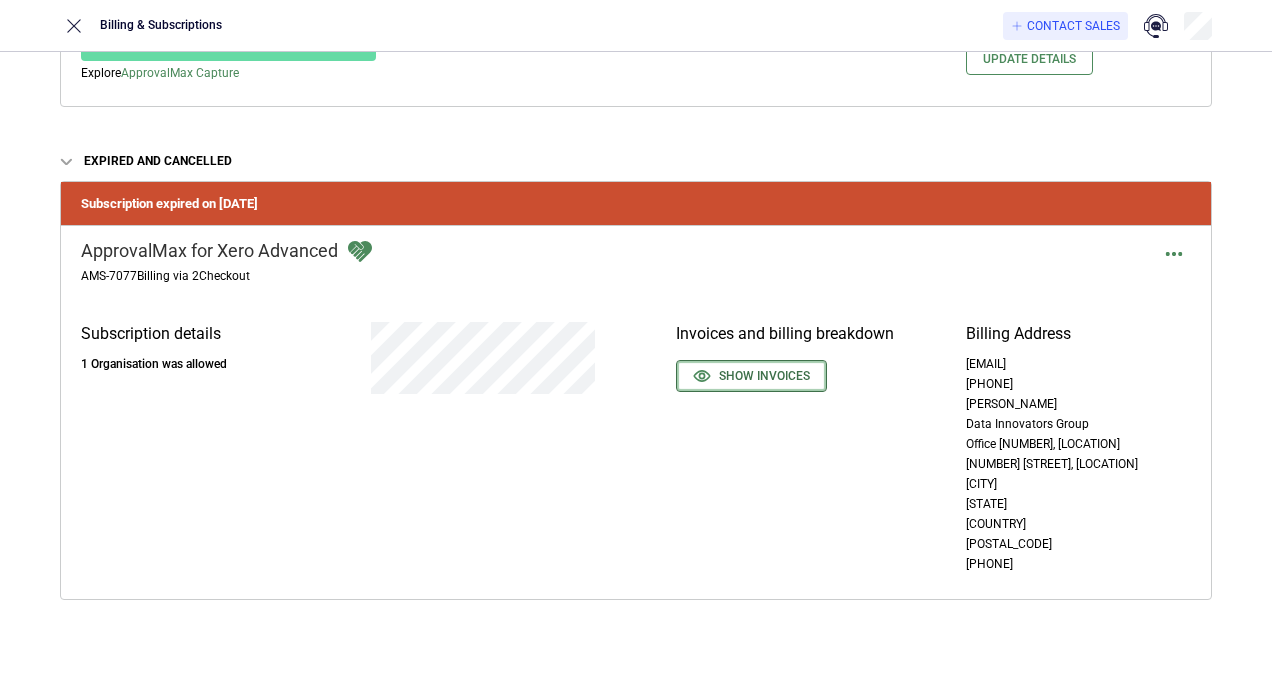 click on "Show invoices" at bounding box center (751, 376) 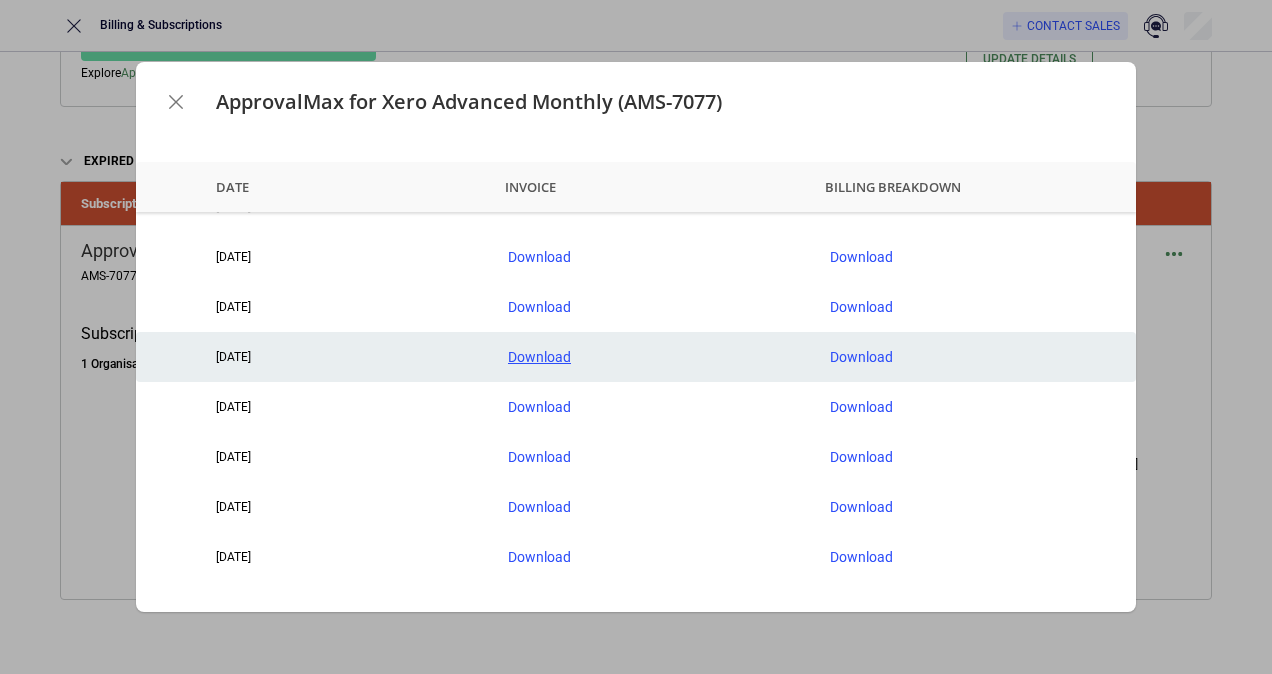 scroll, scrollTop: 0, scrollLeft: 0, axis: both 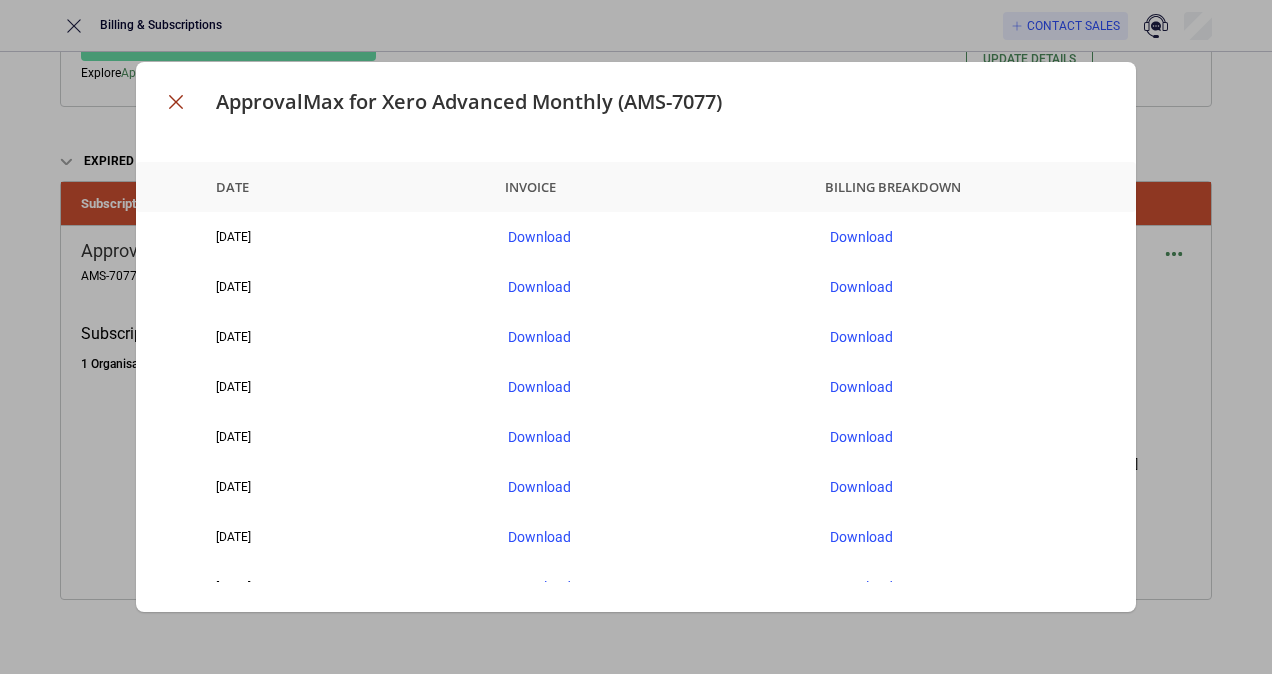 click 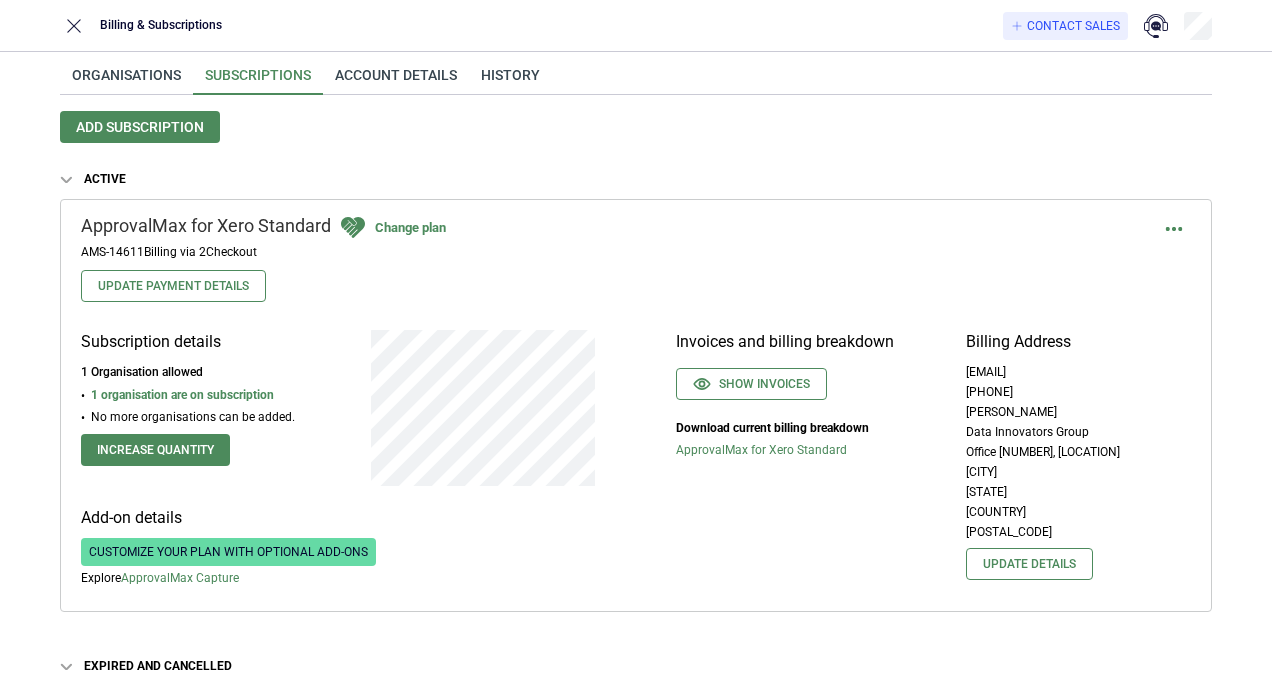 scroll, scrollTop: 0, scrollLeft: 0, axis: both 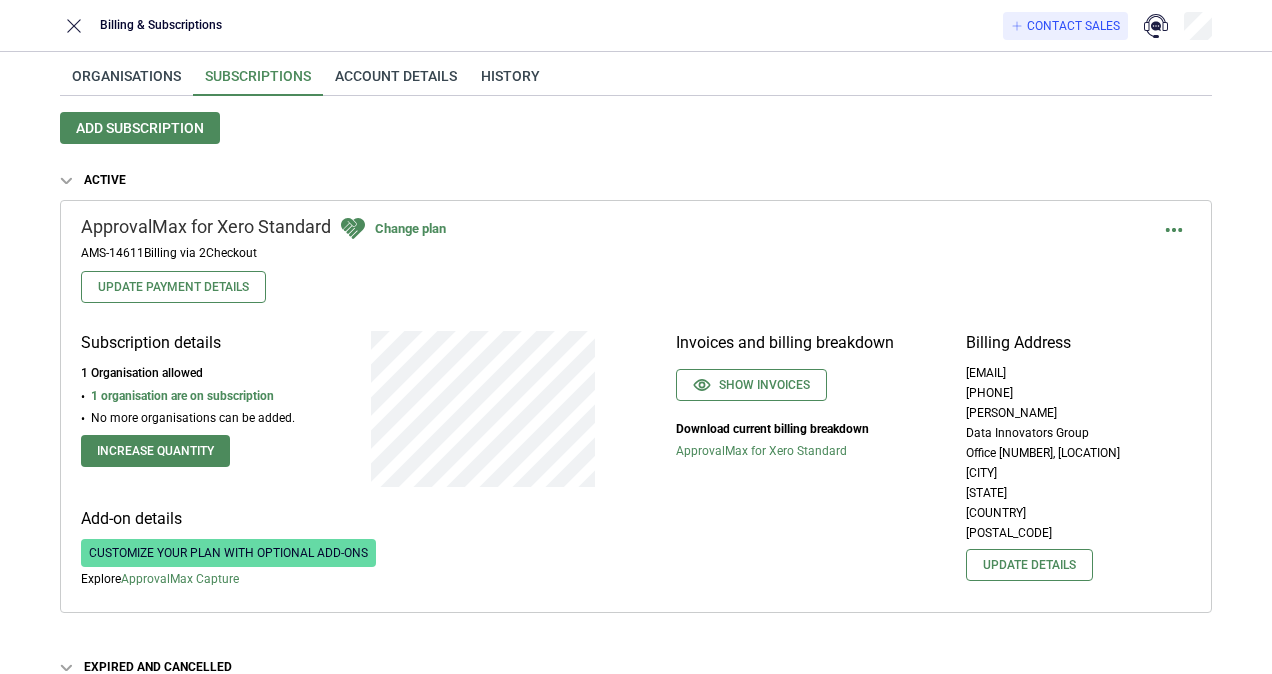 click on "Organisations Subscriptions Account details History Add subscription Active ApprovalMax for Xero Standard Change plan AMS-14611  Billing via 2Checkout Update Payment Details Subscription details 1 Organisation allowed 1 organisation are on subscription No more organisations can be added. Increase quantity Add-on details Customize your plan with optional add-ons Explore  ApprovalMax Capture Invoices and billing breakdown Show invoices Download current billing breakdown ApprovalMax for Xero Standard Billing Address eileen@datainnovators.co +27787663731 Ayanda Mtanyana Data Innovators Group Office 702, The Mall Offices Johannesburg Gauteng South Africa 2193 Update details Expired and cancelled Subscription expired on 14 Jan 2025 ApprovalMax for Xero Advanced AMS-7077  Billing via 2Checkout Subscription details 1 Organisation was allowed Invoices and billing breakdown Show invoices Billing Address finance@datainnovators.co +27631232584 Ayanda Mtanyana Data Innovators Group Office 702, The Mall Offices Gauteng" at bounding box center [636, 616] 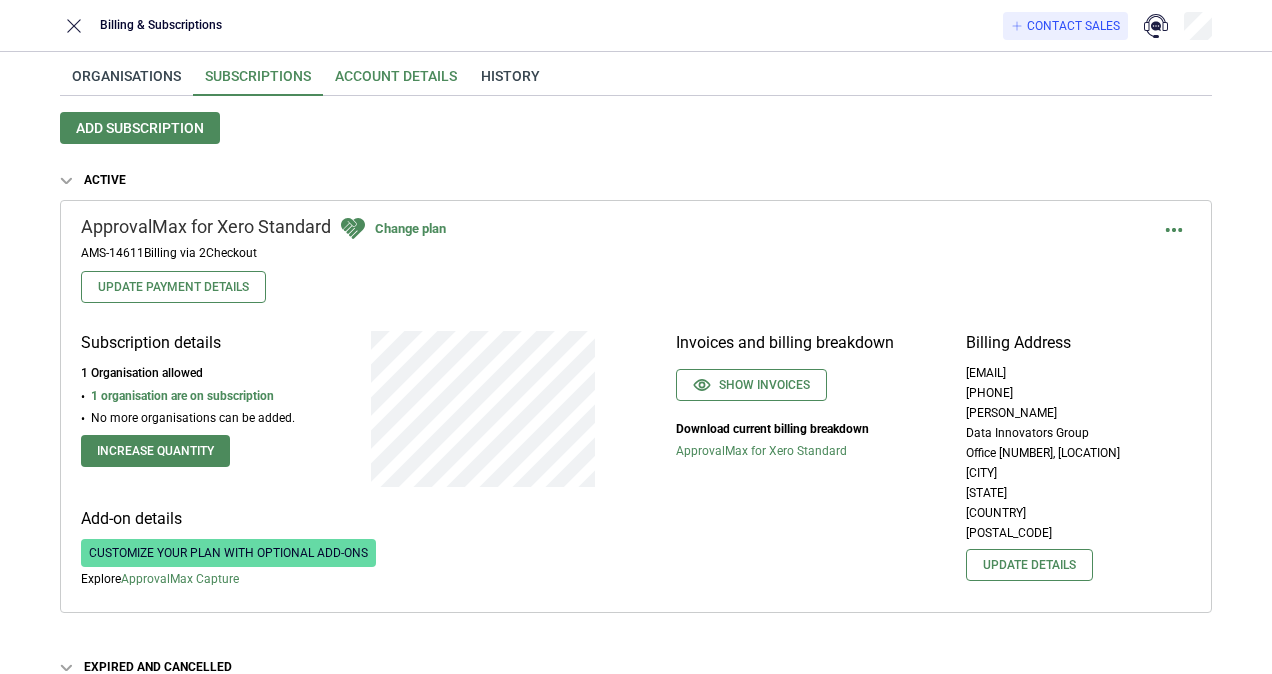 click on "Account details" at bounding box center [396, 82] 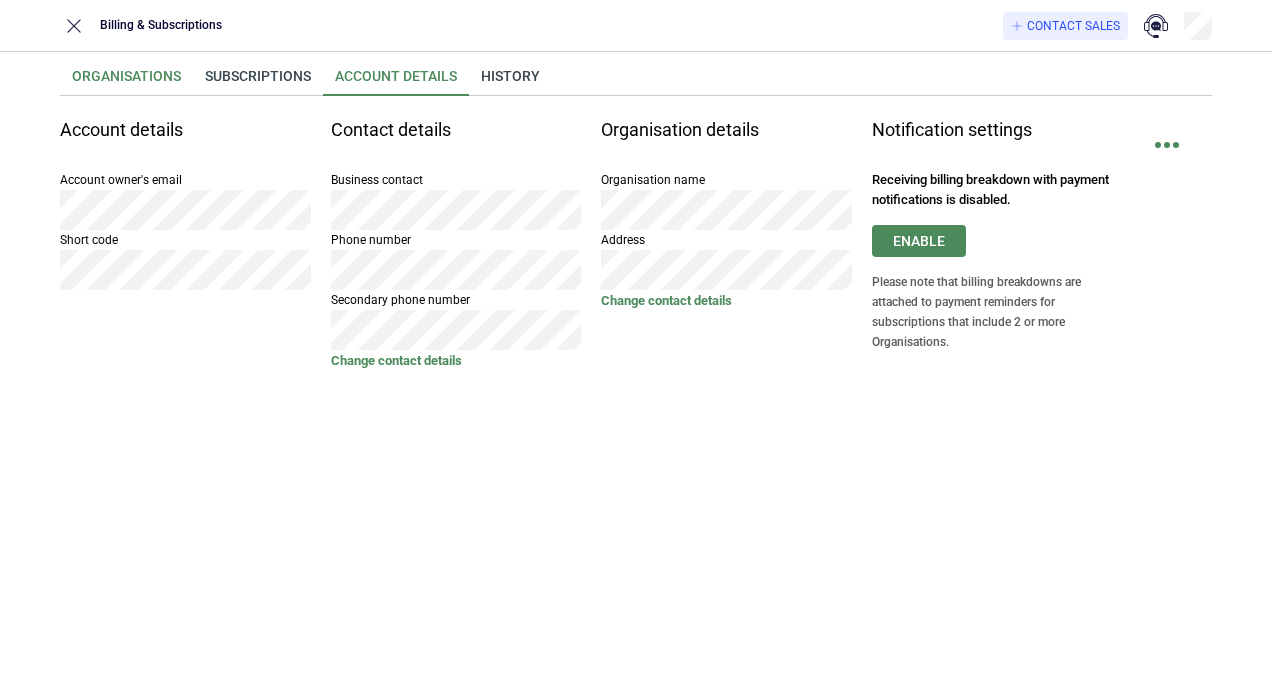 click on "Organisations" at bounding box center [126, 82] 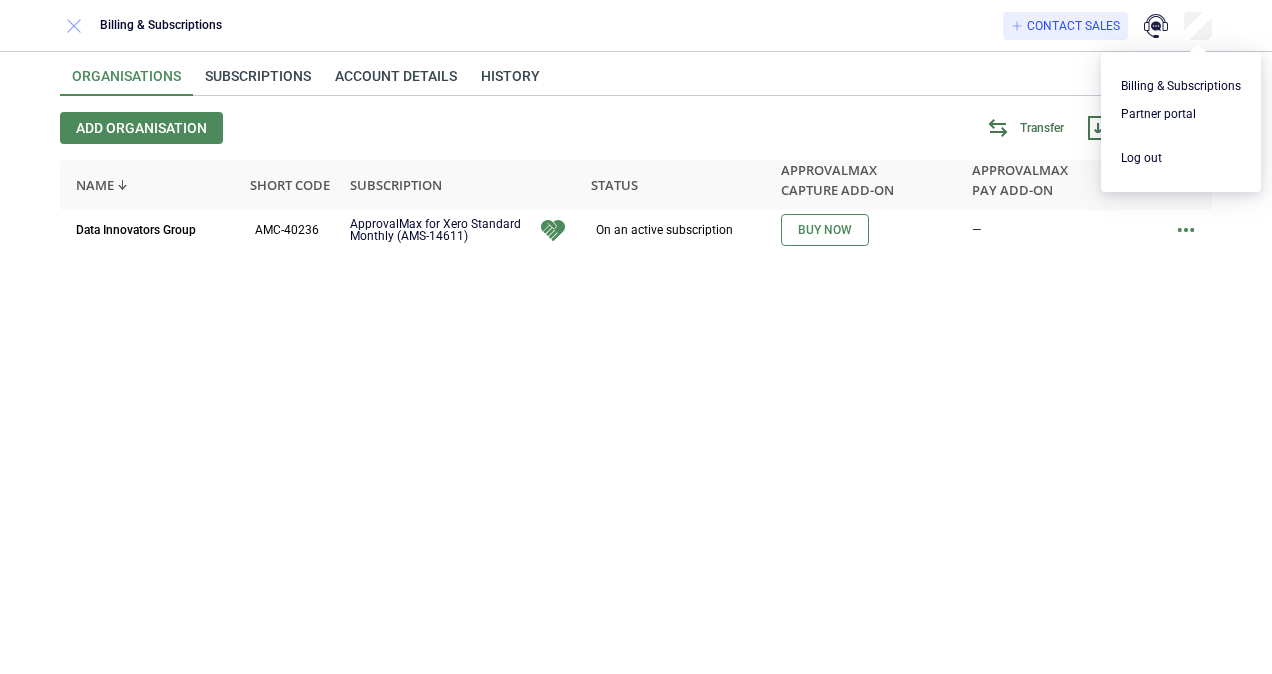 click 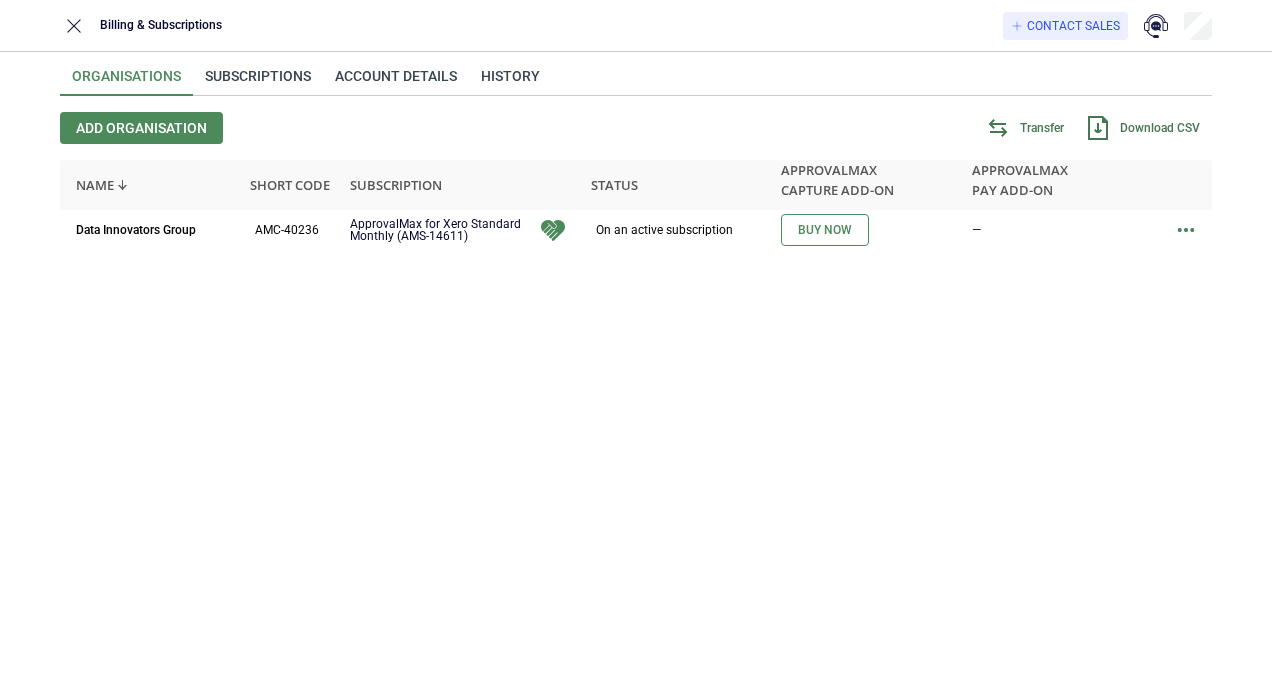 scroll, scrollTop: 0, scrollLeft: 0, axis: both 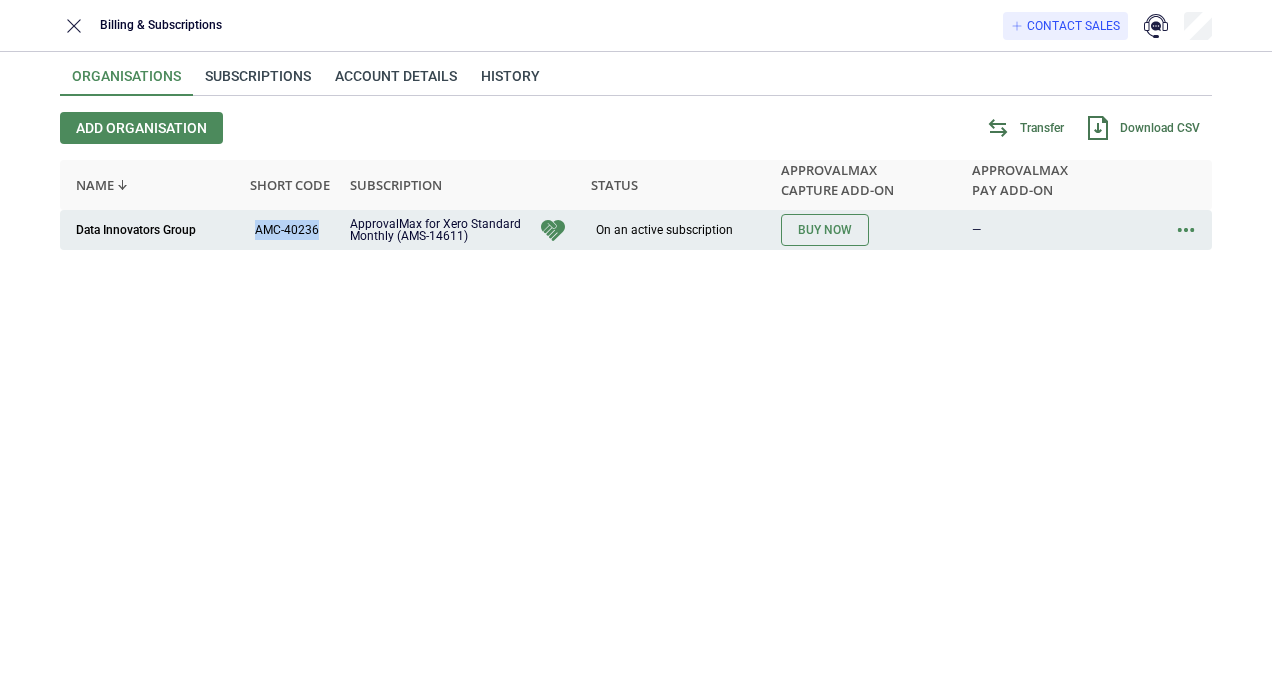 drag, startPoint x: 249, startPoint y: 225, endPoint x: 329, endPoint y: 232, distance: 80.305664 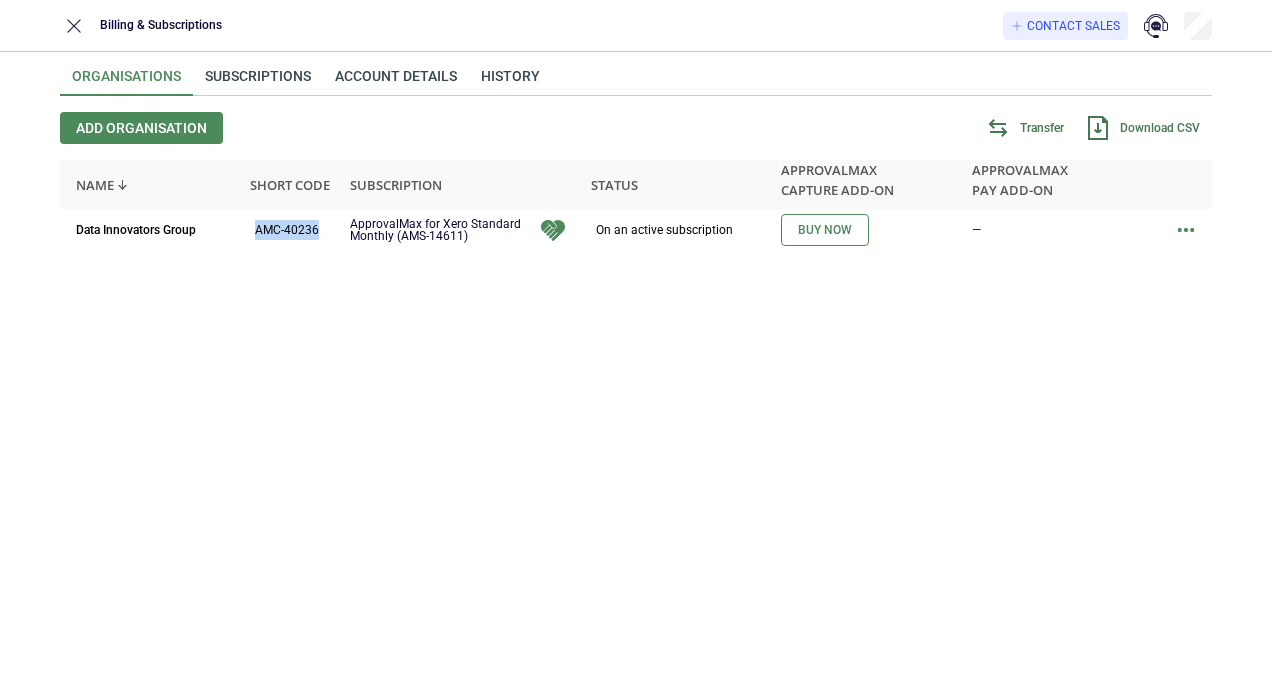 copy on "AMC-40236" 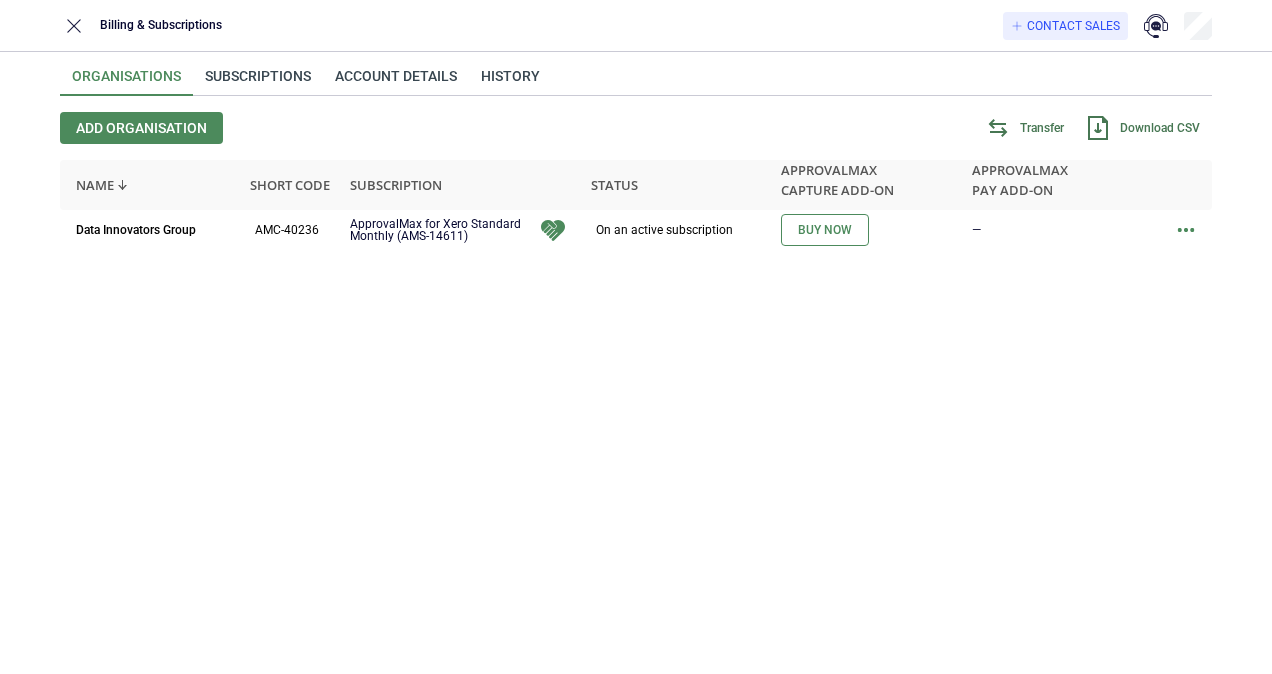 click on "Data Innovators Group AMC-40236 ApprovalMax for Xero Standard Monthly (AMS-14611) On an active subscription Buy now —" at bounding box center (636, 422) 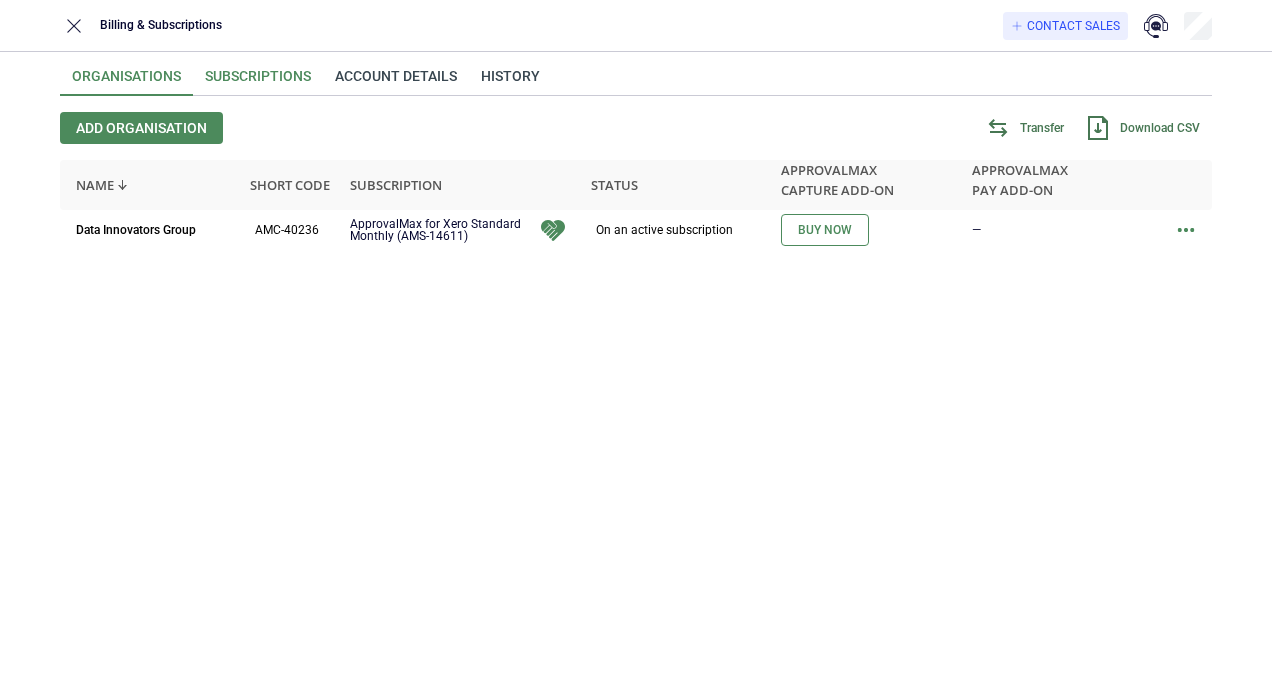 click on "Subscriptions" at bounding box center (258, 82) 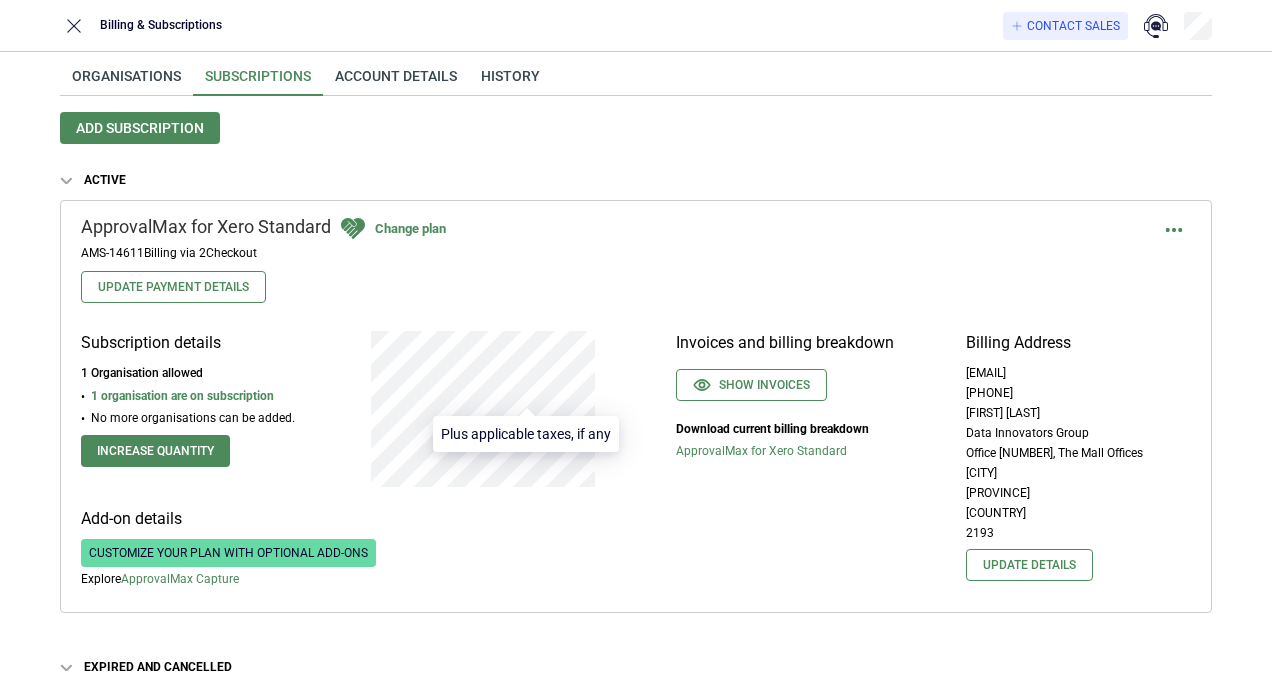 click on "{"apiServerHost":"https://account.approvalmax.com","appServerHost":"https://app.approvalmax.com","accountServerHost":"https://account.approvalmax.com","partnerServerHost":"https://partner.approvalmax.com","appApiServerHost":"https://api.approvalmax.com","appVersion":null,"useUITelemetry":"true","googleAnalyticsId":"G-CEG3SJNKRB","amplitudeApiKey":"a6627b9ddf44f5ea386b5ab251104663","environment":"production","flags":{"useCompiled":true,"useCdn":true,"useGoogleAnalytics":true}}
Billing & Subscriptions Contact Sales Organisations Subscriptions Account details History Add subscription Active ApprovalMax for Xero Standard Change plan AMS-14611  Billing via 2Checkout Update Payment Details Subscription details 1 Organisation allowed 1 organisation are on subscription No more organisations can be added. Increase quantity Add-on details Customize your plan with optional add-ons Explore  ApprovalMax Capture Invoices and billing breakdown Show invoices" at bounding box center [636, 337] 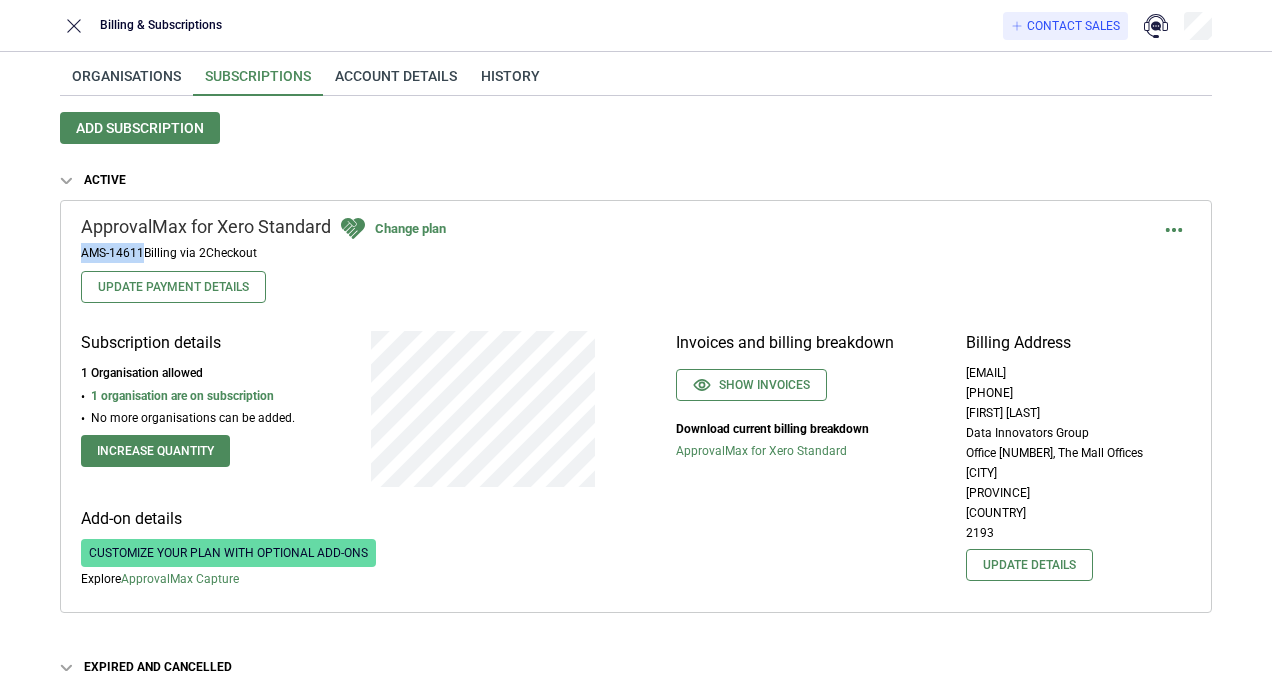 drag, startPoint x: 141, startPoint y: 251, endPoint x: 74, endPoint y: 246, distance: 67.18631 